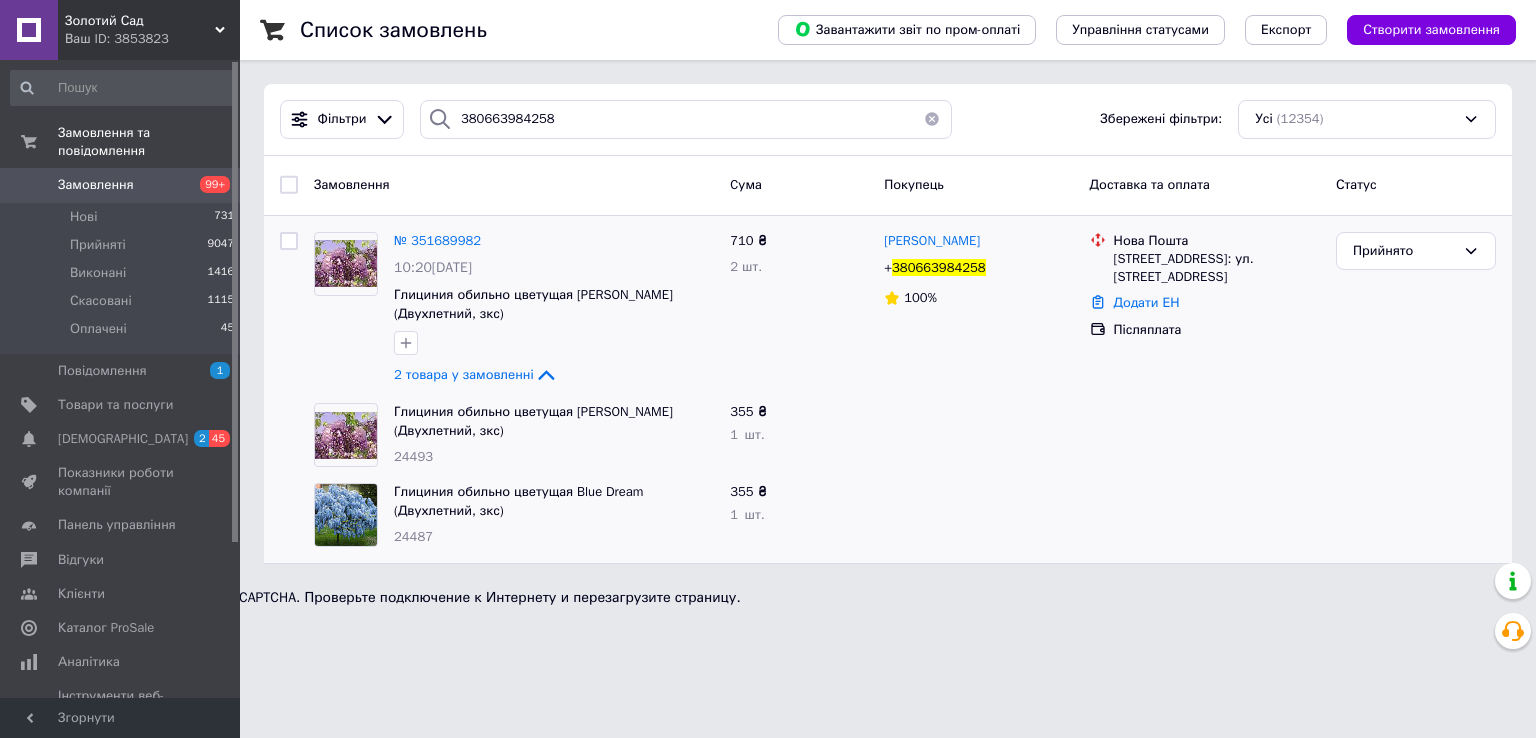 click on "Замовлення" at bounding box center (121, 185) 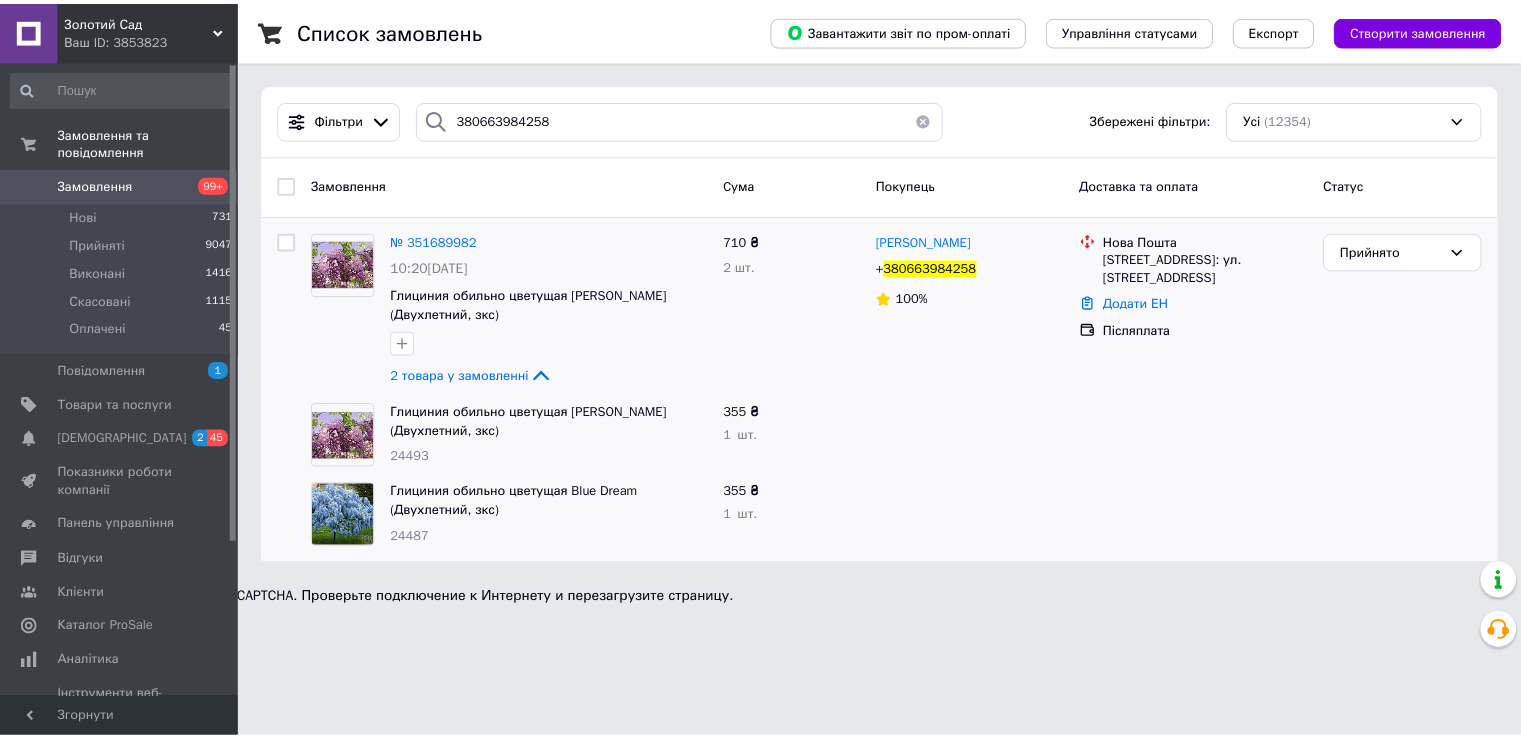 scroll, scrollTop: 0, scrollLeft: 0, axis: both 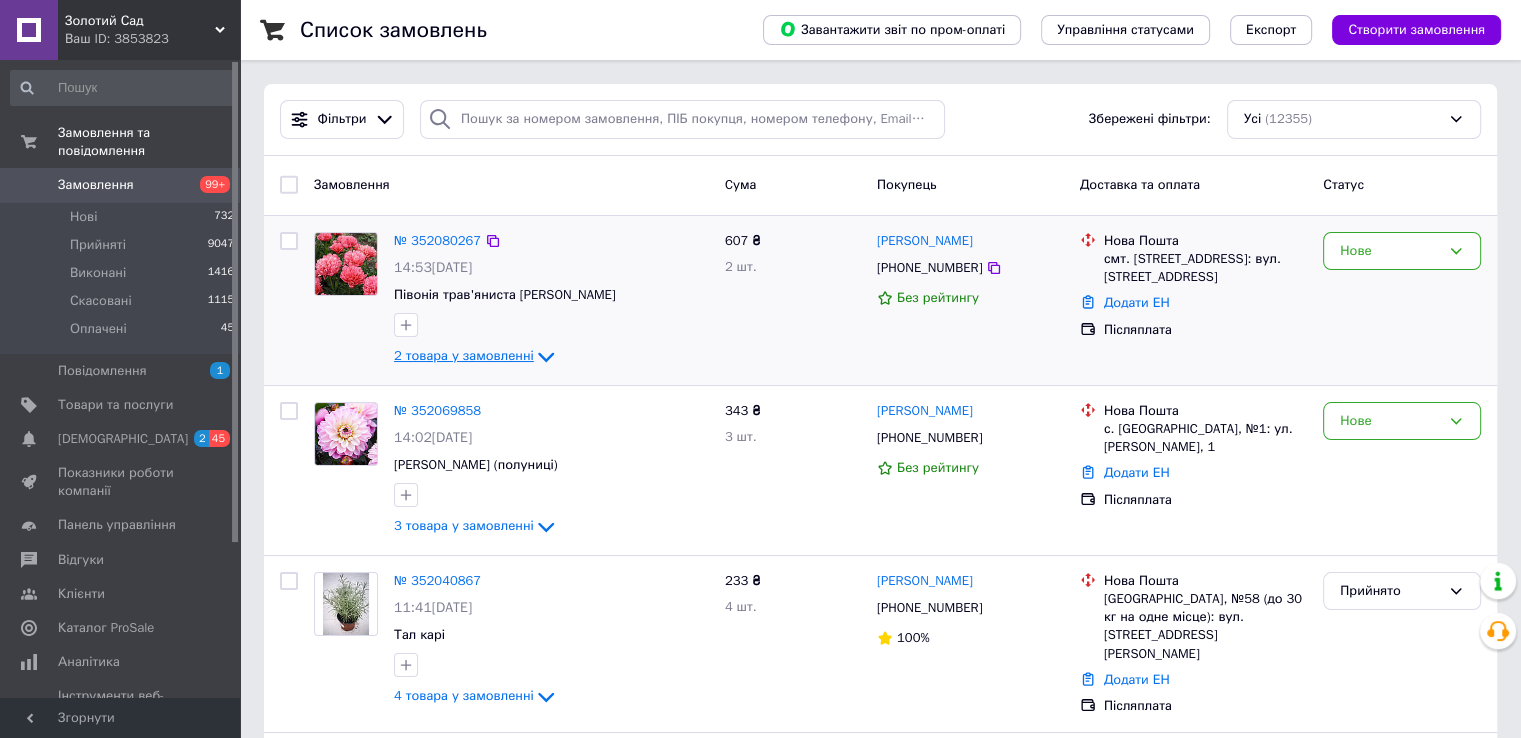 click on "2 товара у замовленні" at bounding box center [464, 355] 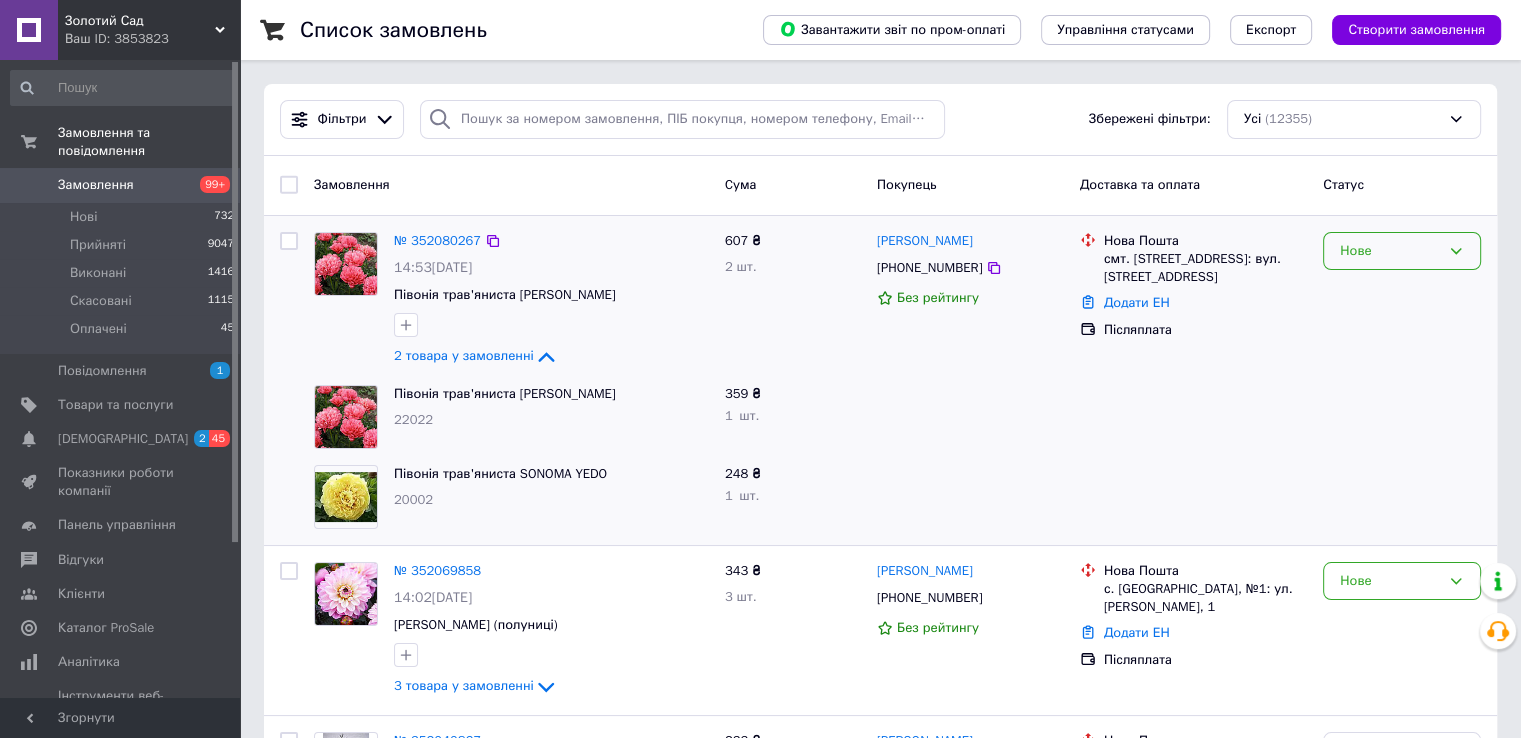 click on "Нове" at bounding box center [1390, 251] 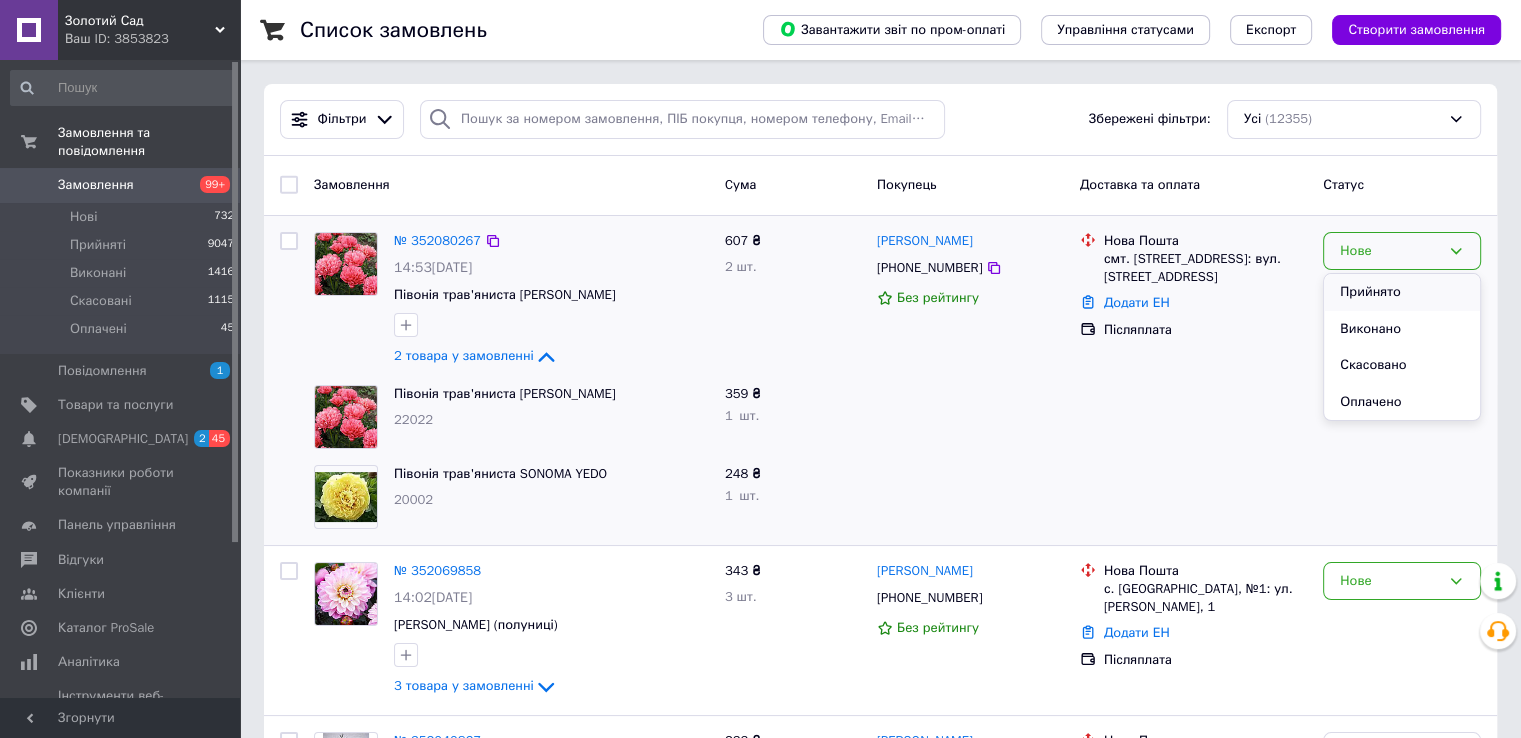 click on "Прийнято" at bounding box center (1402, 292) 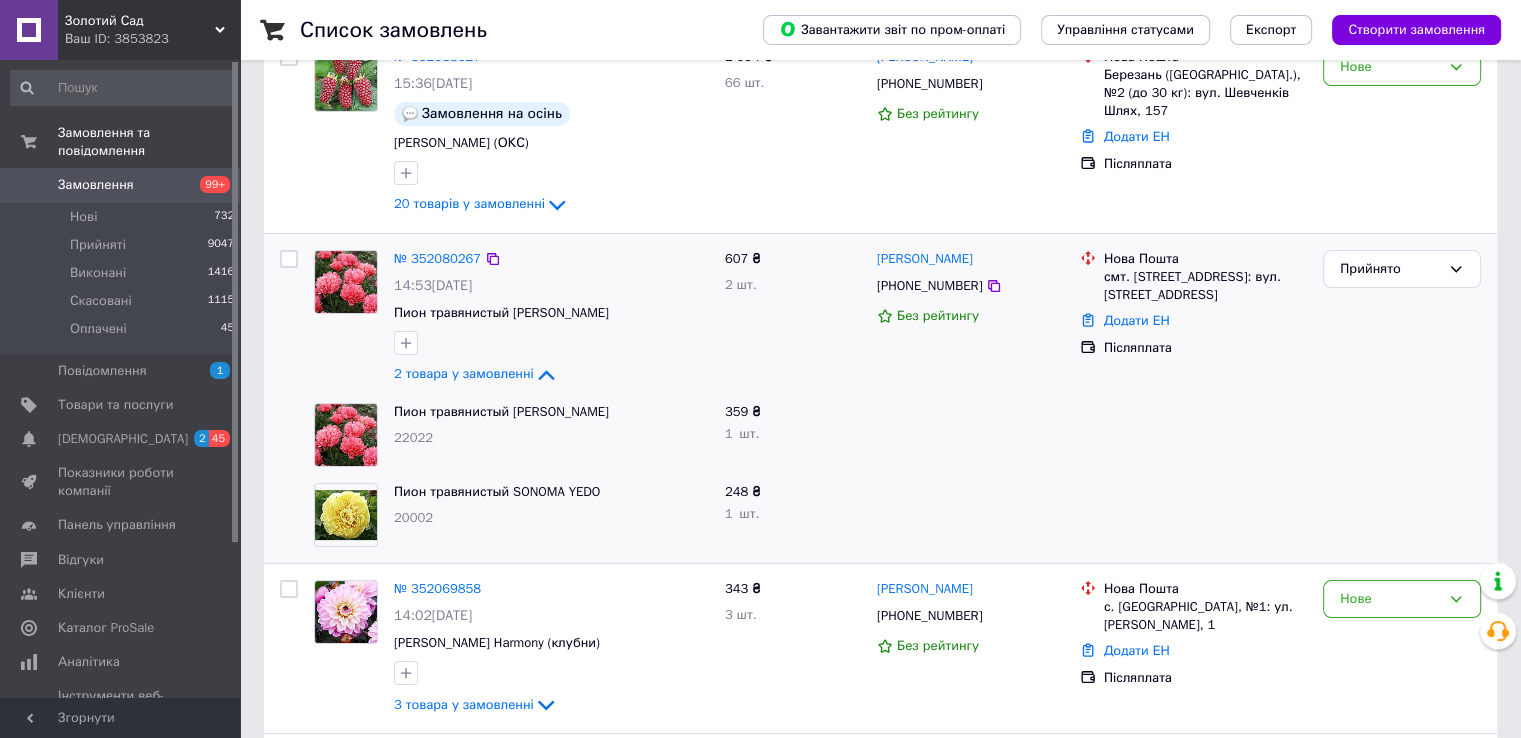 scroll, scrollTop: 300, scrollLeft: 0, axis: vertical 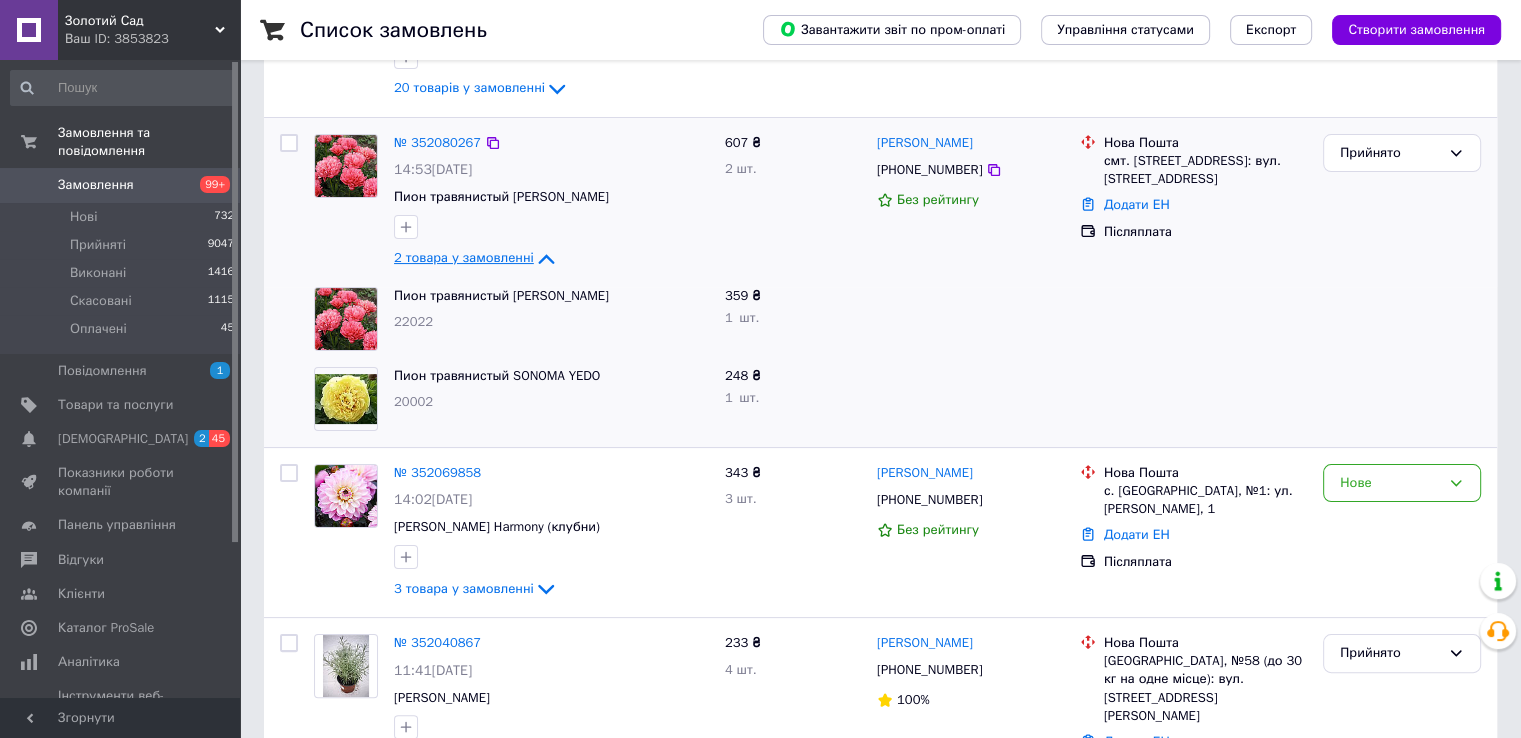 click on "2 товара у замовленні" at bounding box center (464, 258) 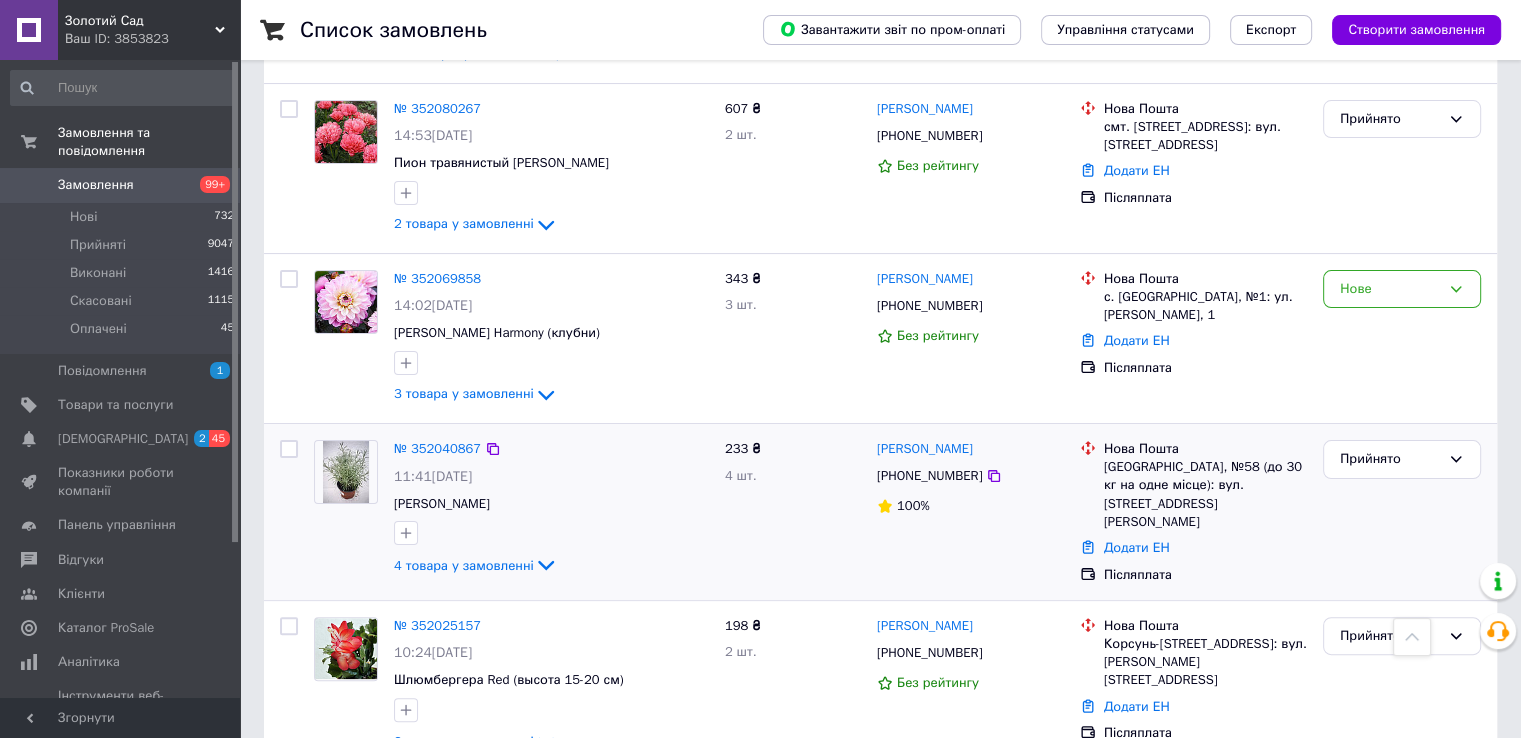 scroll, scrollTop: 300, scrollLeft: 0, axis: vertical 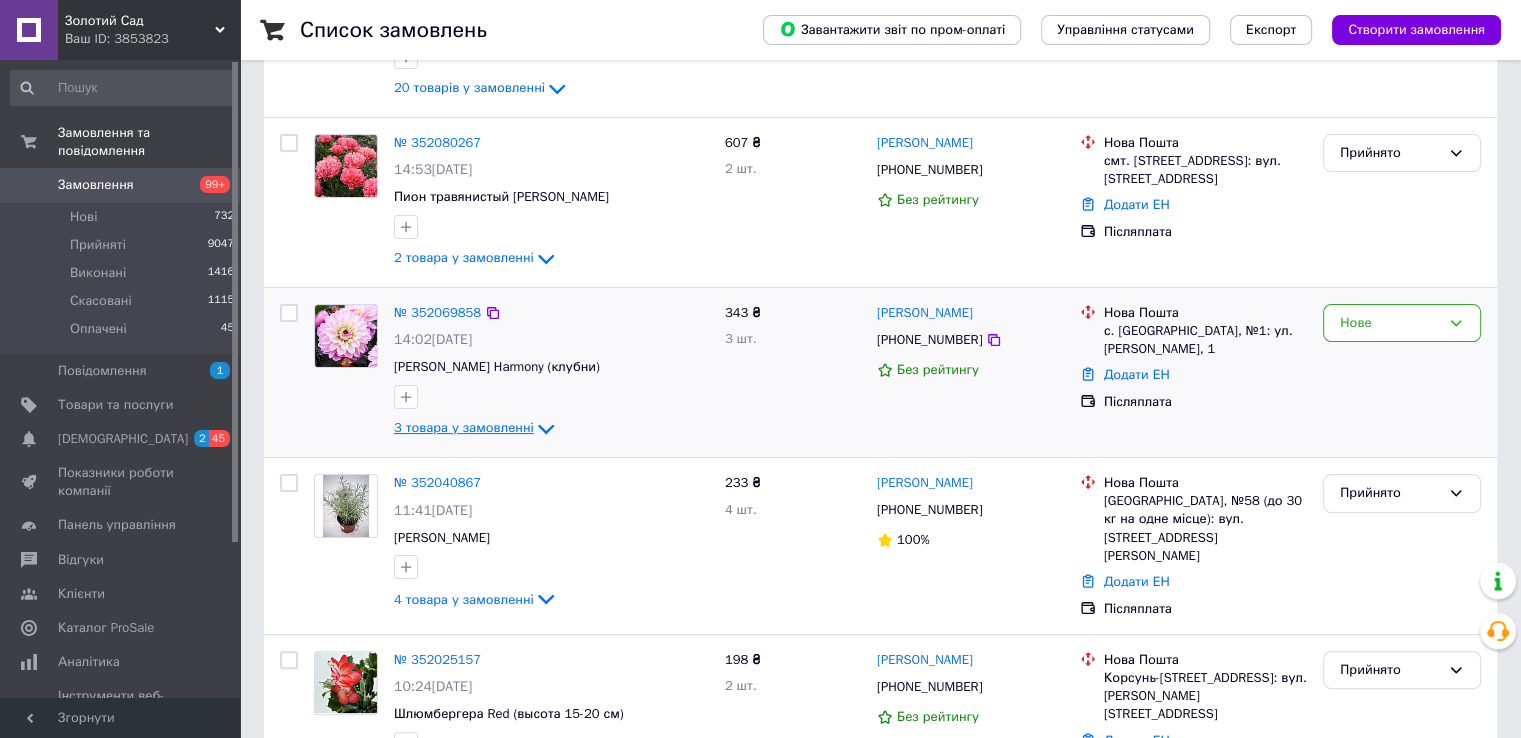 click on "3 товара у замовленні" at bounding box center (464, 428) 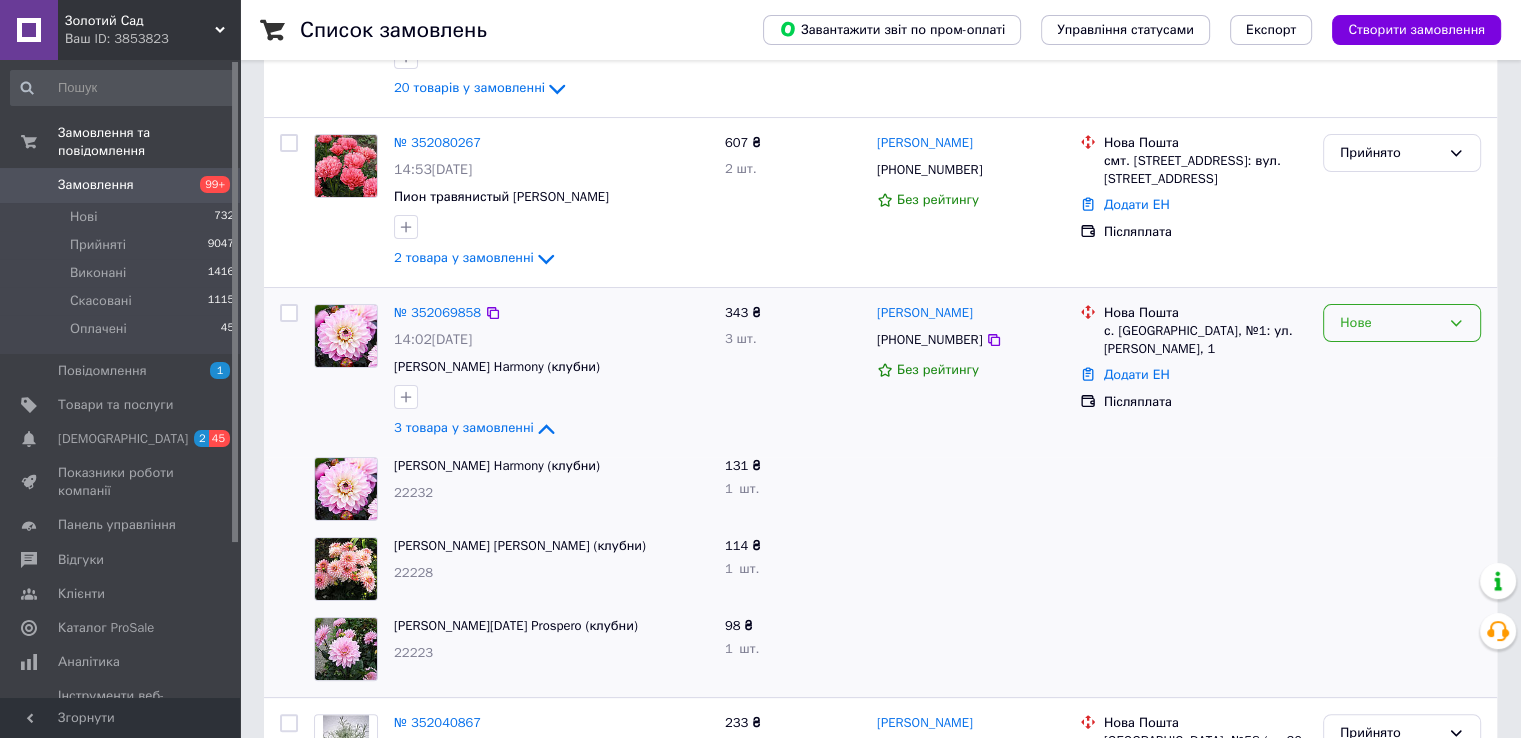 click on "Нове" at bounding box center [1390, 323] 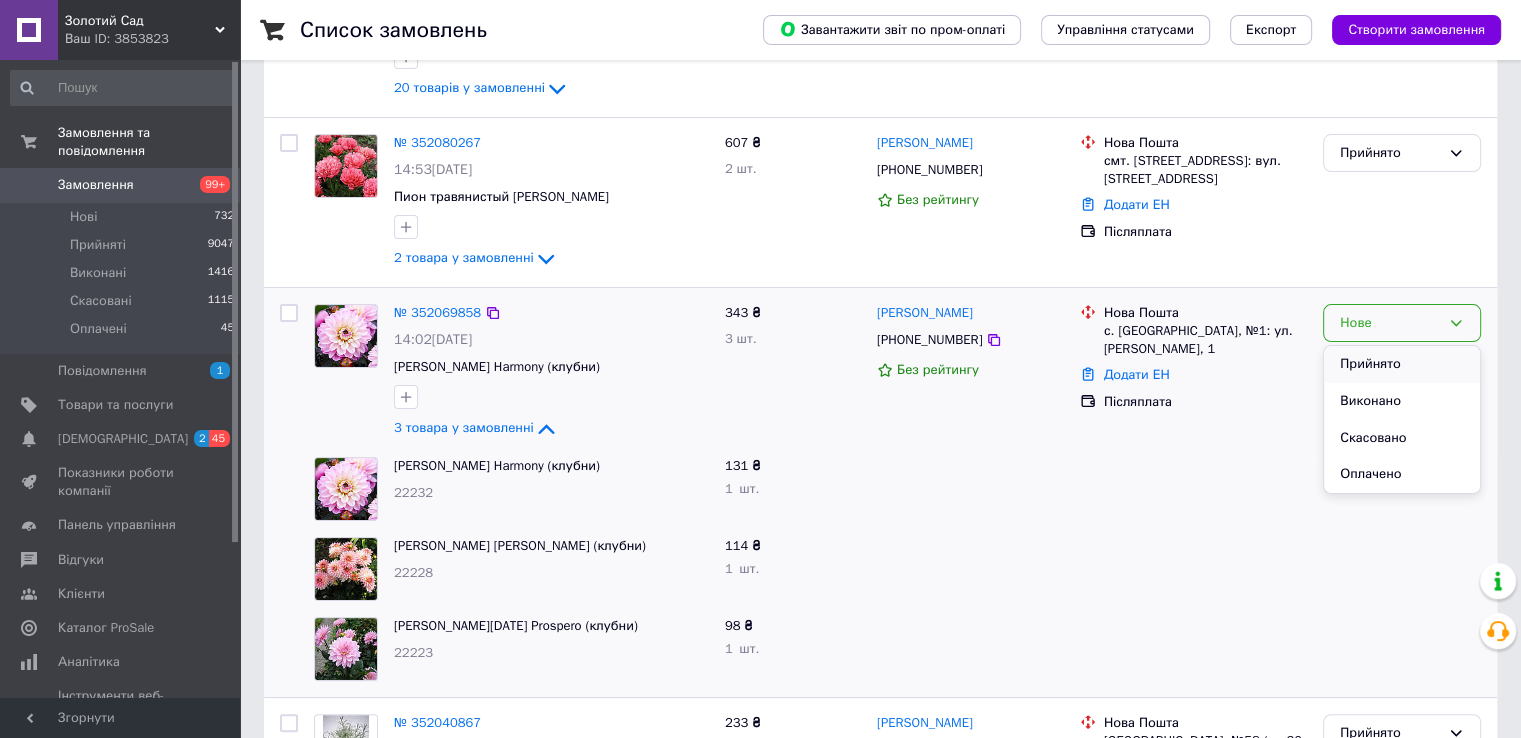 click on "Прийнято" at bounding box center (1402, 364) 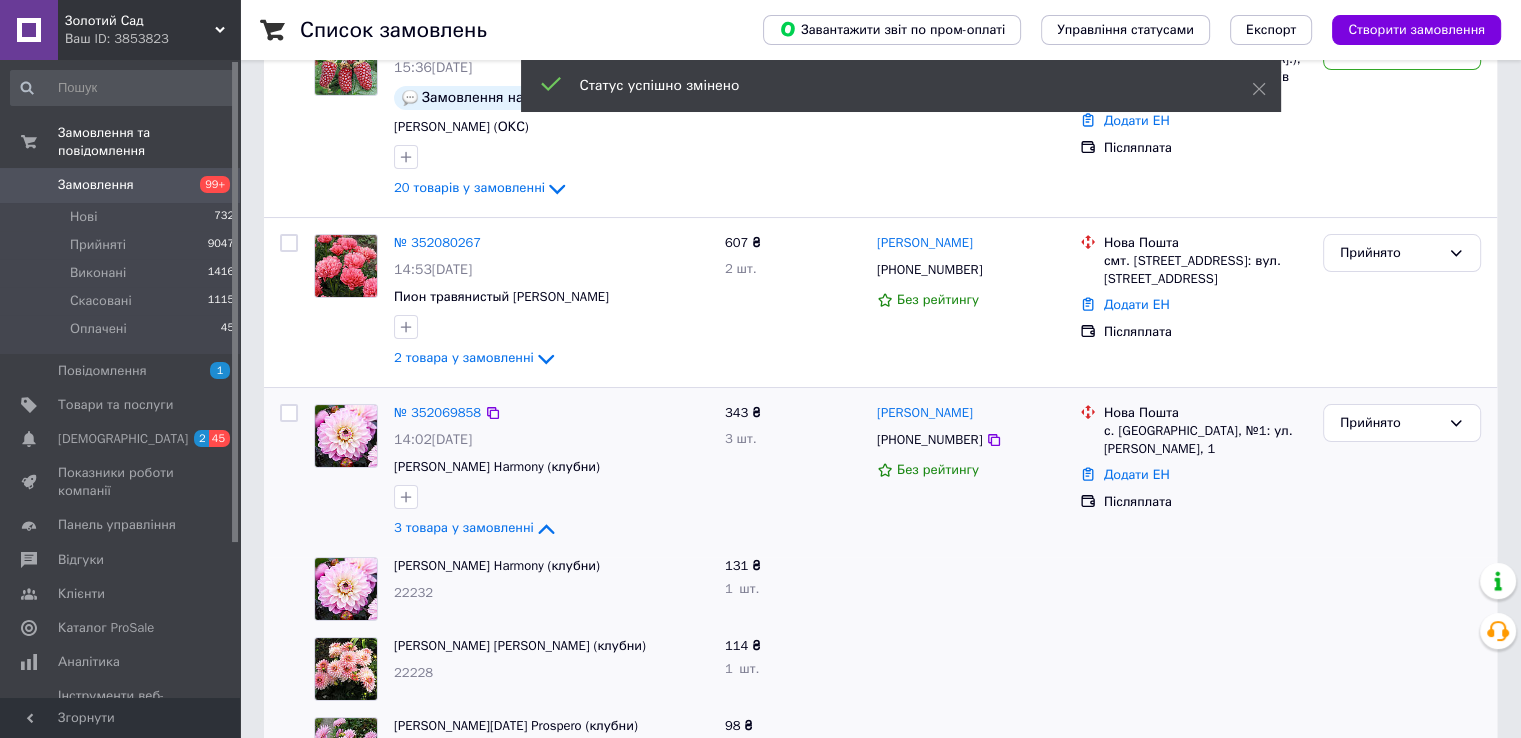 scroll, scrollTop: 200, scrollLeft: 0, axis: vertical 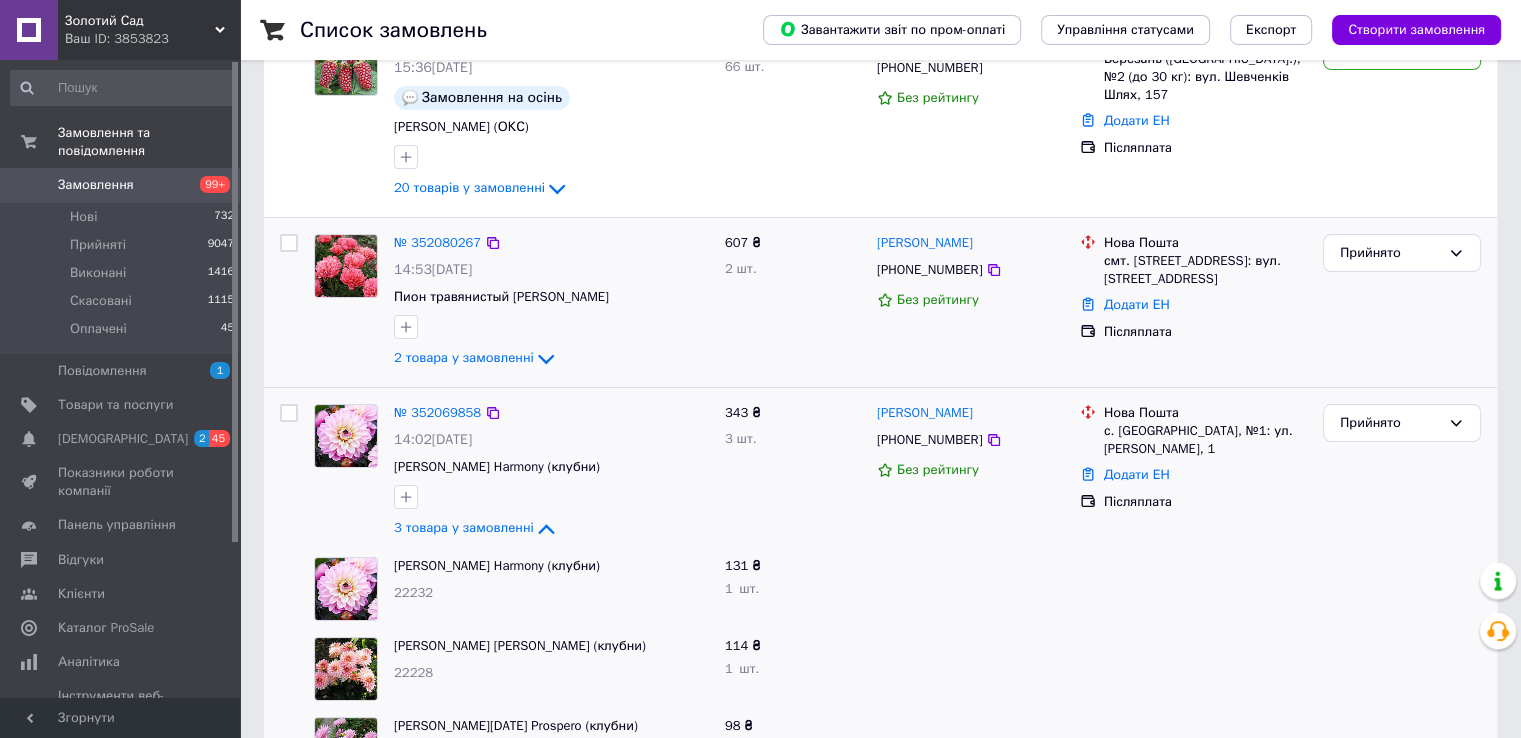 click at bounding box center [289, 243] 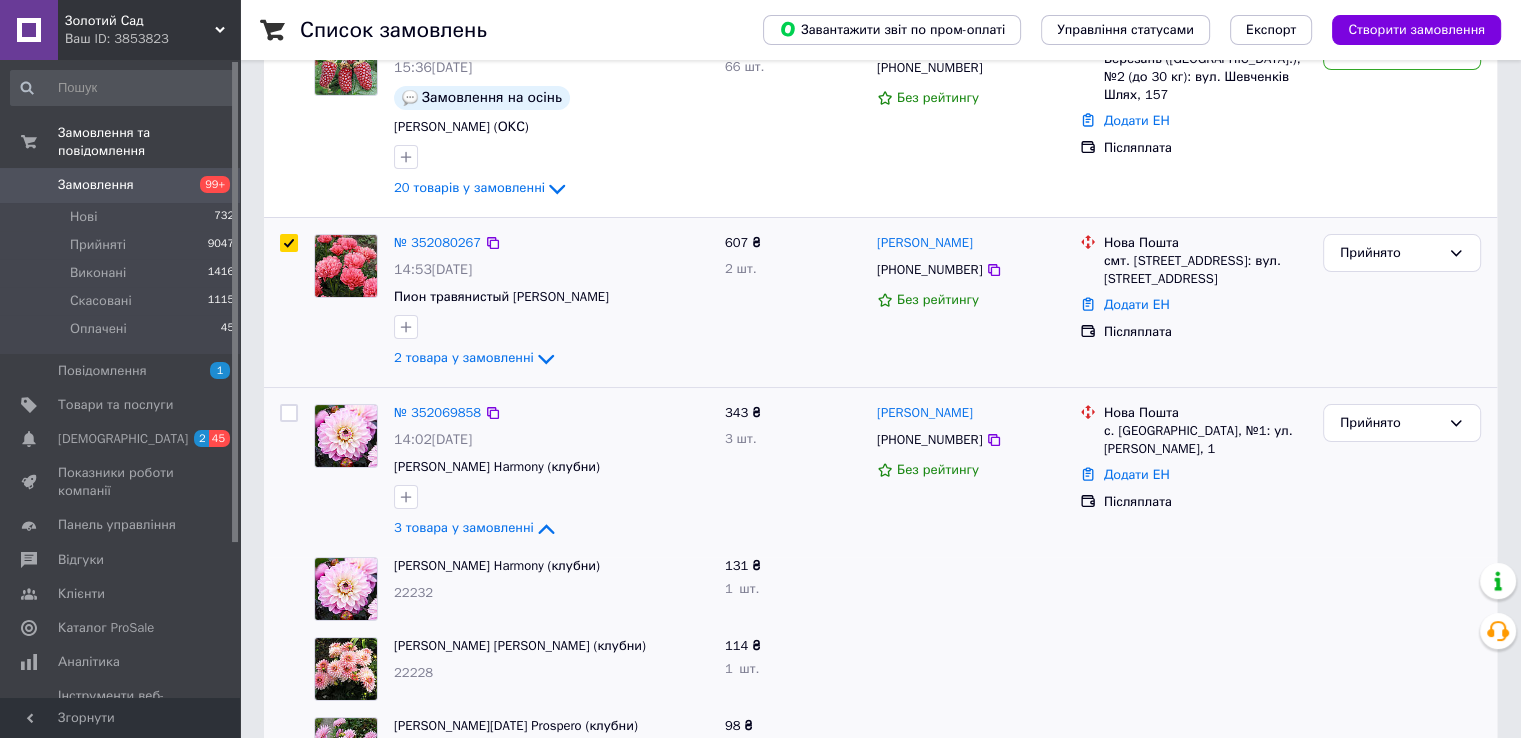 checkbox on "true" 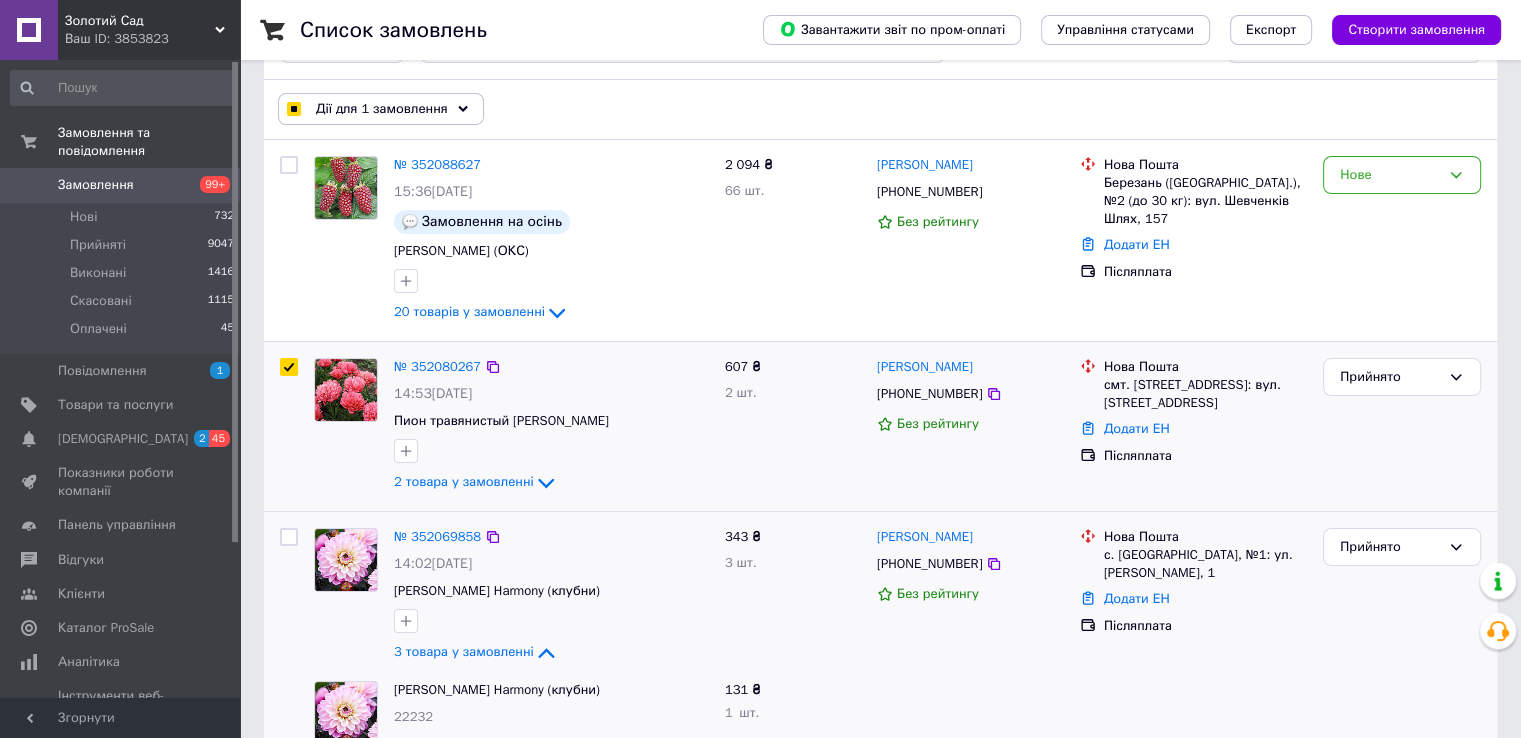 scroll, scrollTop: 0, scrollLeft: 0, axis: both 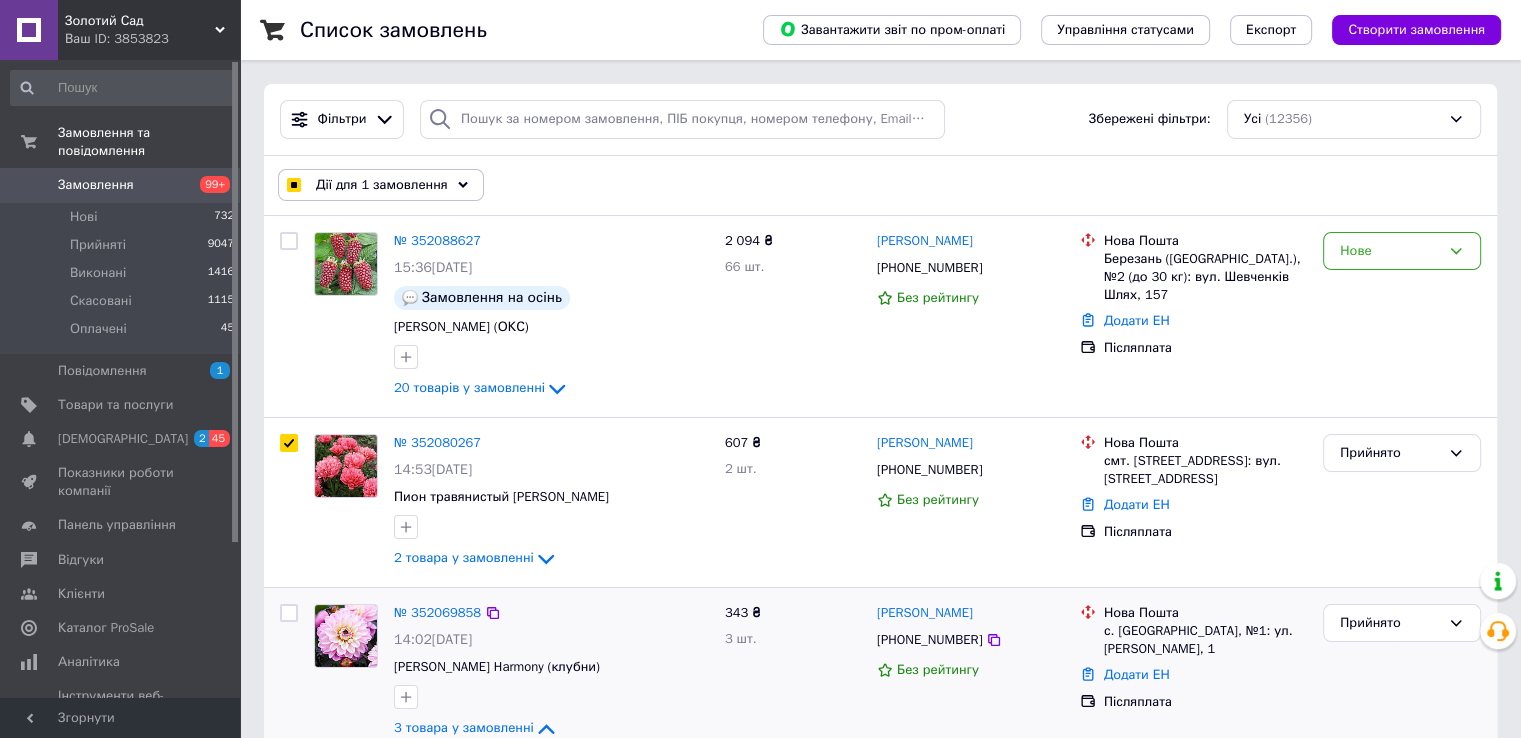 click on "Дії для 1 замовлення" at bounding box center [382, 185] 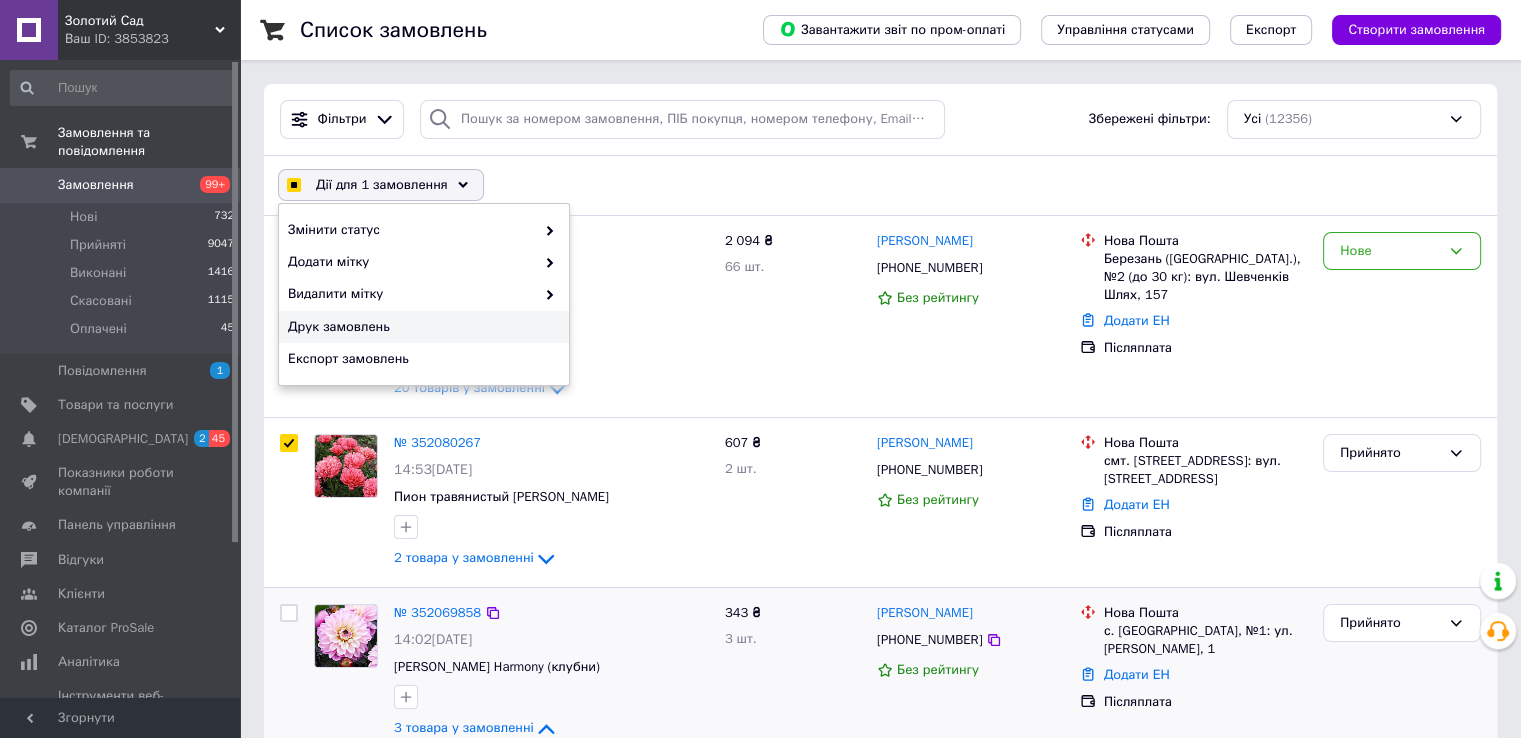 click on "Друк замовлень" at bounding box center (424, 327) 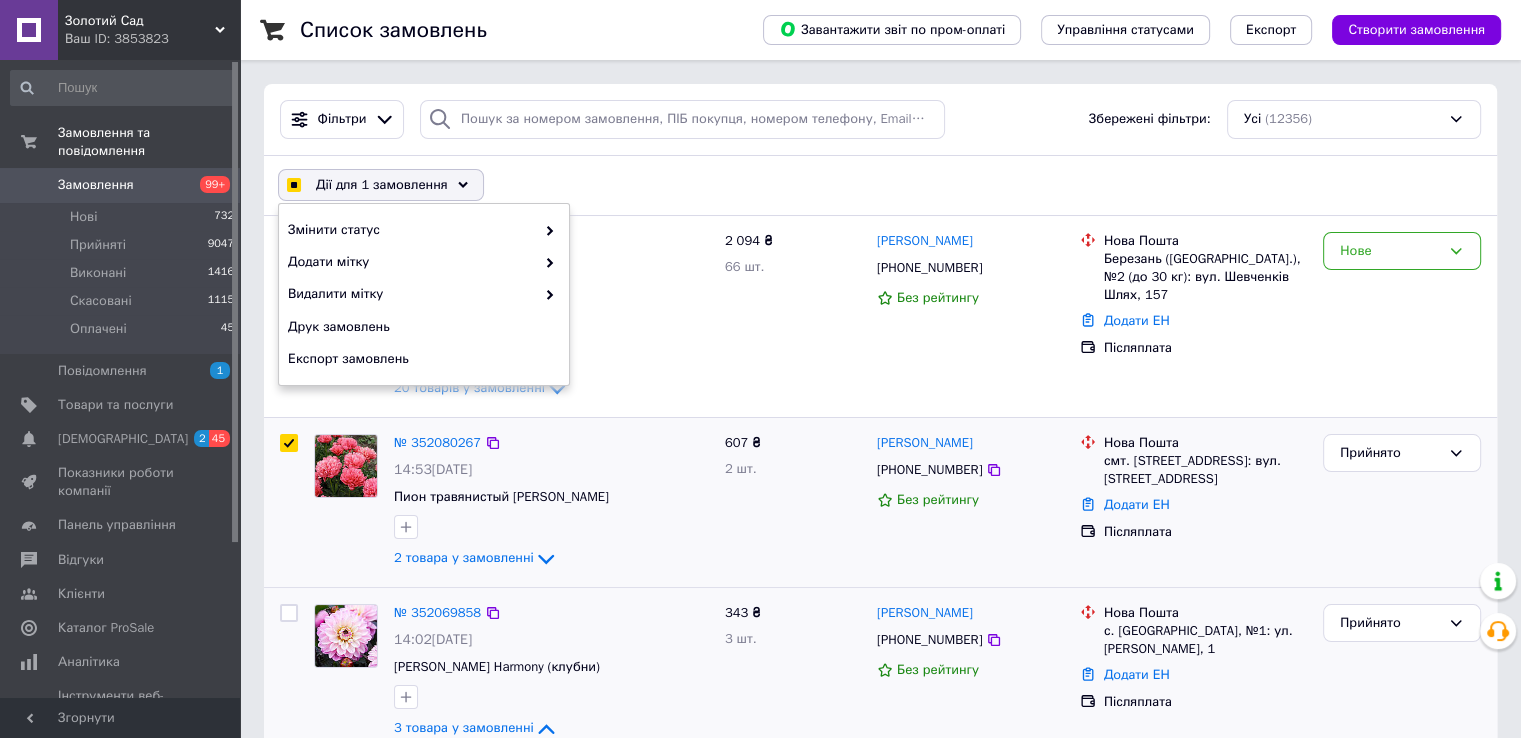 checkbox on "true" 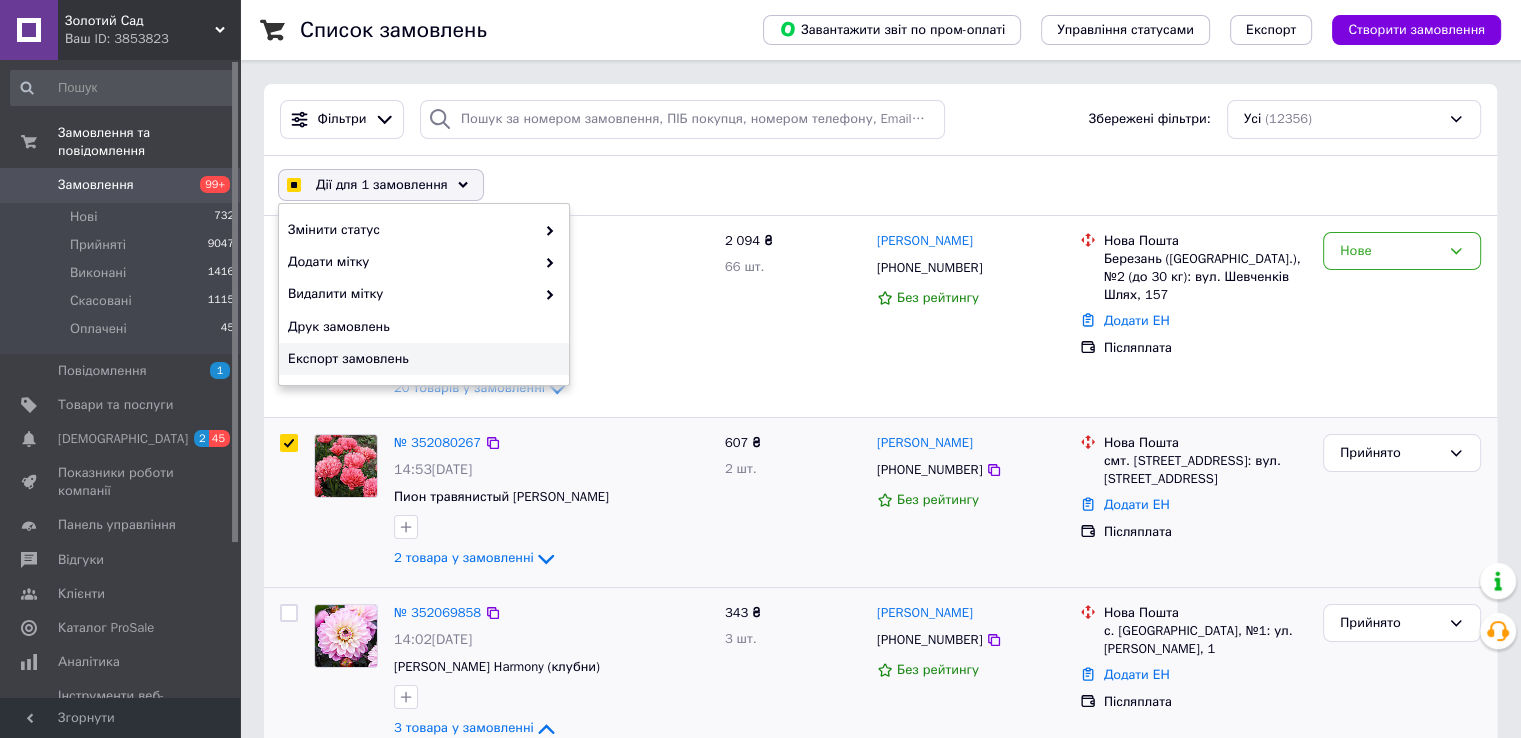 click at bounding box center [289, 443] 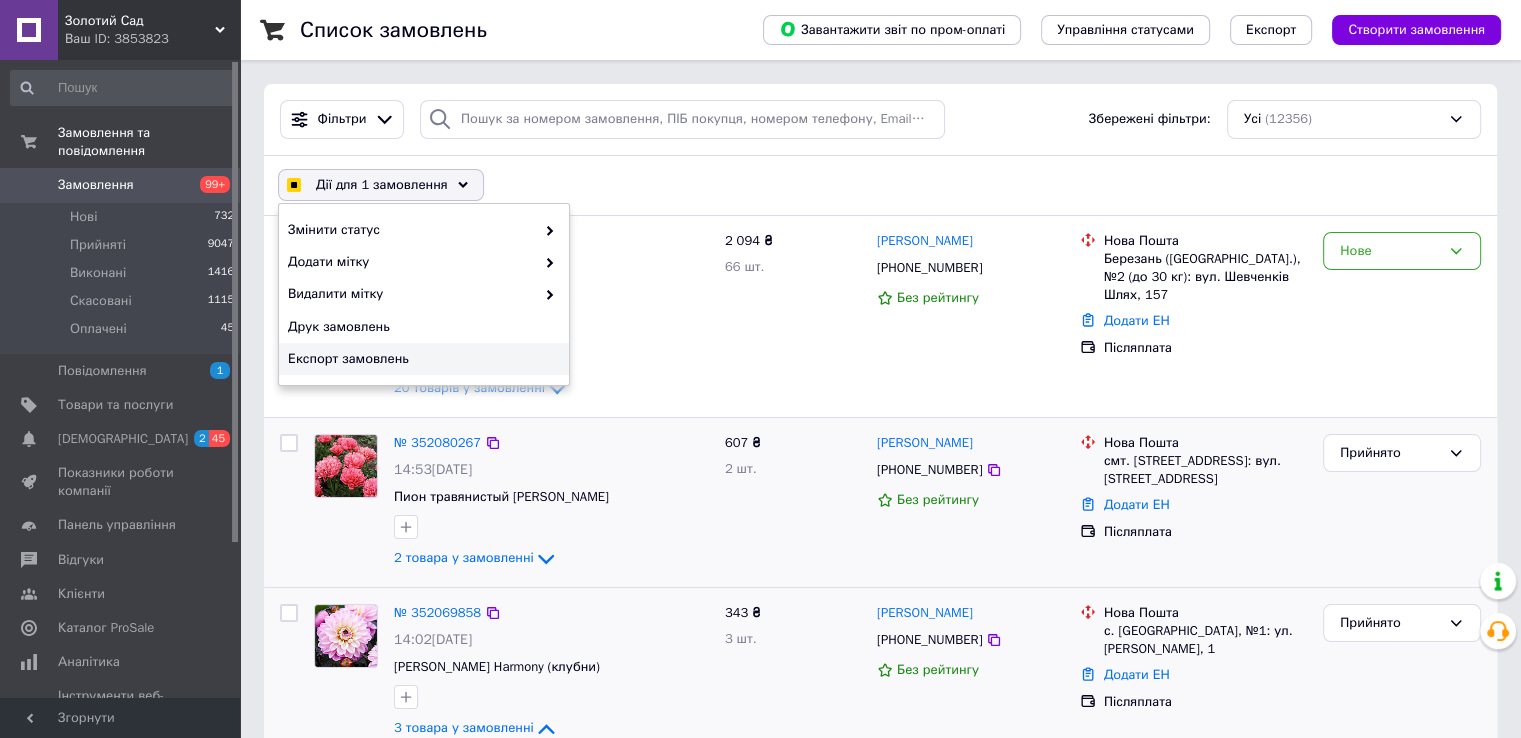 checkbox on "false" 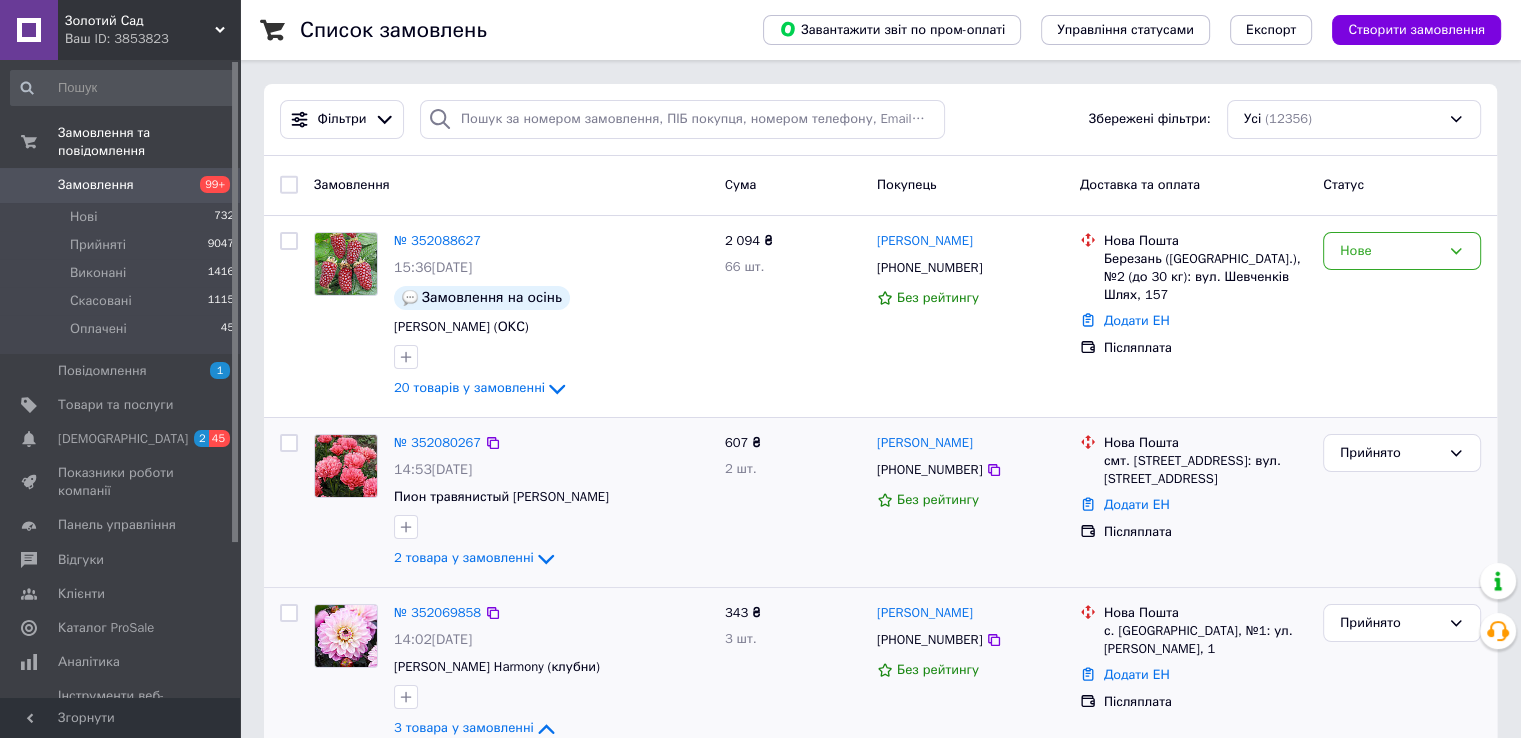 click at bounding box center (289, 613) 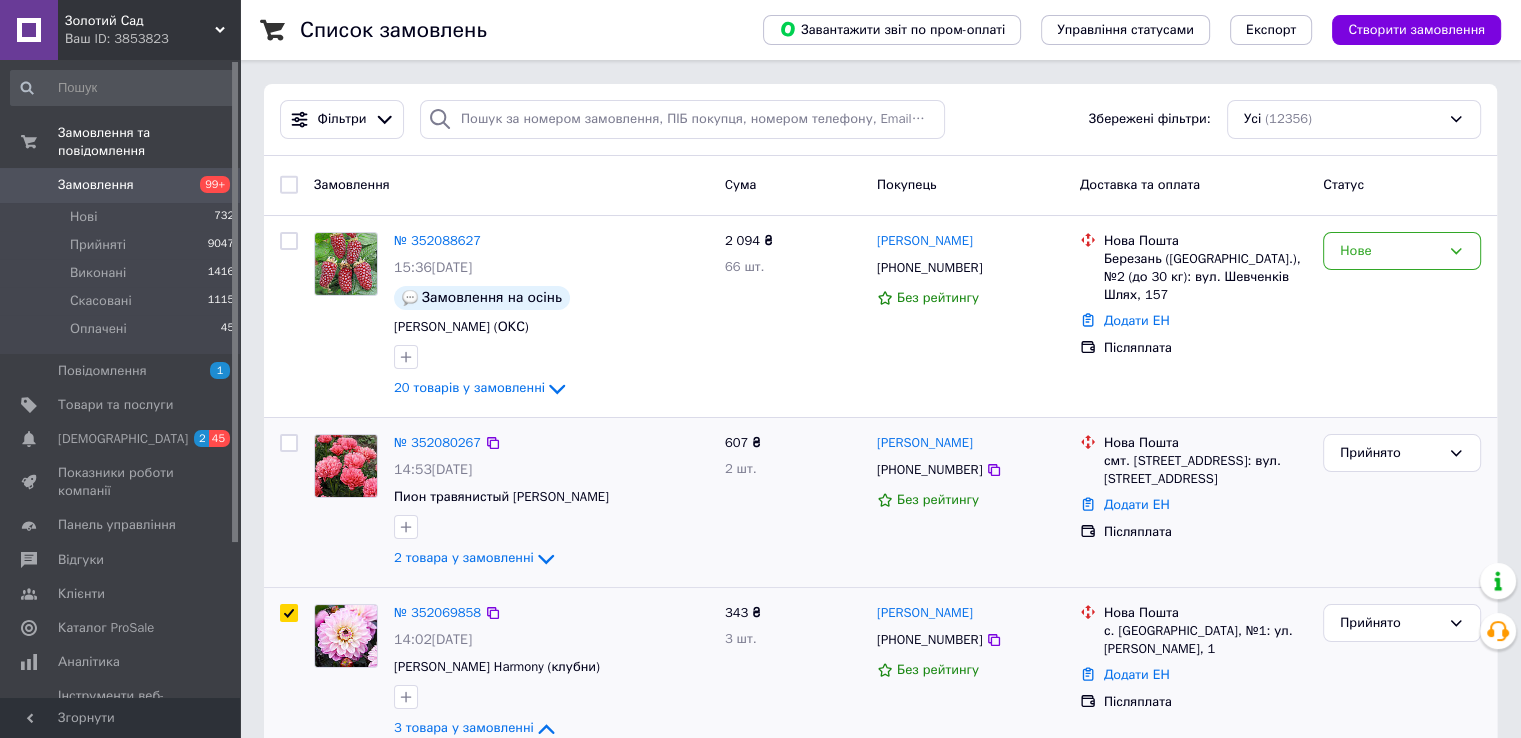 checkbox on "true" 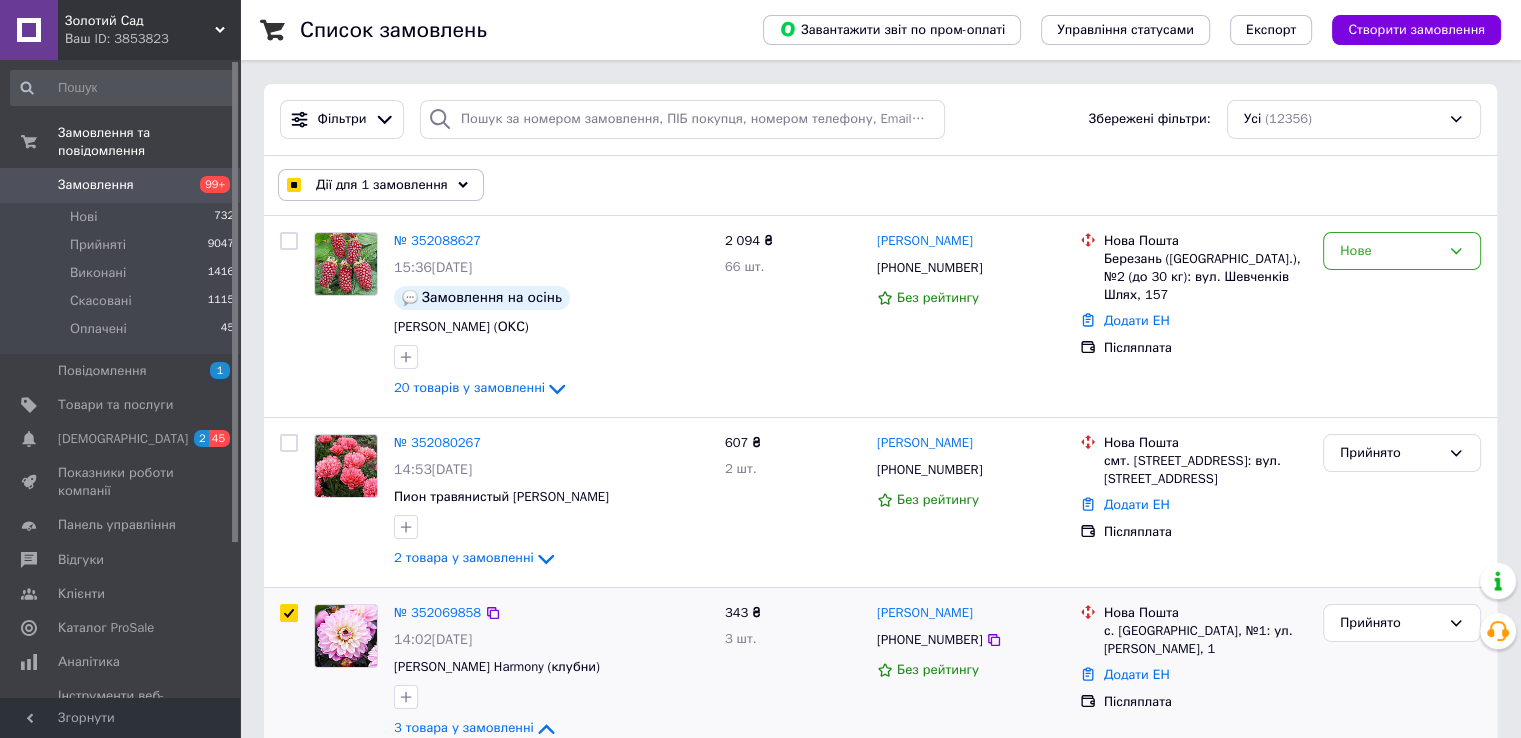 click on "Дії для 1 замовлення" at bounding box center [382, 185] 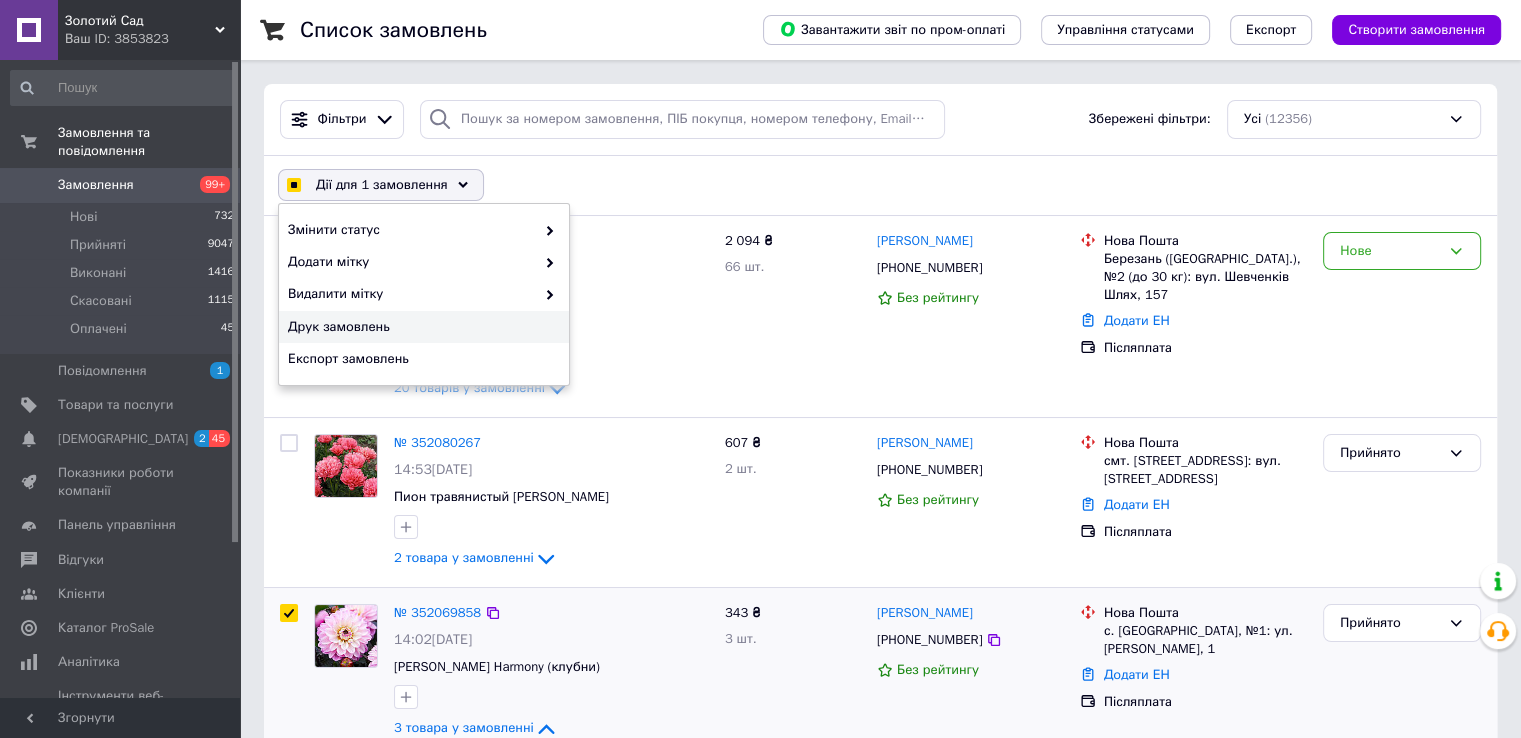 click on "Друк замовлень" at bounding box center [421, 327] 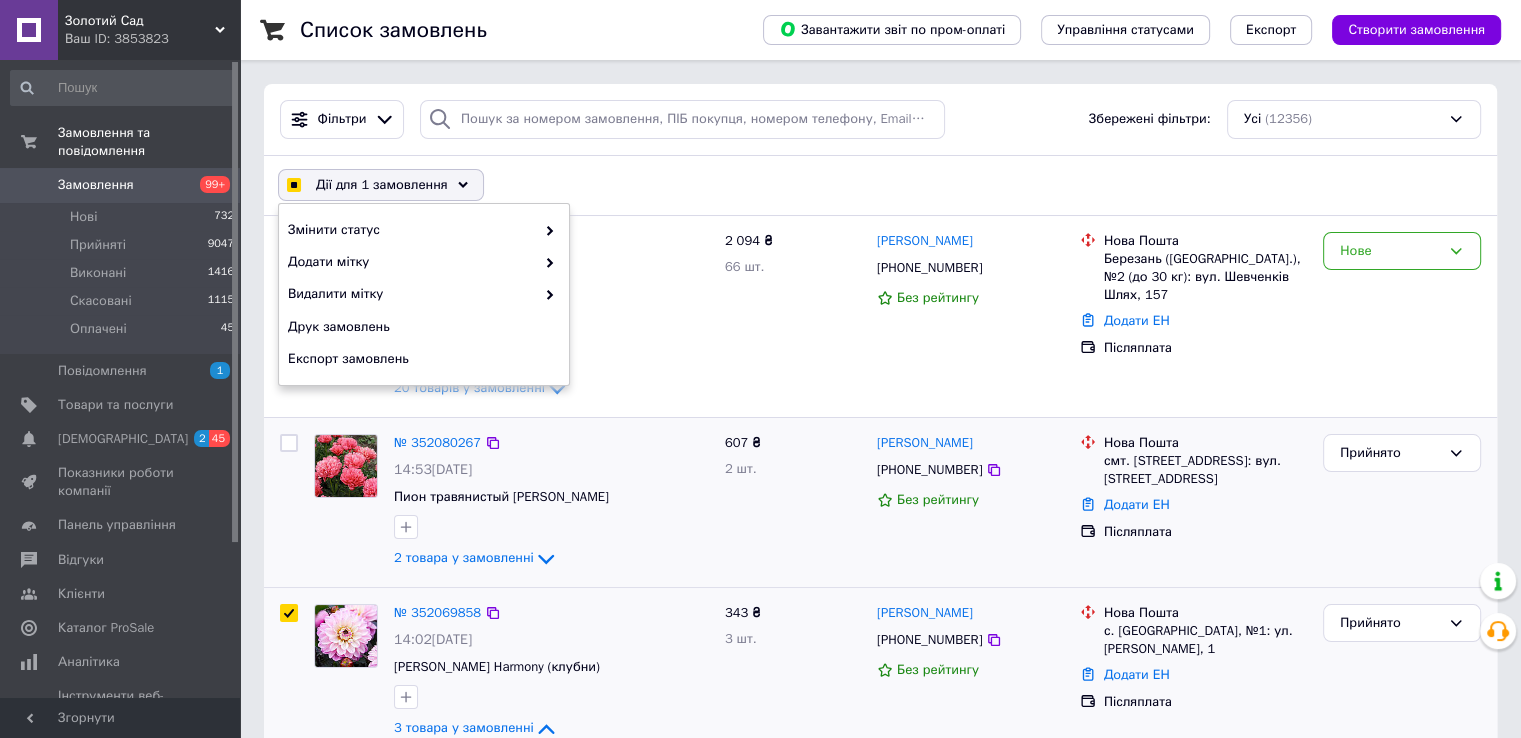 checkbox on "true" 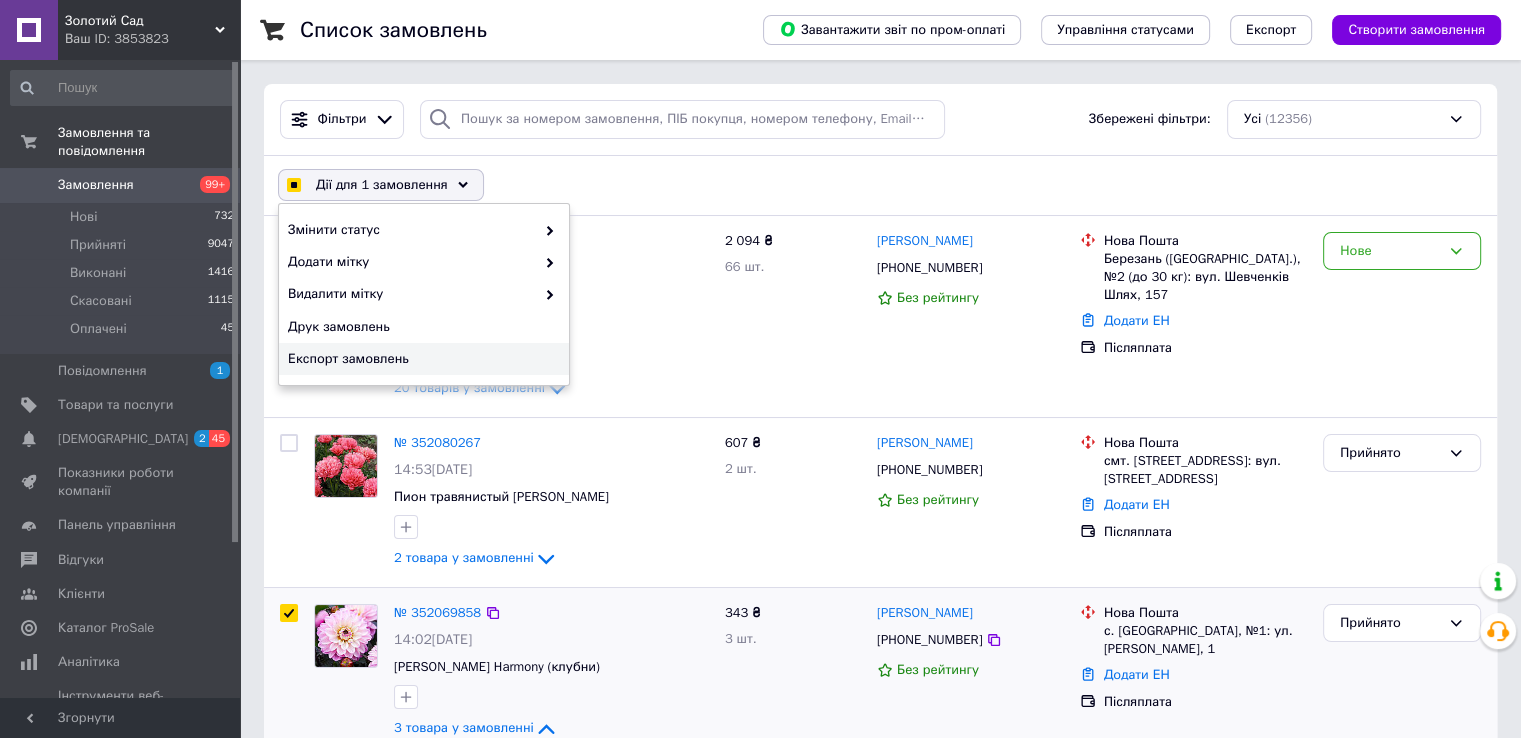 click at bounding box center (289, 613) 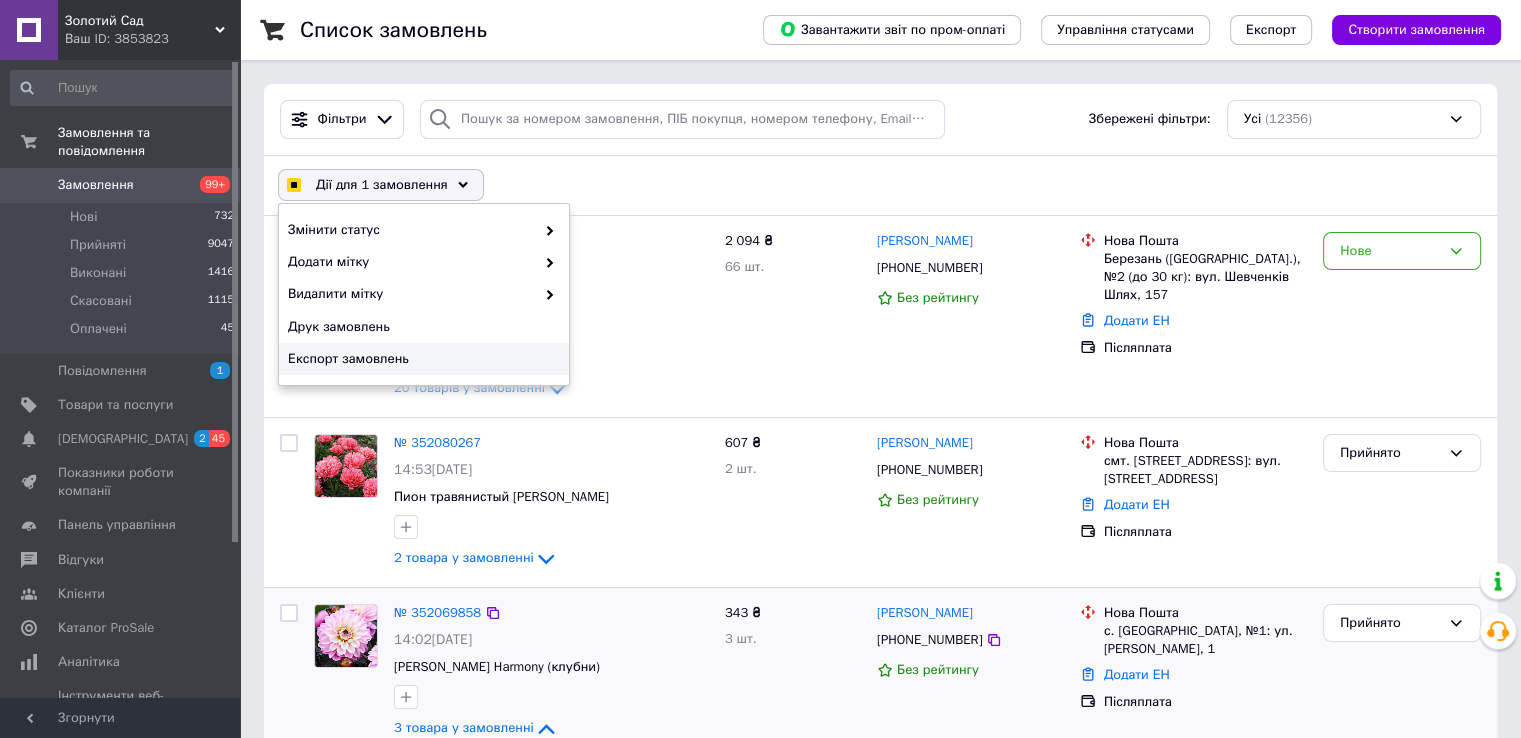 checkbox on "false" 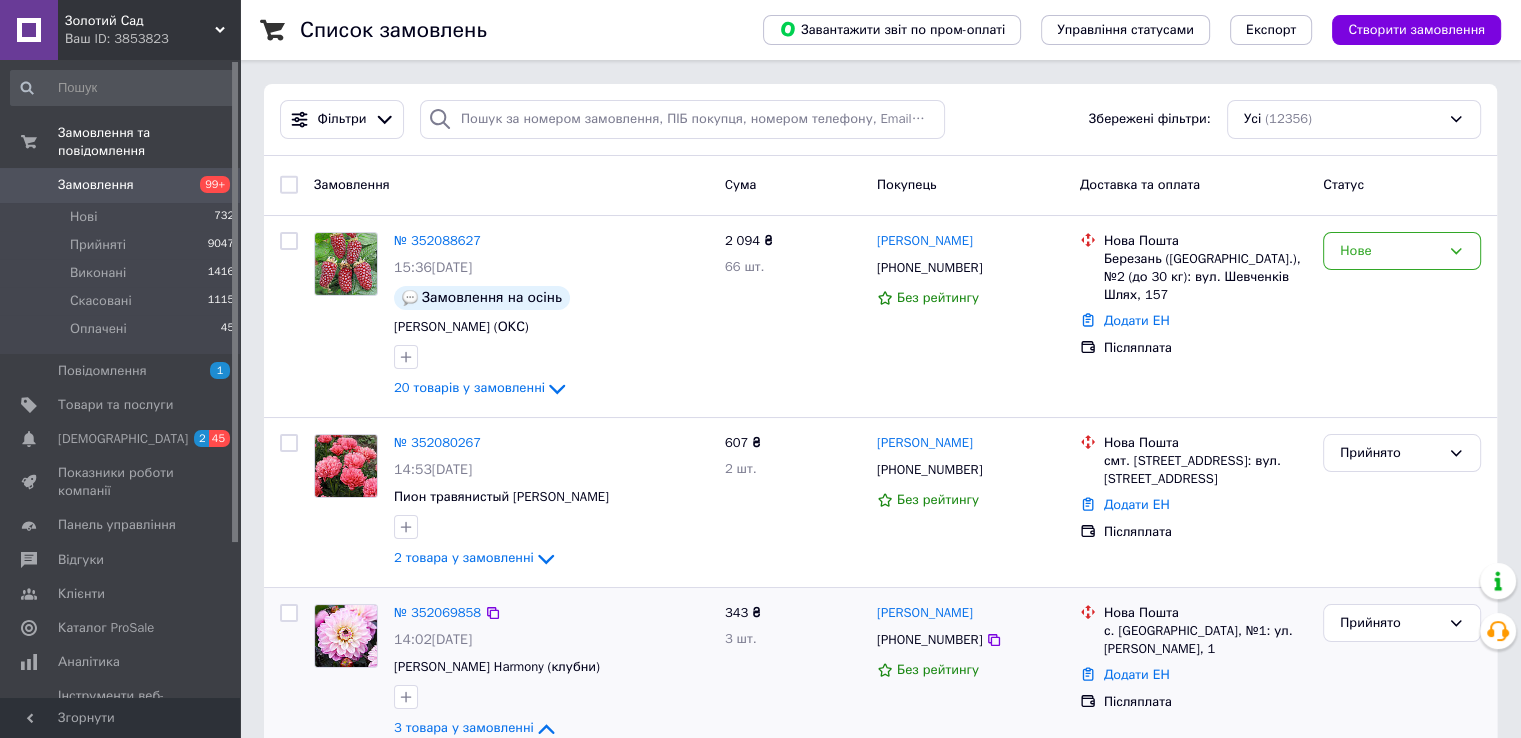 scroll, scrollTop: 200, scrollLeft: 0, axis: vertical 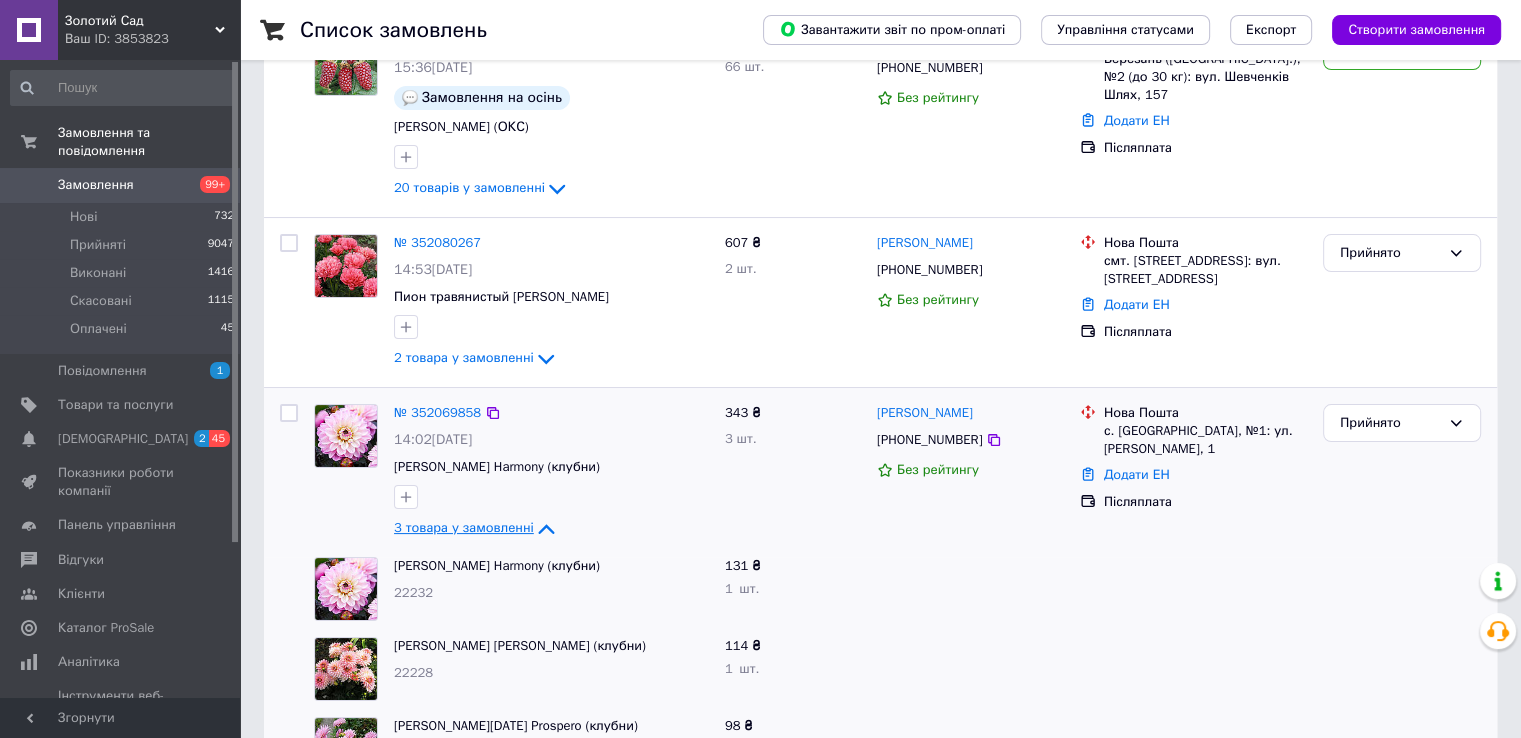 click on "3 товара у замовленні" at bounding box center [476, 527] 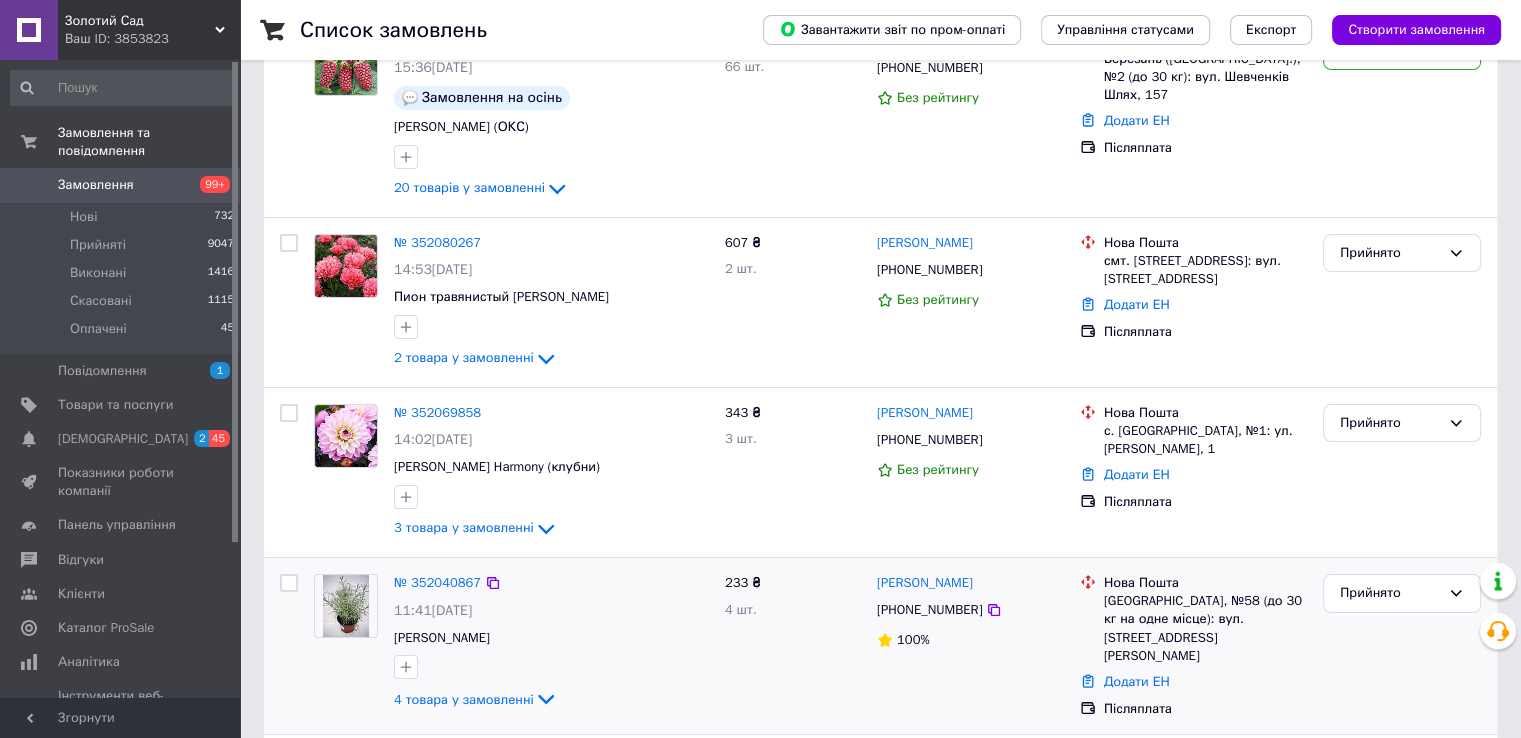 click at bounding box center [289, 583] 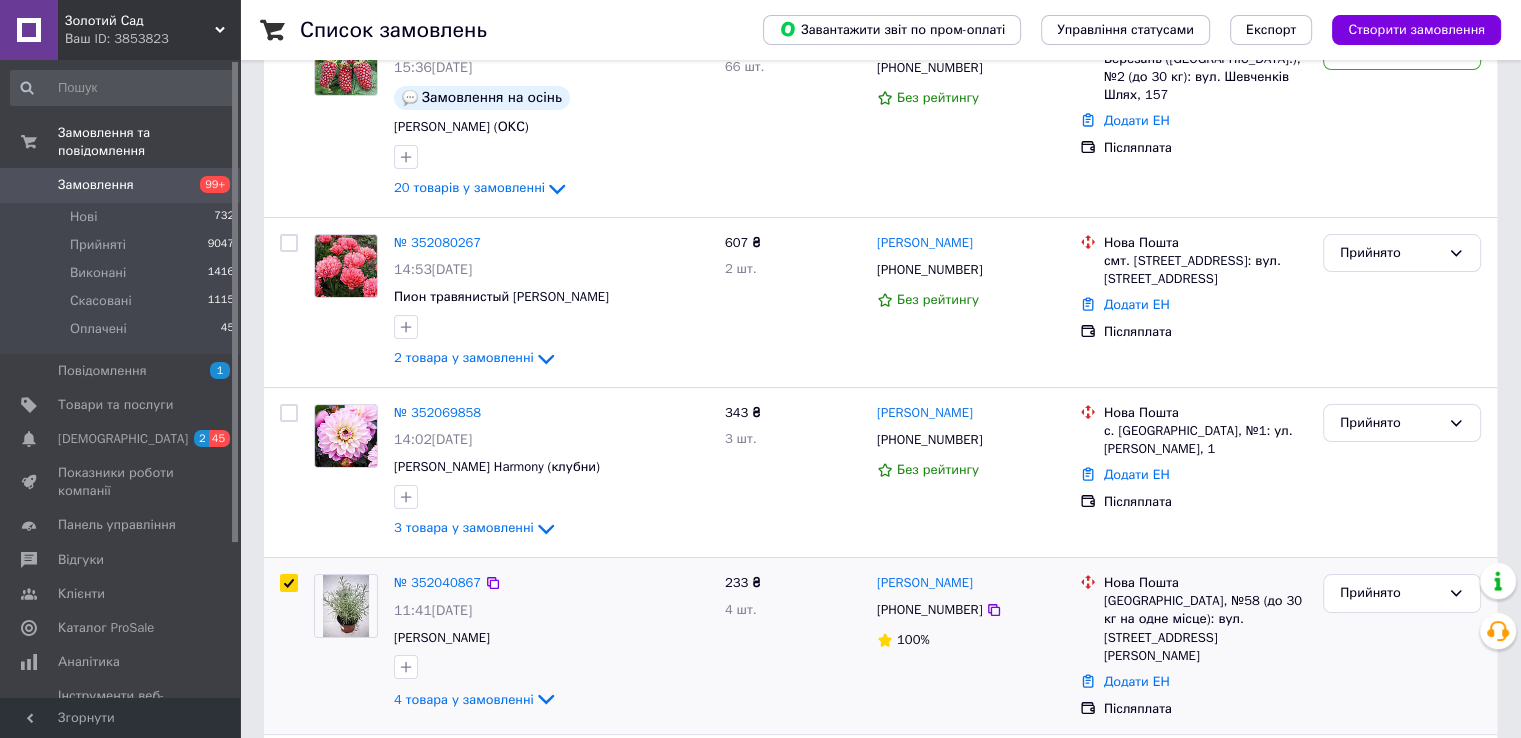 checkbox on "true" 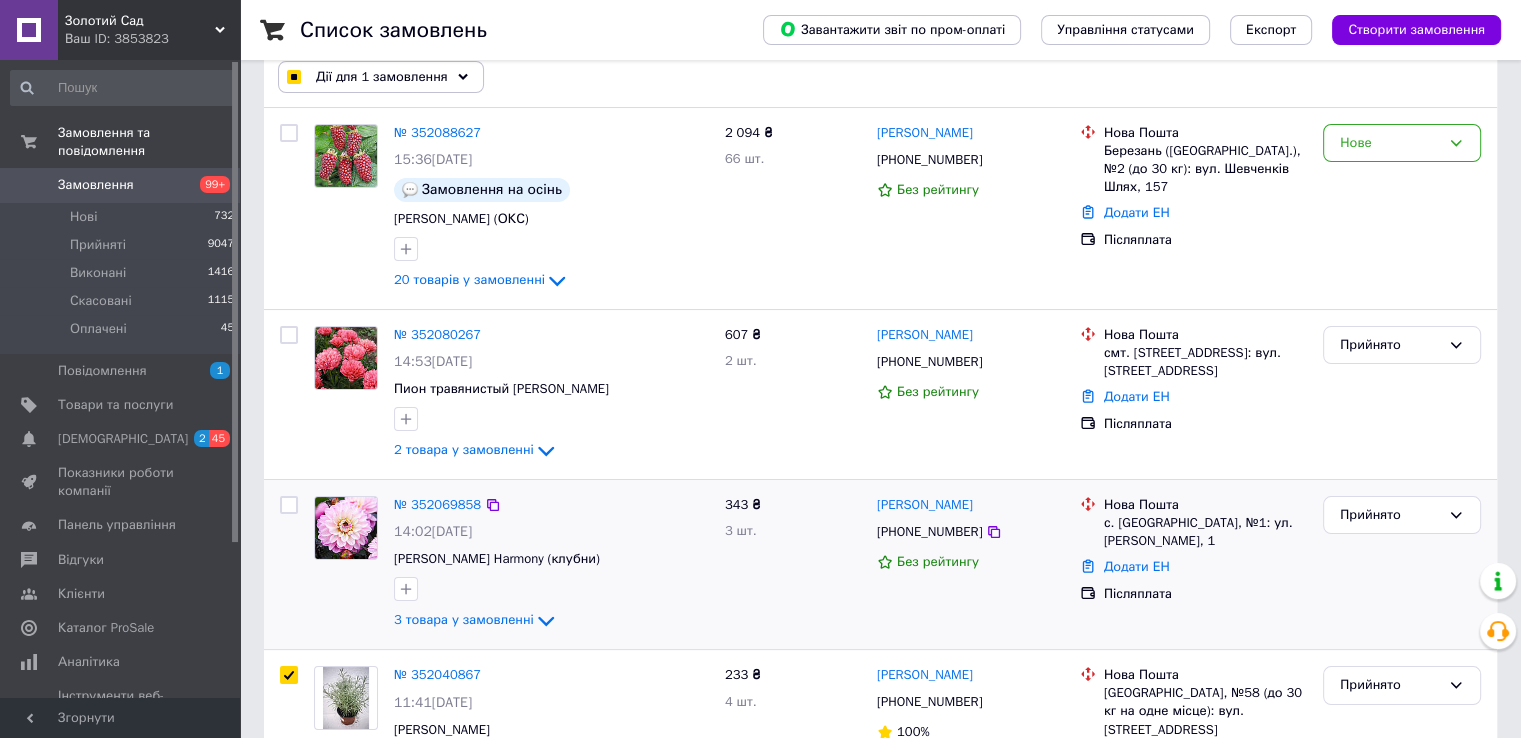 scroll, scrollTop: 0, scrollLeft: 0, axis: both 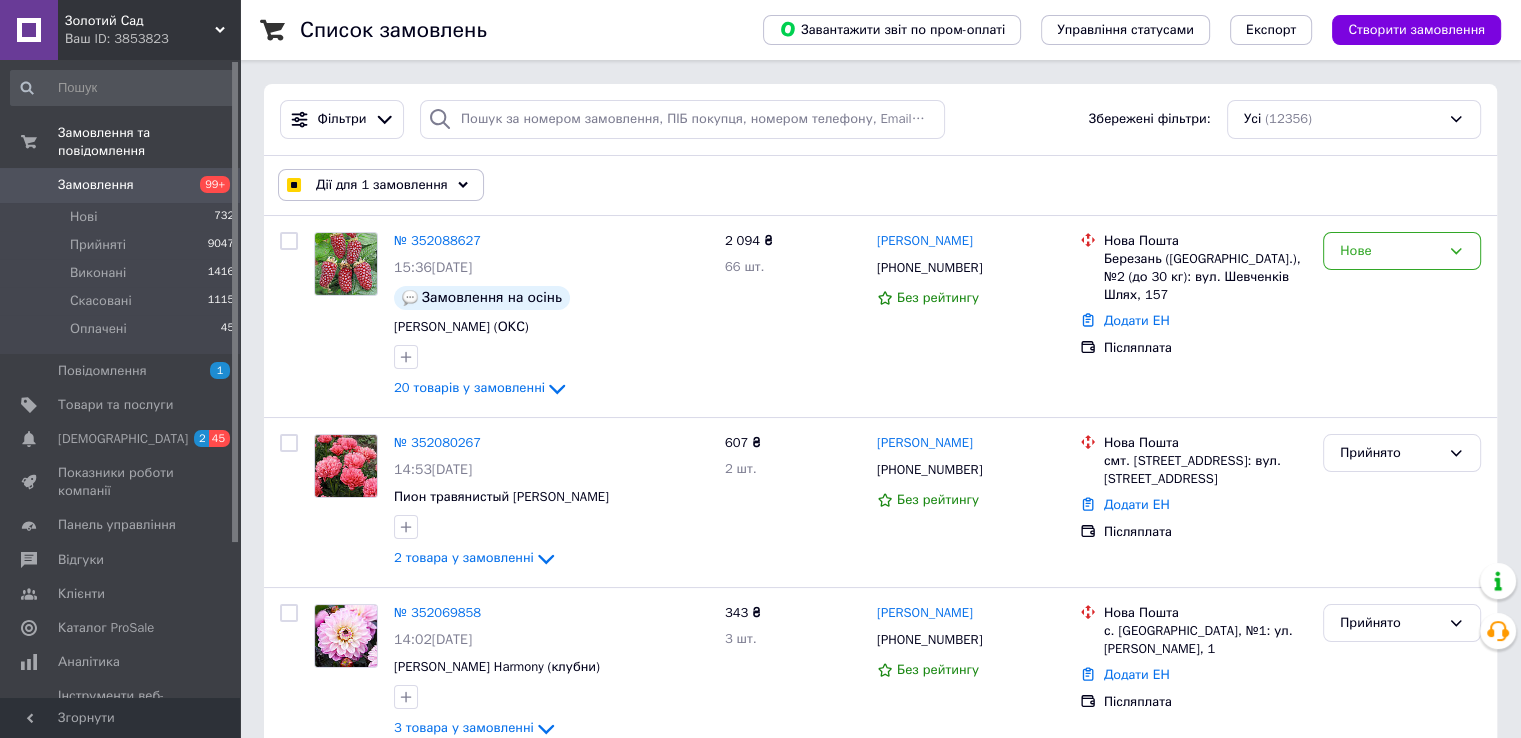 click on "Дії для 1 замовлення" at bounding box center (382, 185) 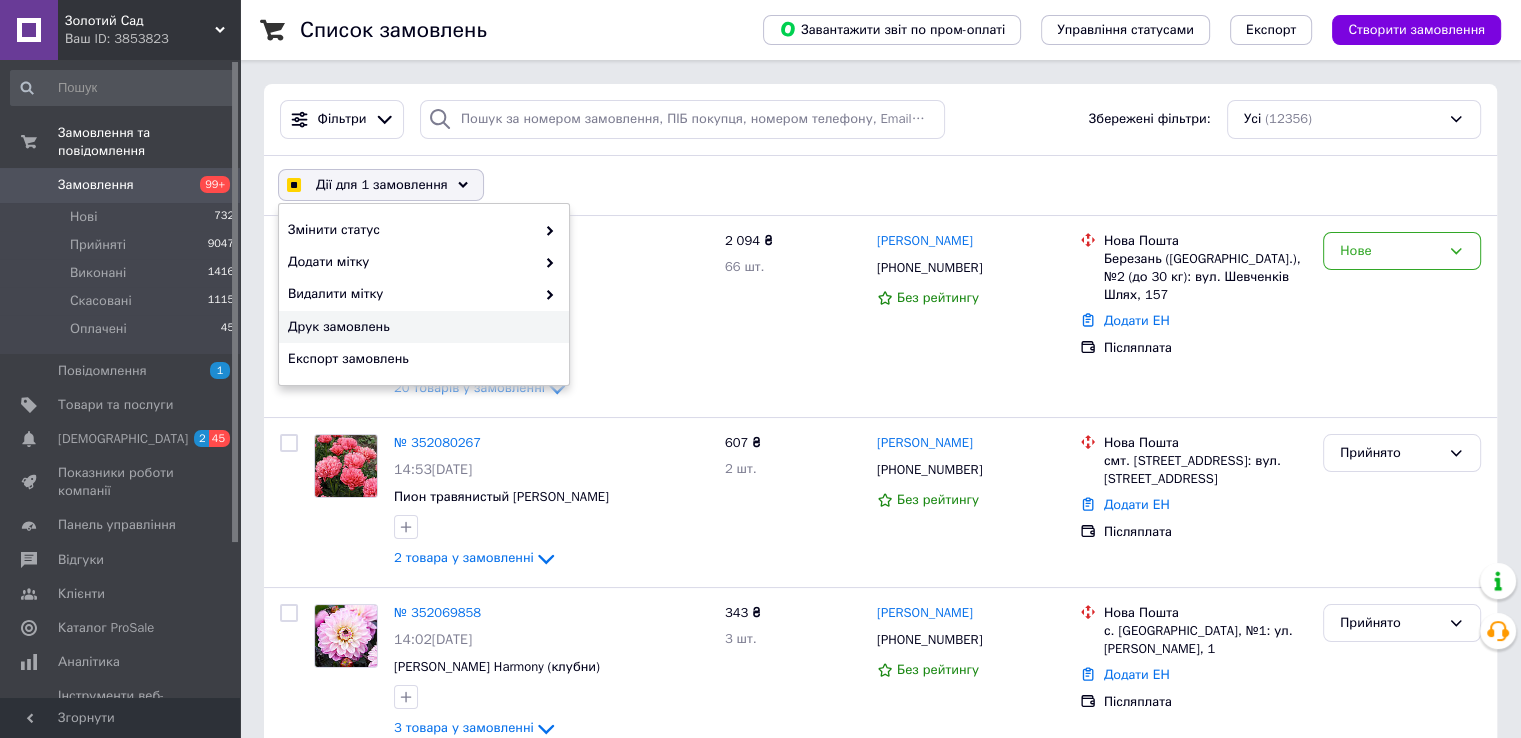 click on "Друк замовлень" at bounding box center (421, 327) 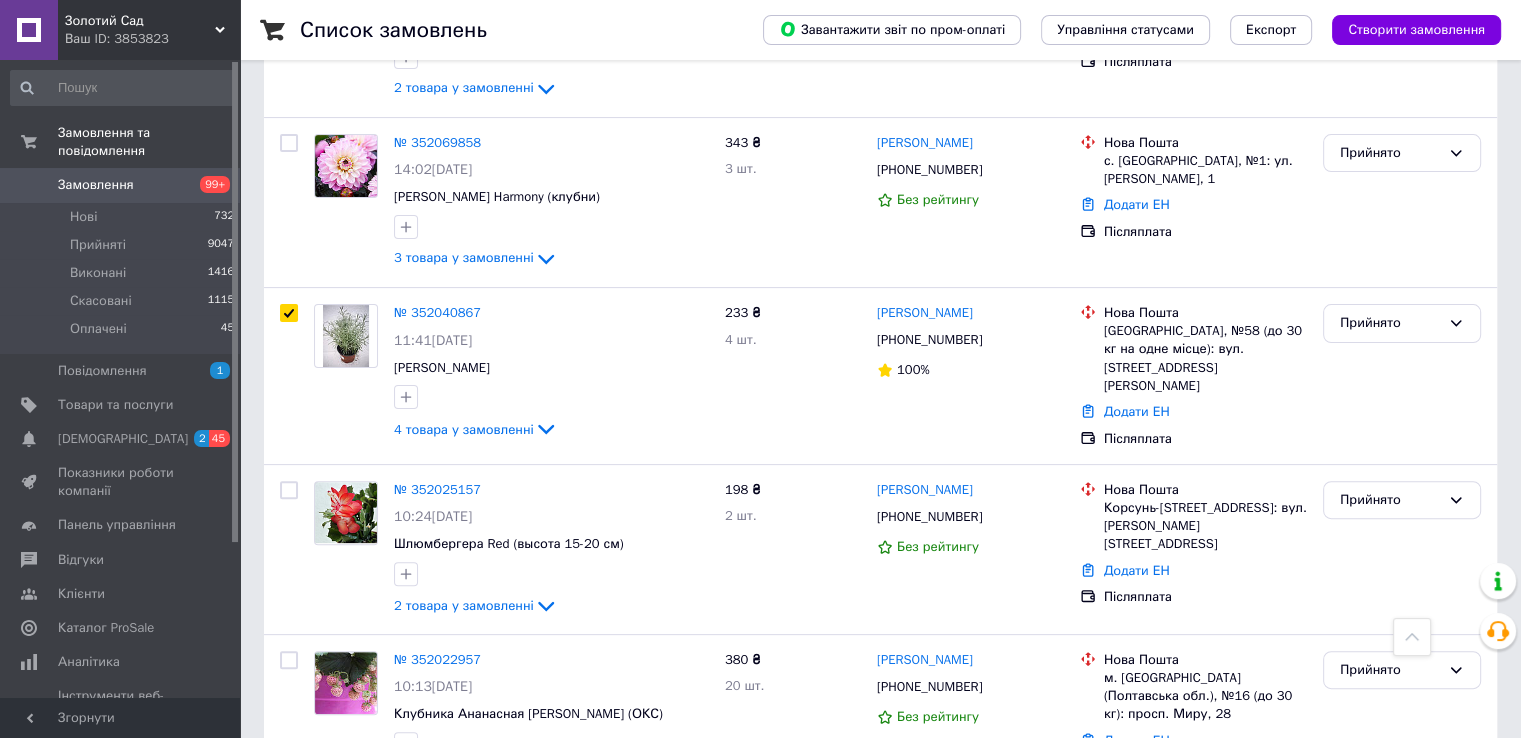 scroll, scrollTop: 700, scrollLeft: 0, axis: vertical 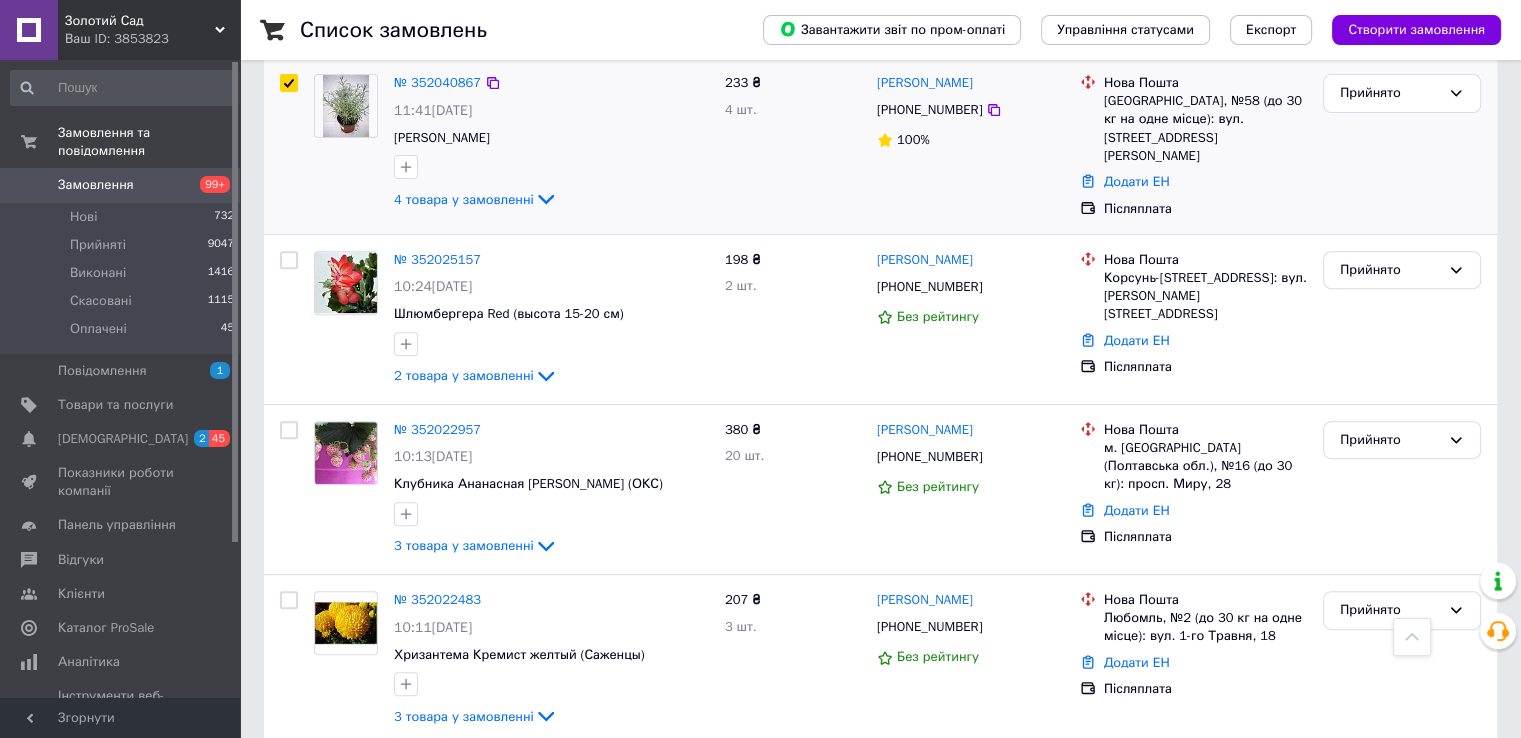 click at bounding box center [289, 83] 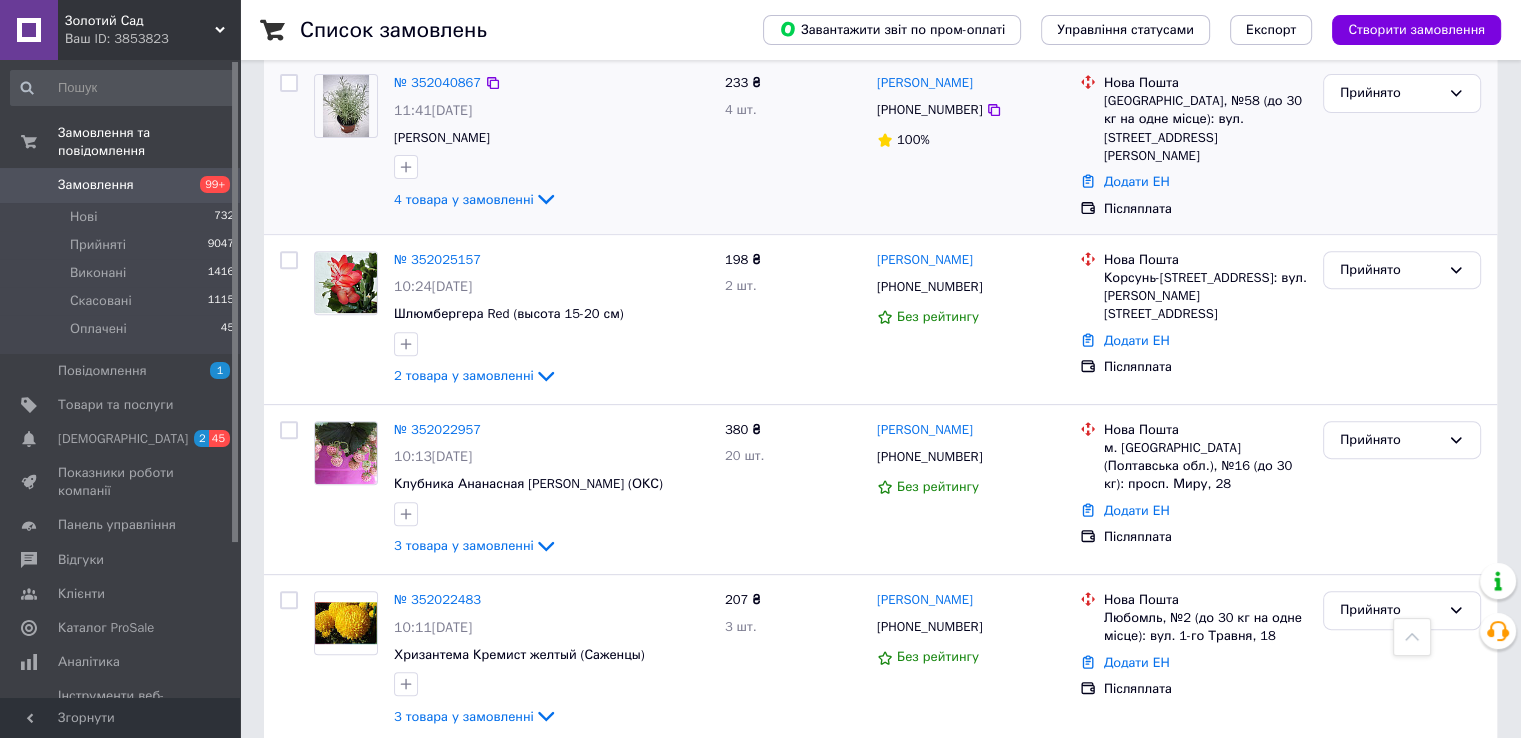 checkbox on "false" 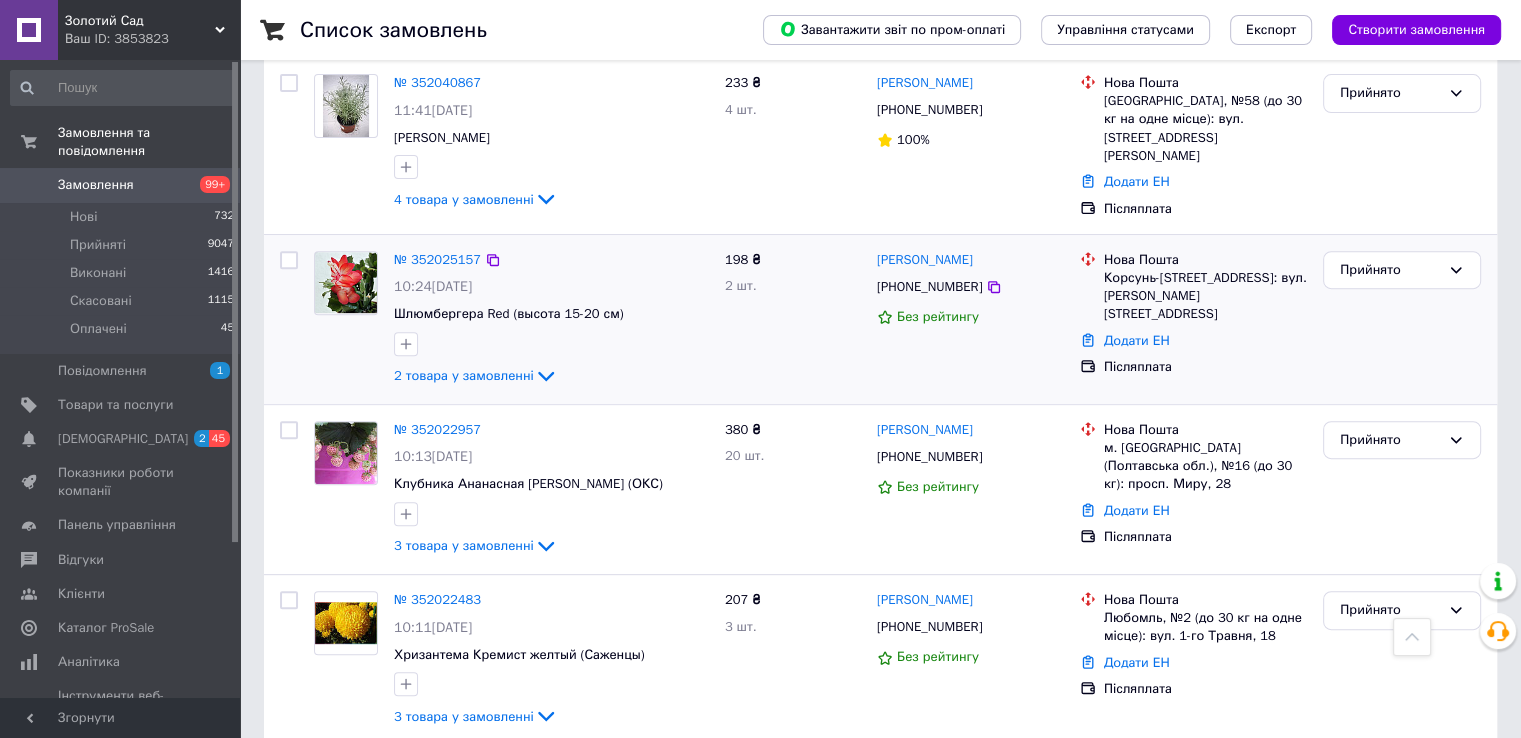 click at bounding box center [289, 260] 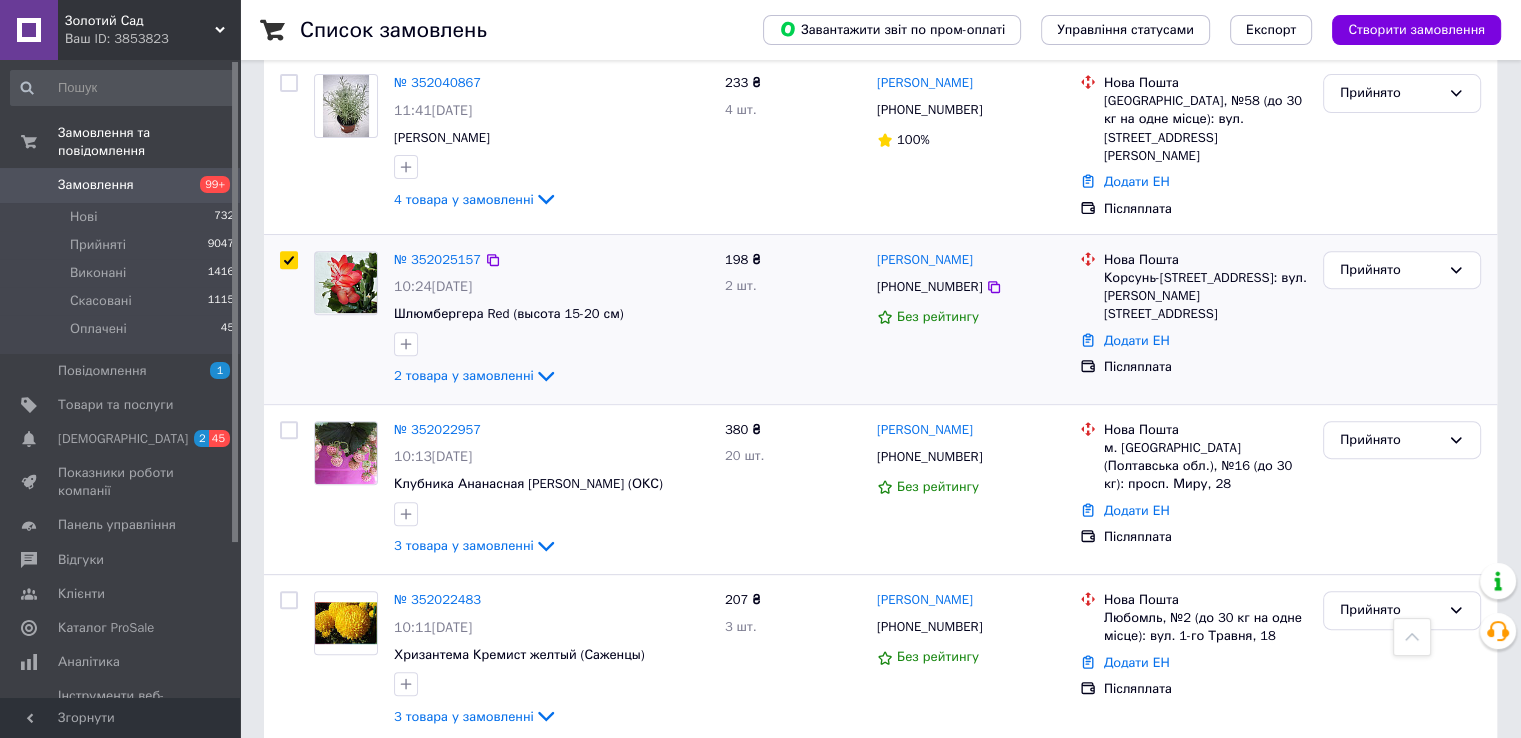 checkbox on "true" 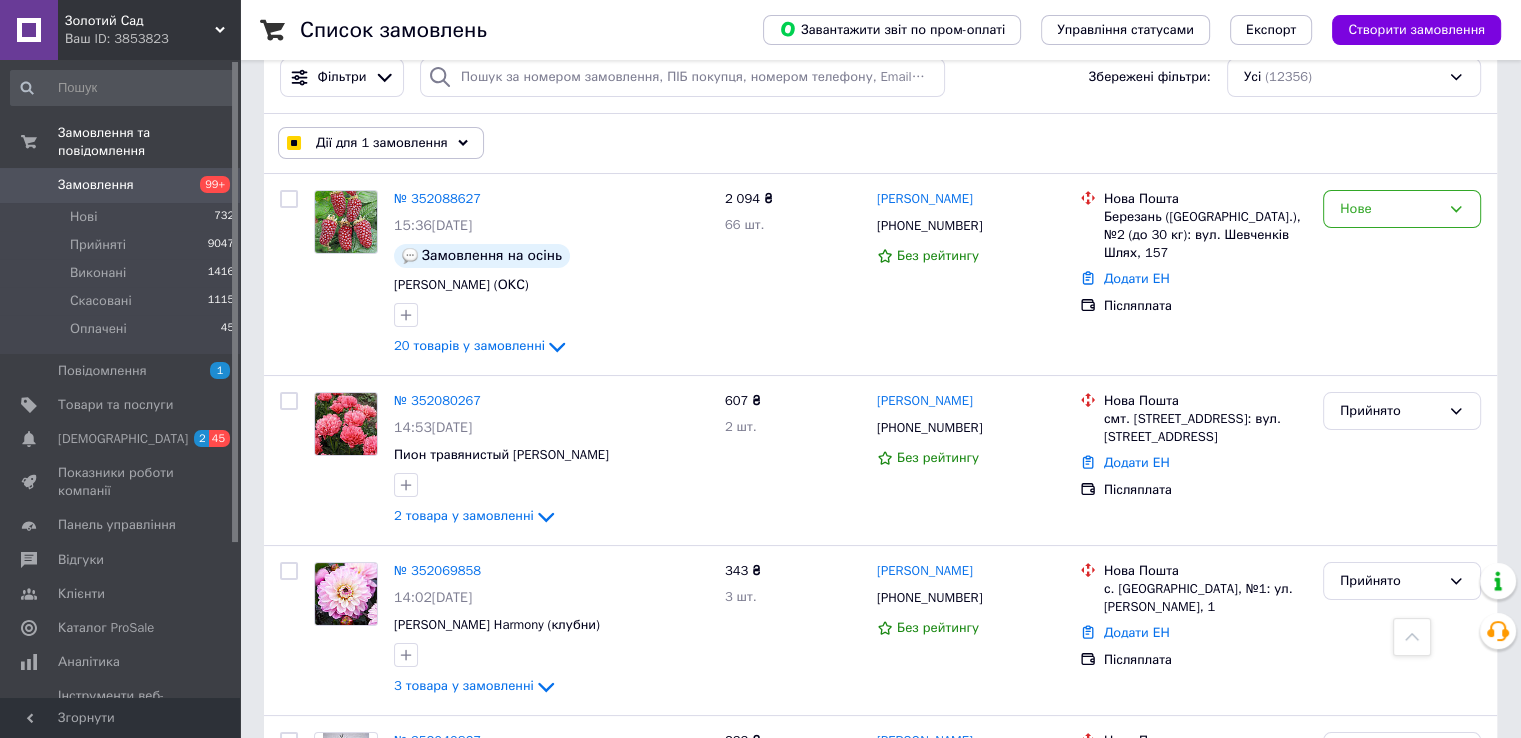 scroll, scrollTop: 0, scrollLeft: 0, axis: both 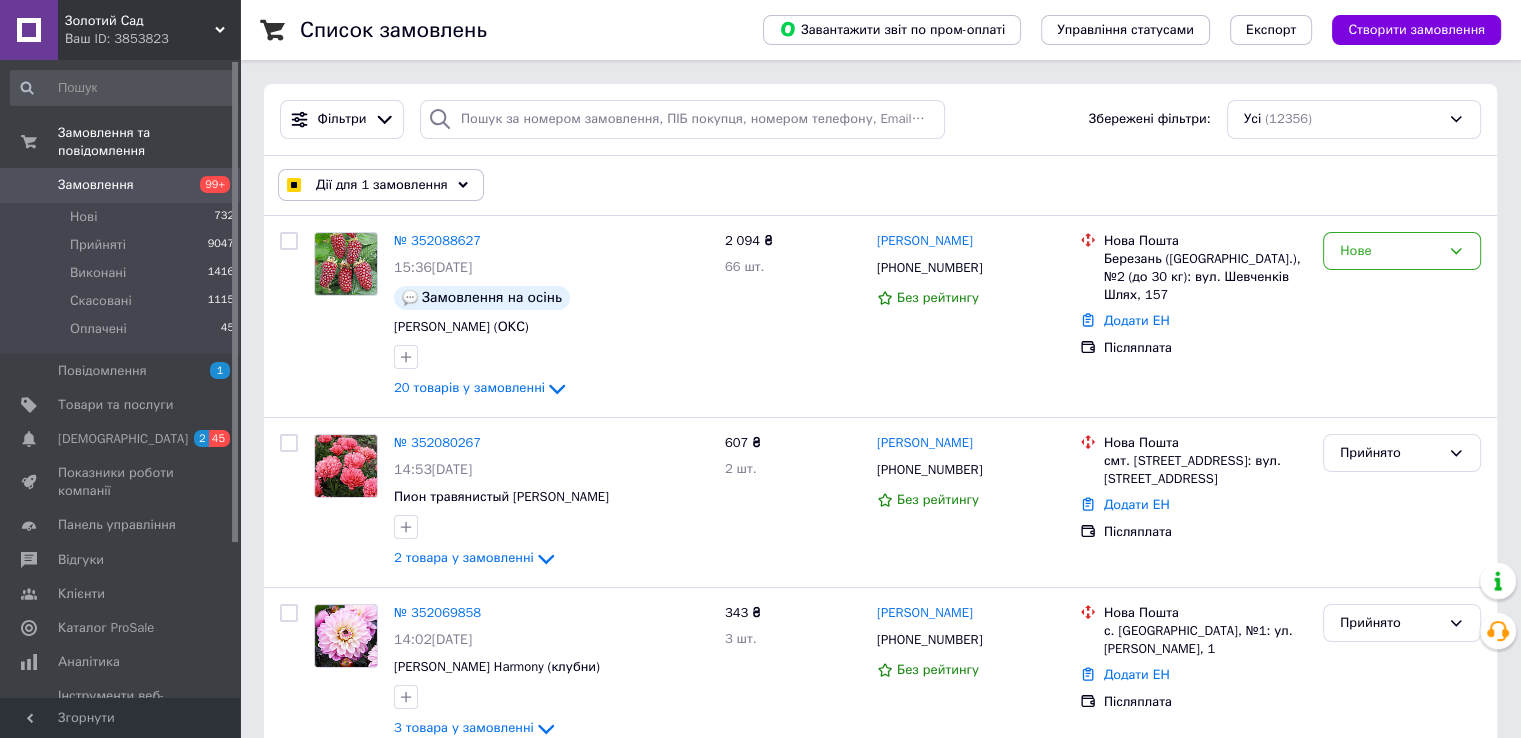 click on "Дії для 1 замовлення" at bounding box center (382, 185) 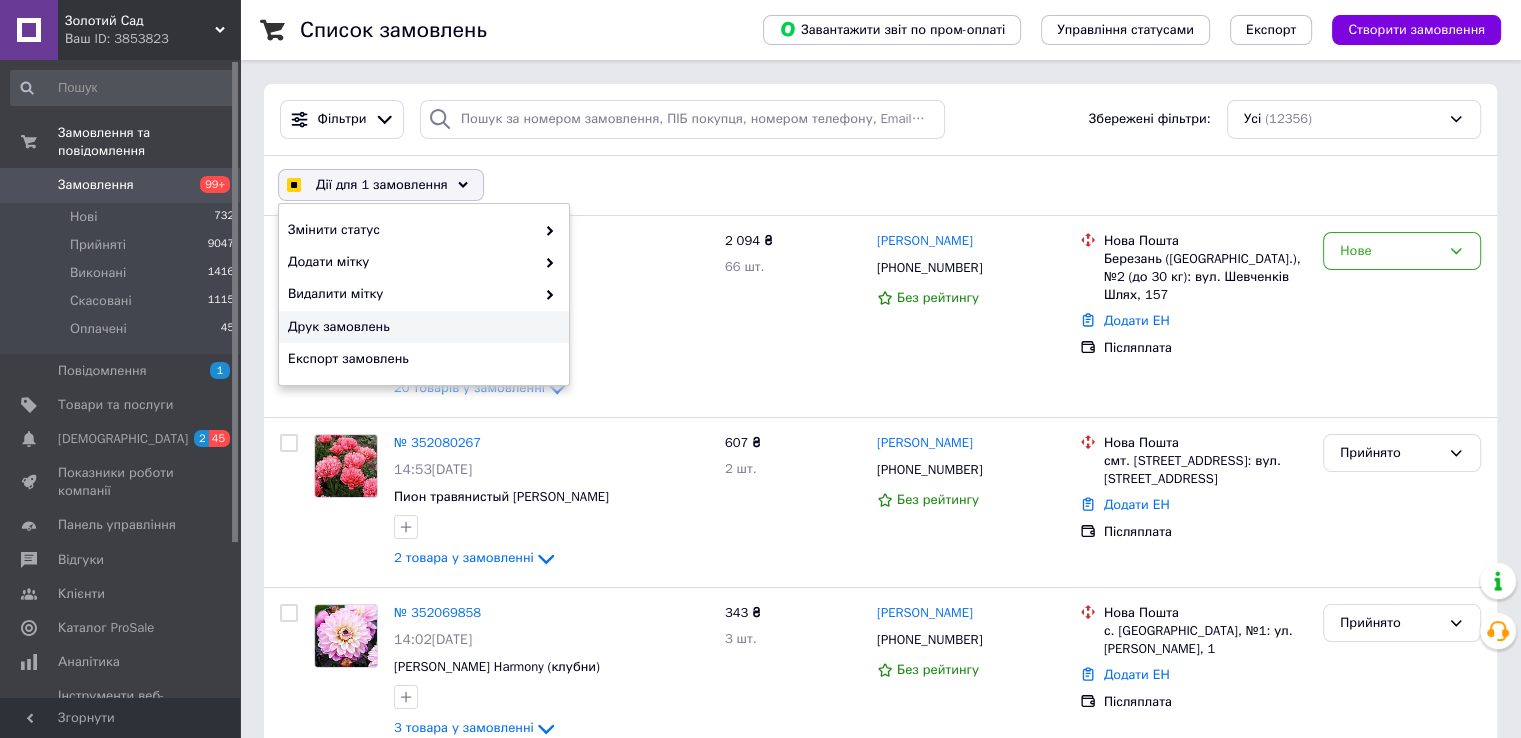 click on "Друк замовлень" at bounding box center (421, 327) 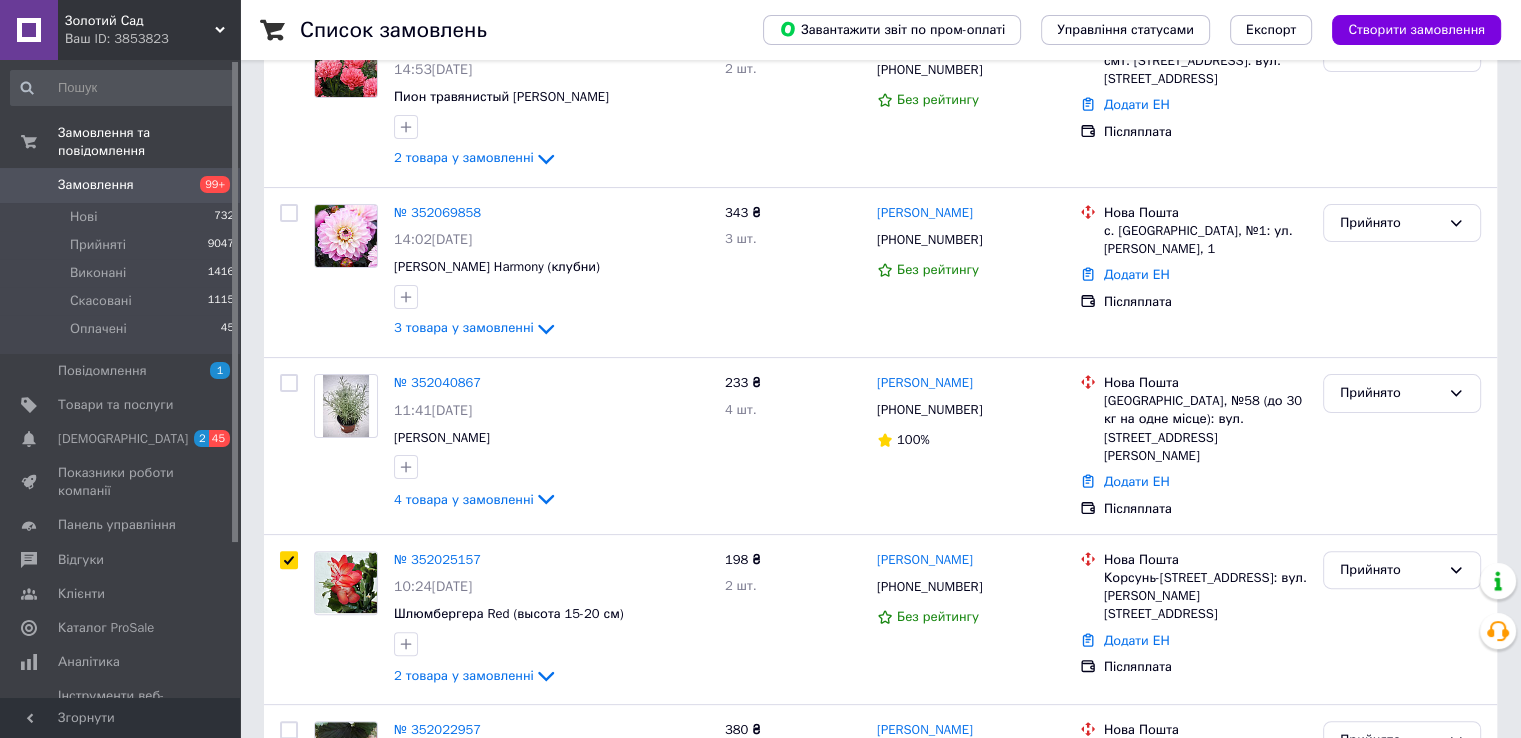 checkbox on "true" 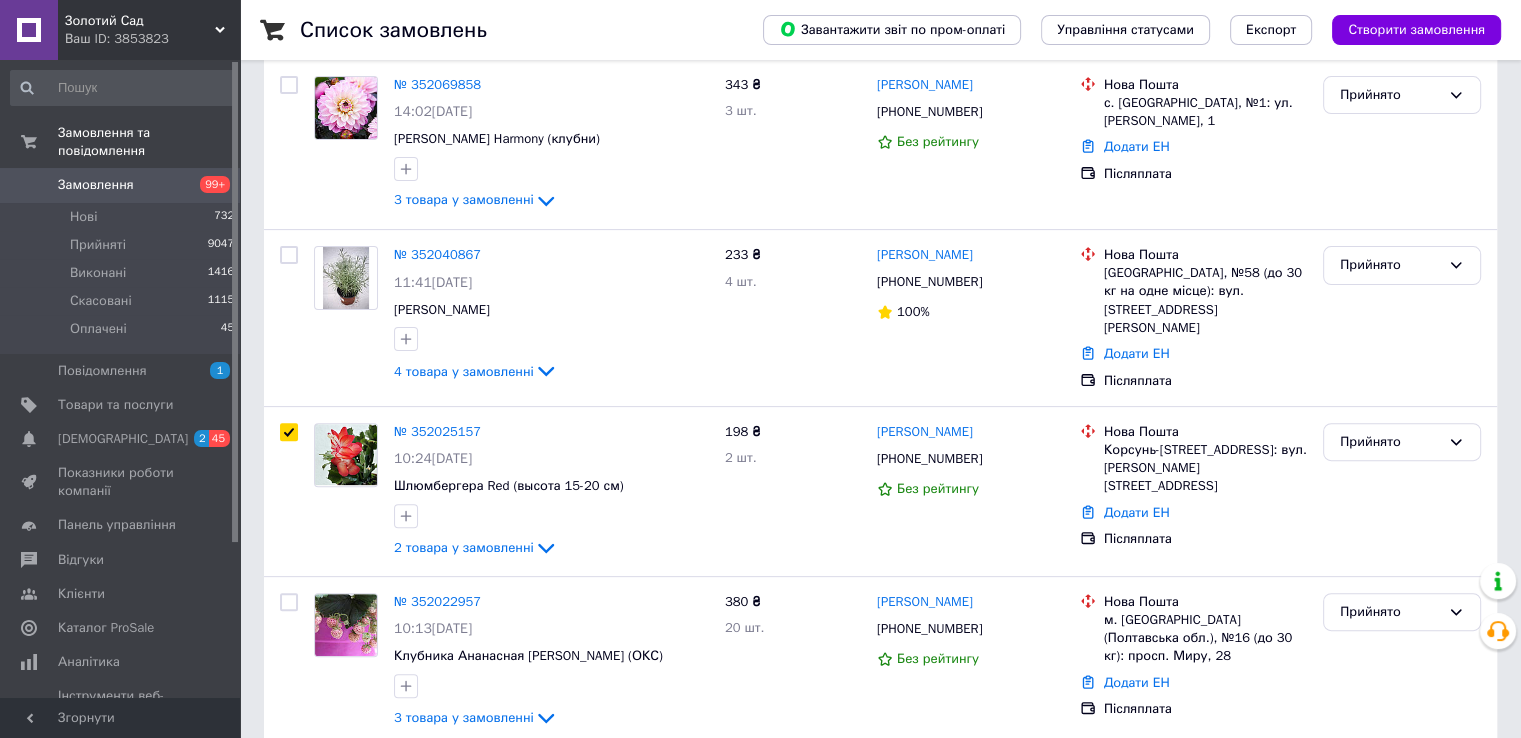 scroll, scrollTop: 600, scrollLeft: 0, axis: vertical 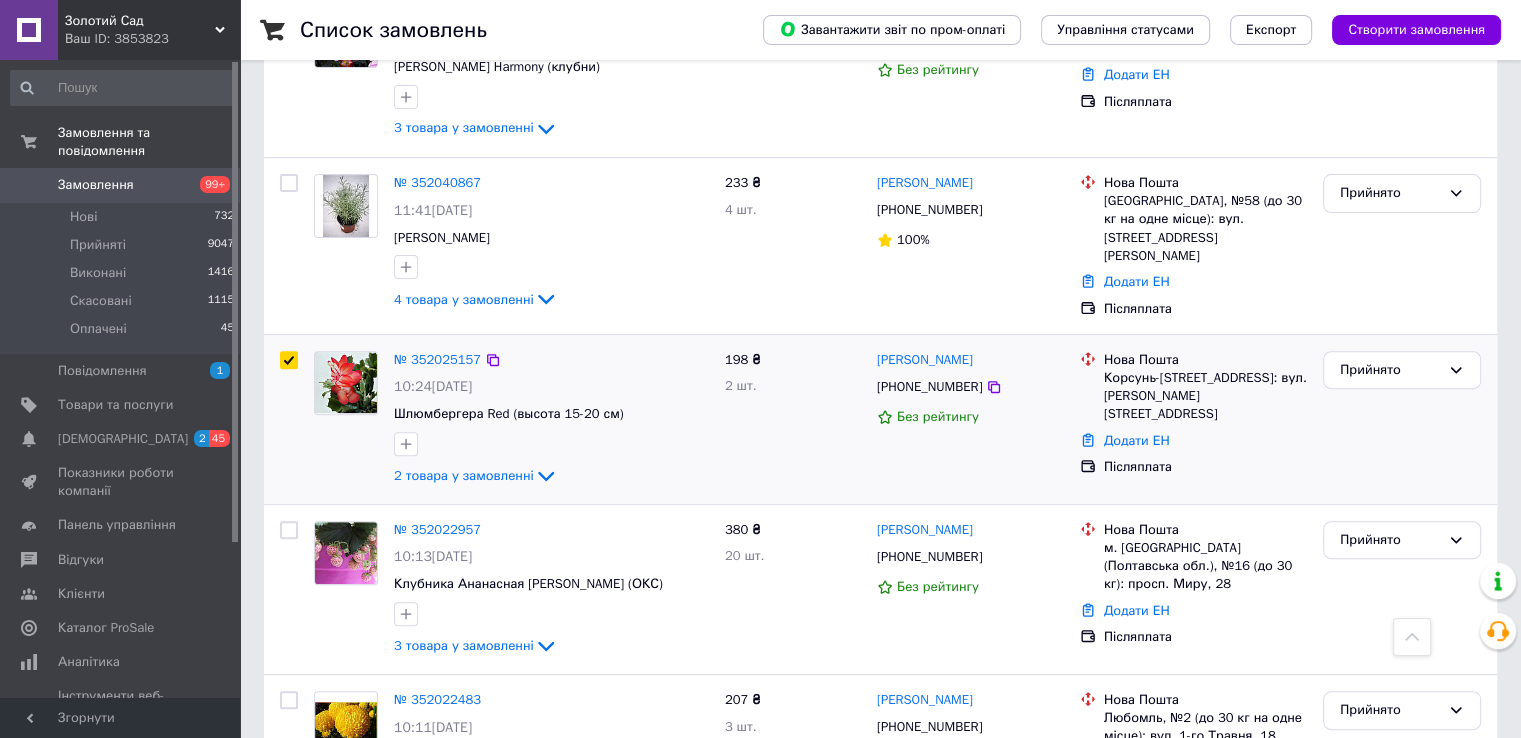 click at bounding box center (289, 360) 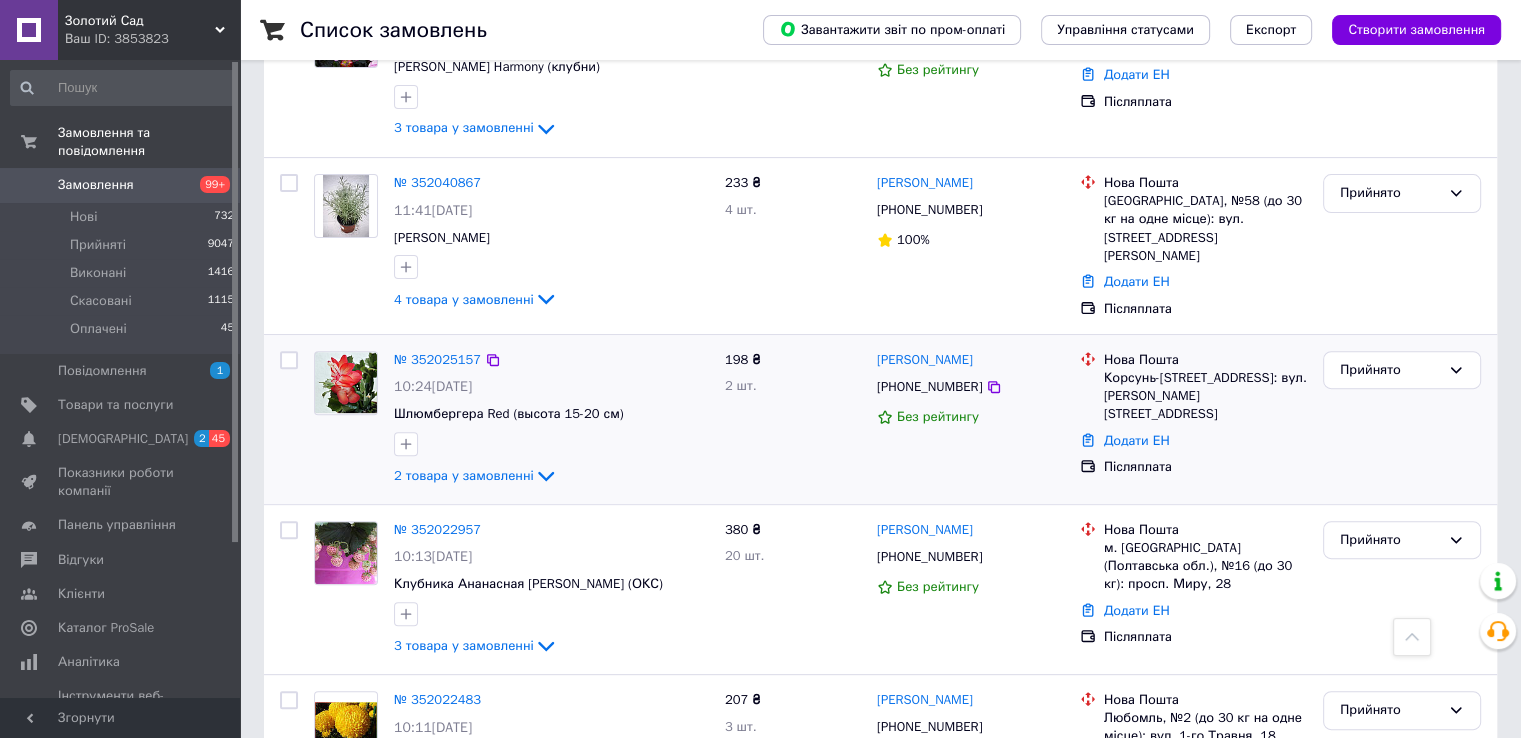 checkbox on "false" 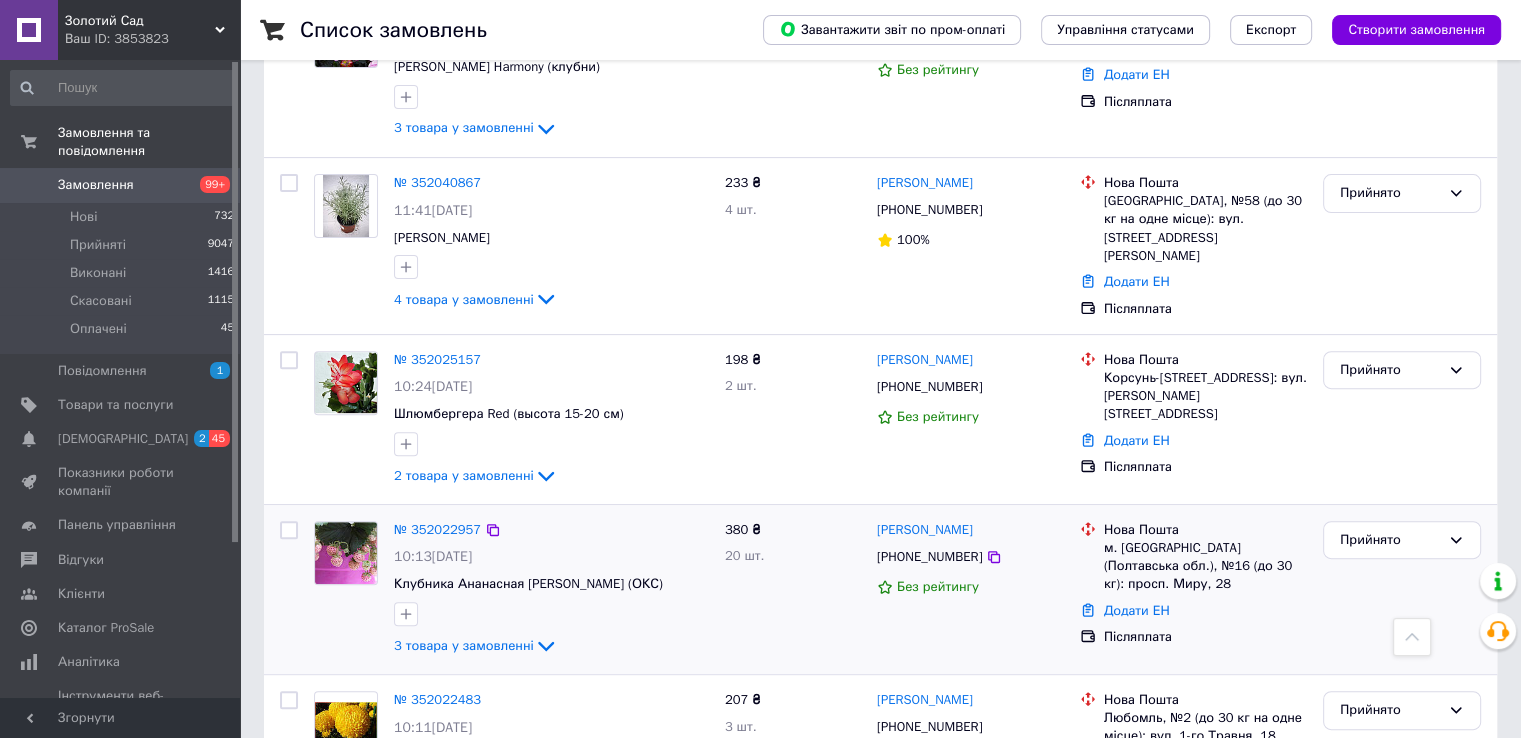click at bounding box center [289, 530] 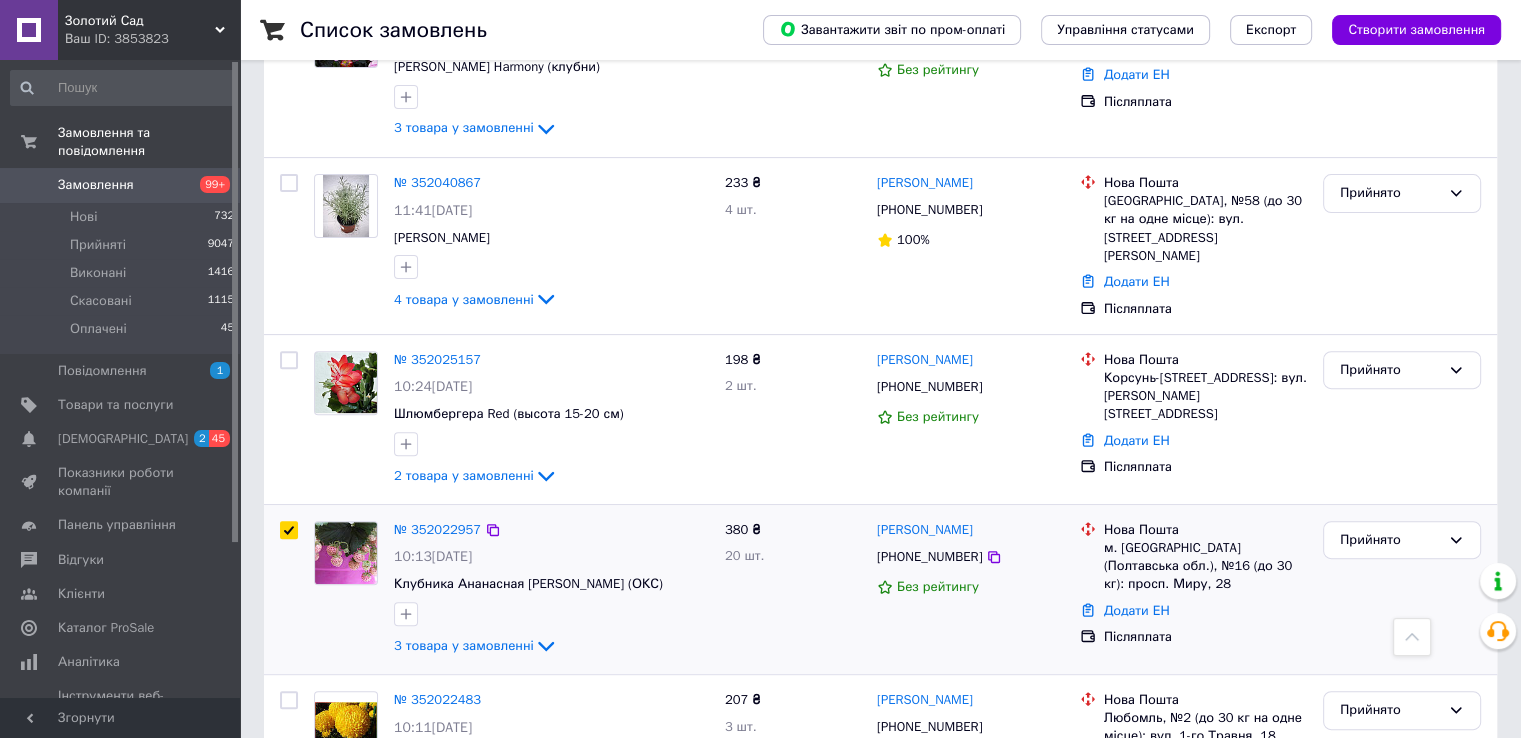 checkbox on "true" 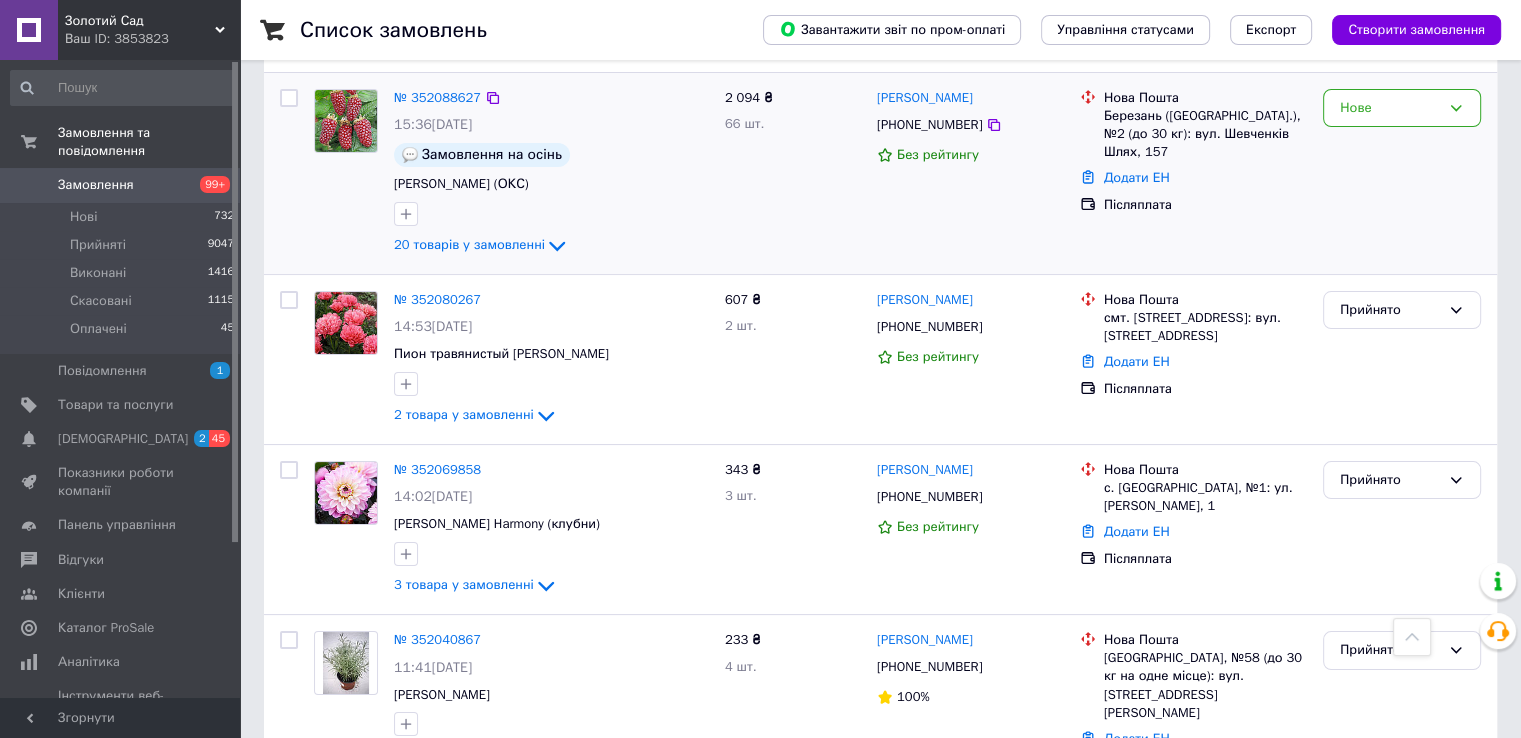 scroll, scrollTop: 0, scrollLeft: 0, axis: both 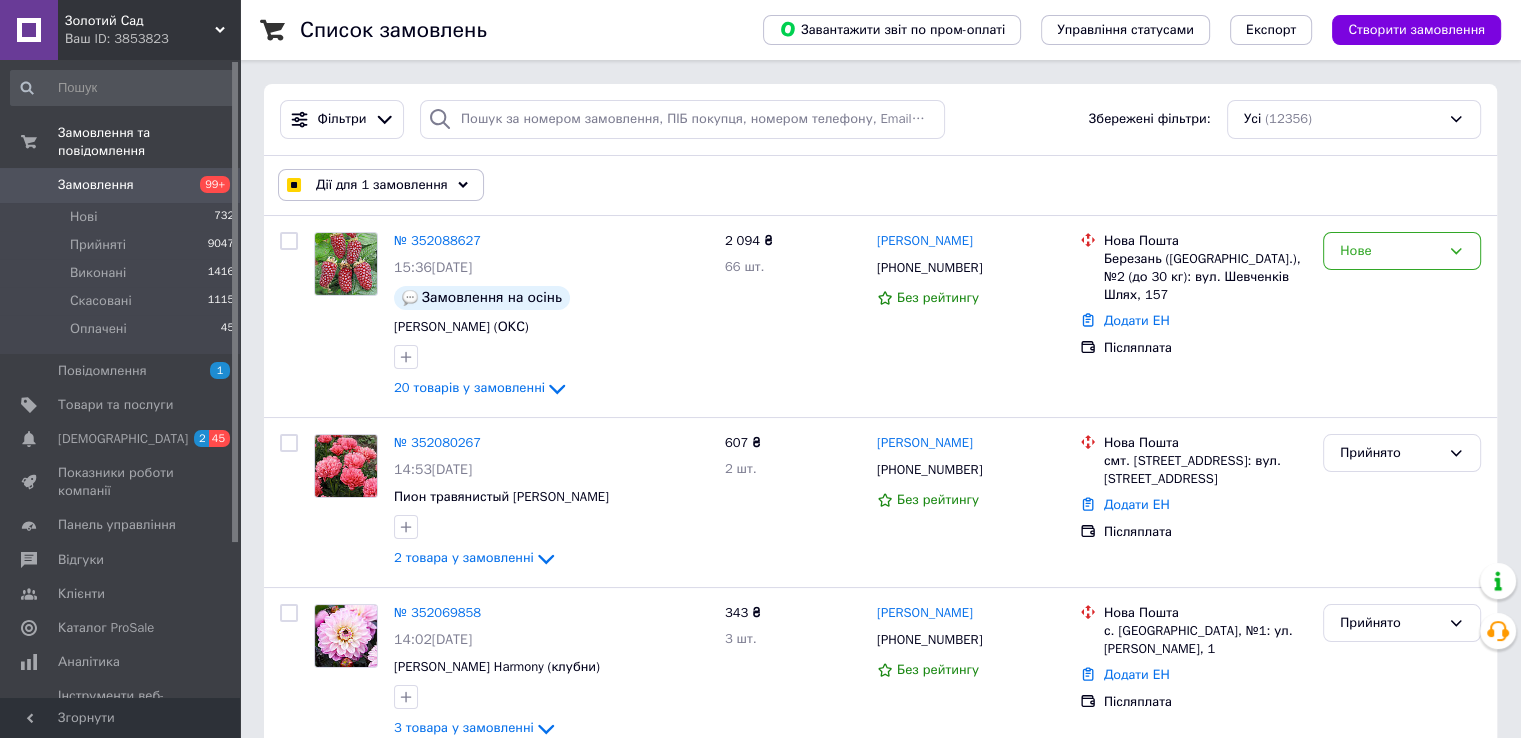 click on "Дії для 1 замовлення" at bounding box center (382, 185) 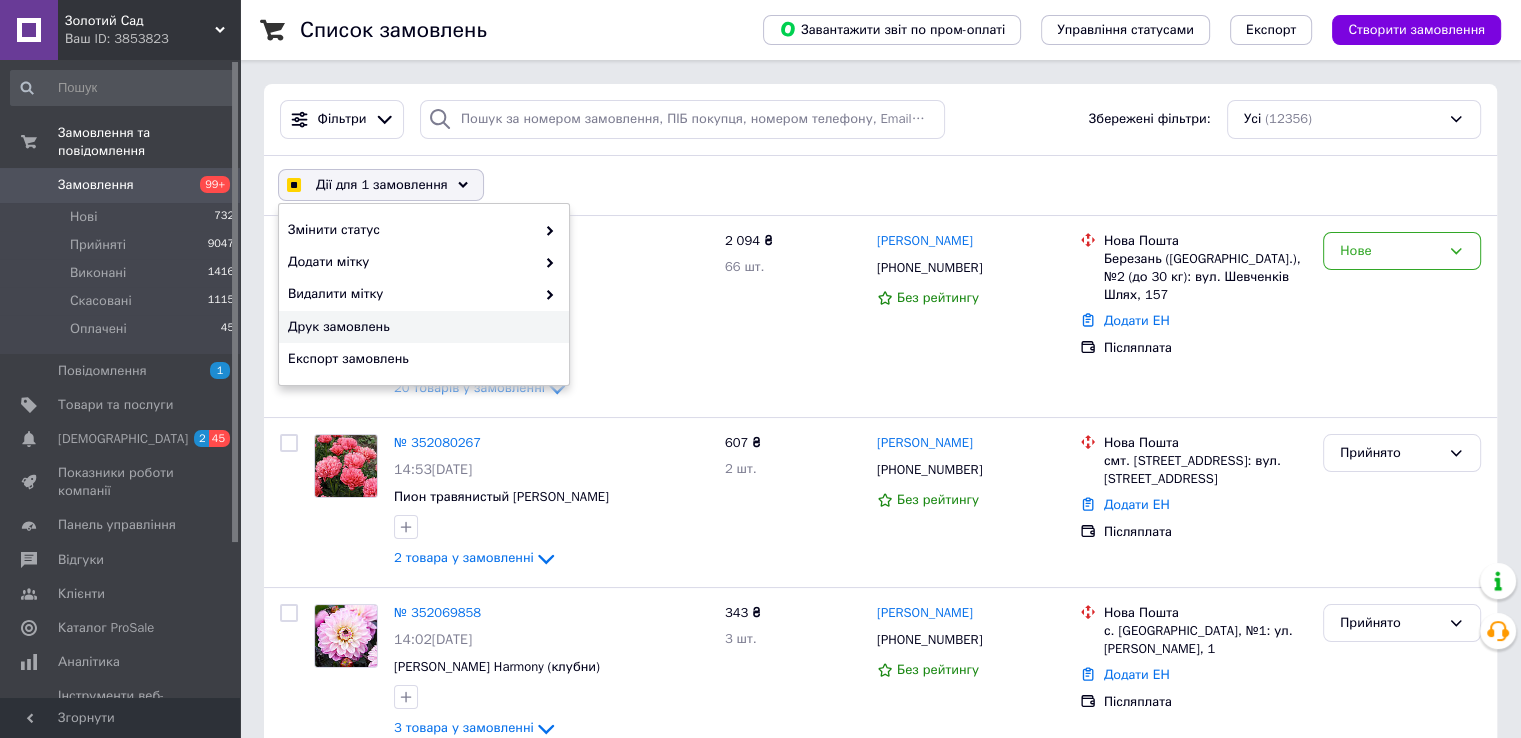 checkbox on "true" 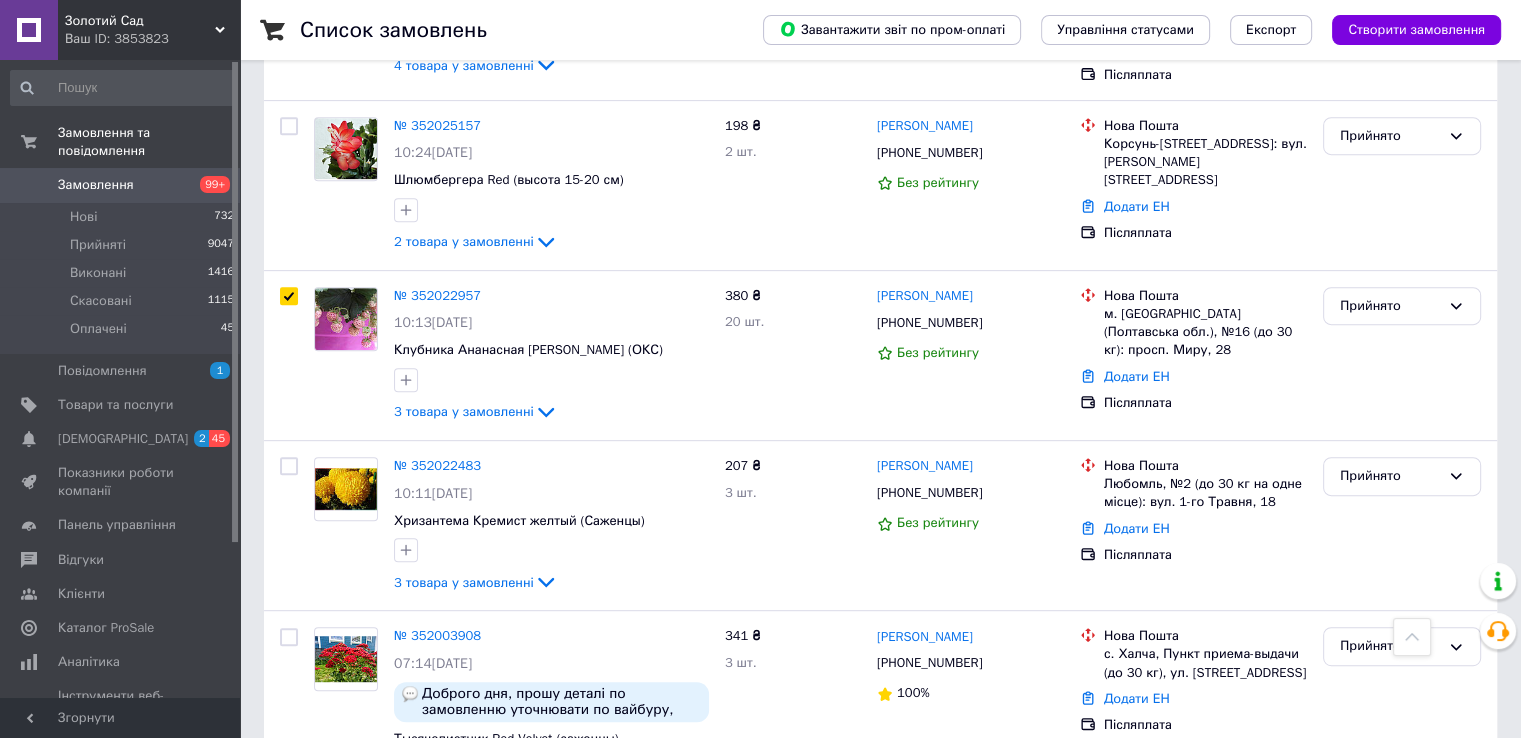 scroll, scrollTop: 900, scrollLeft: 0, axis: vertical 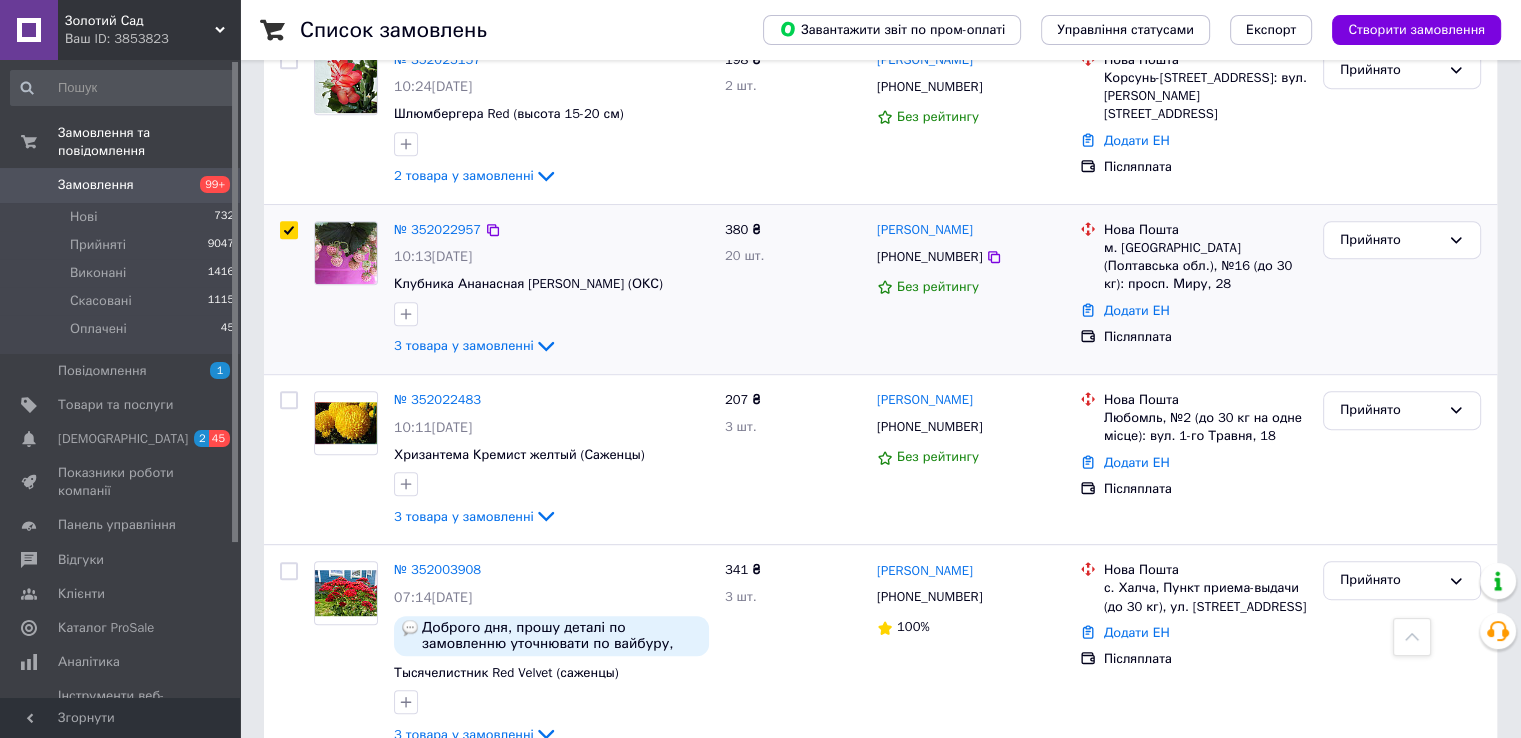 click at bounding box center [289, 230] 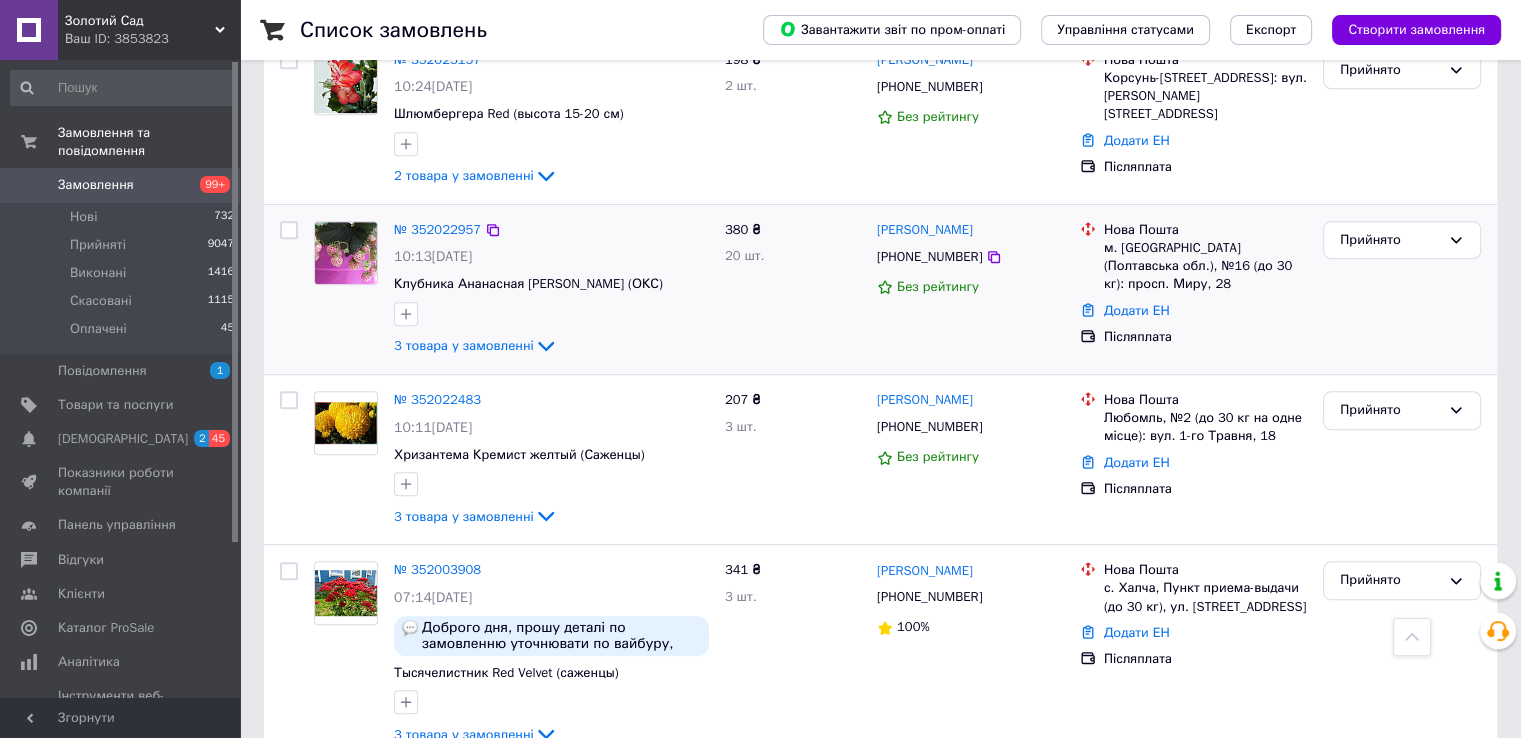 checkbox on "false" 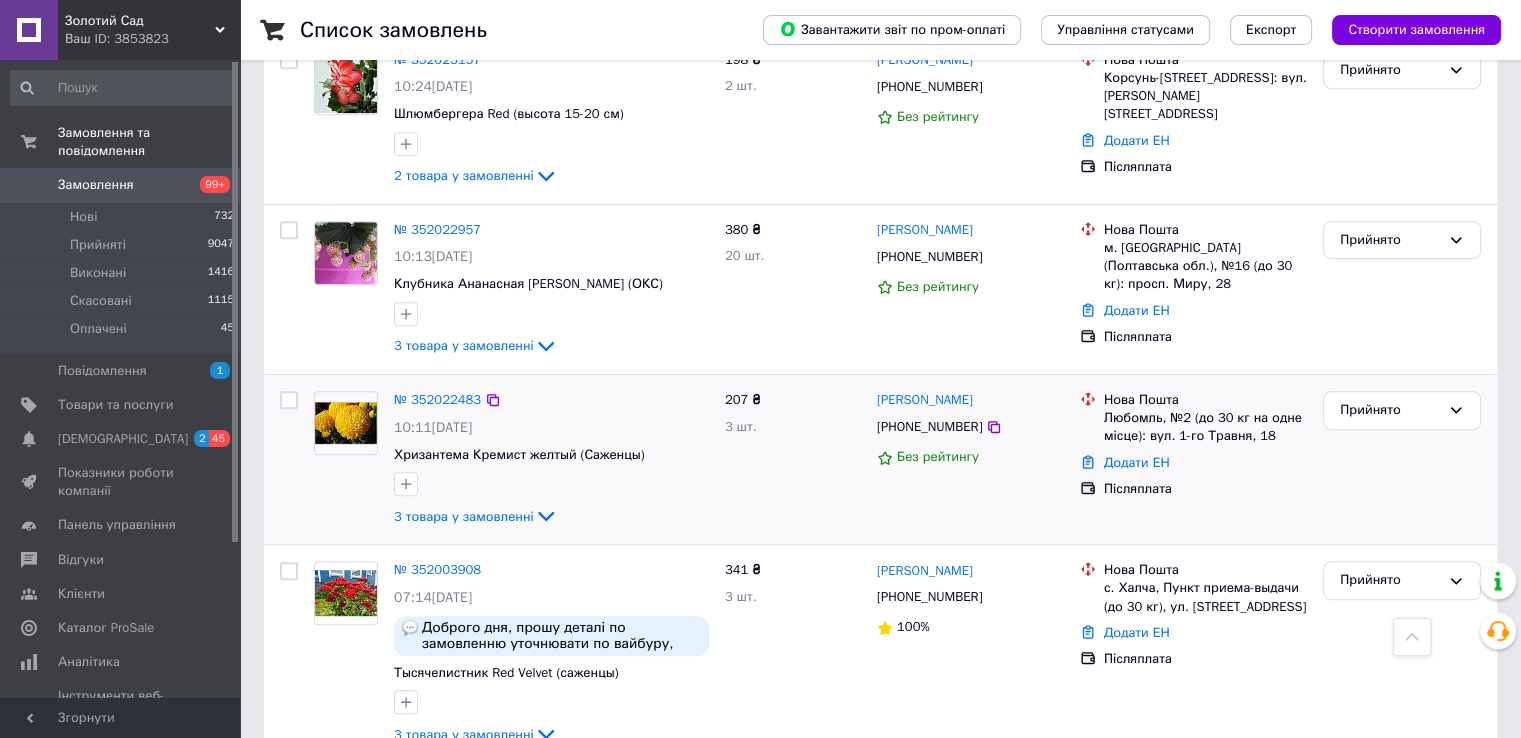 click at bounding box center [289, 400] 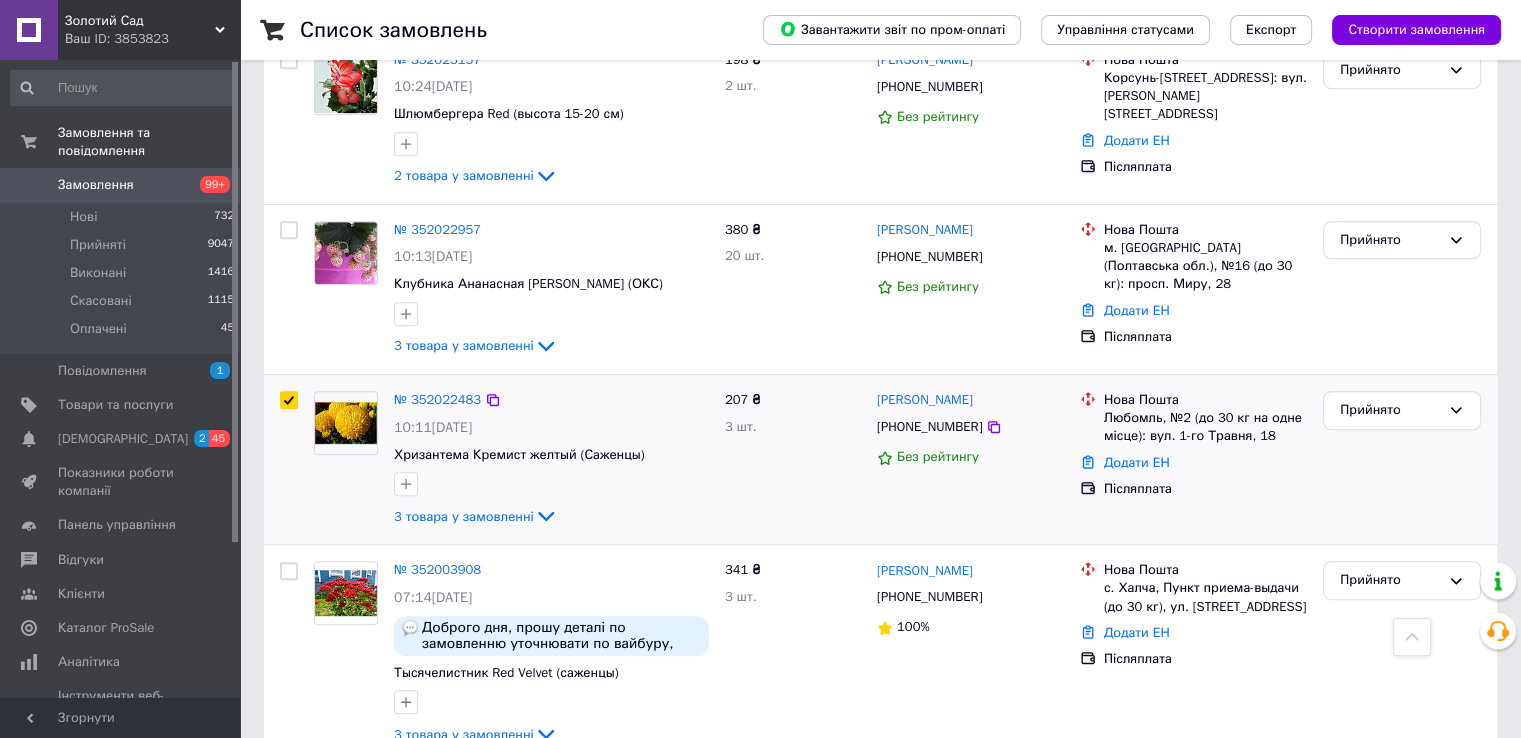 checkbox on "true" 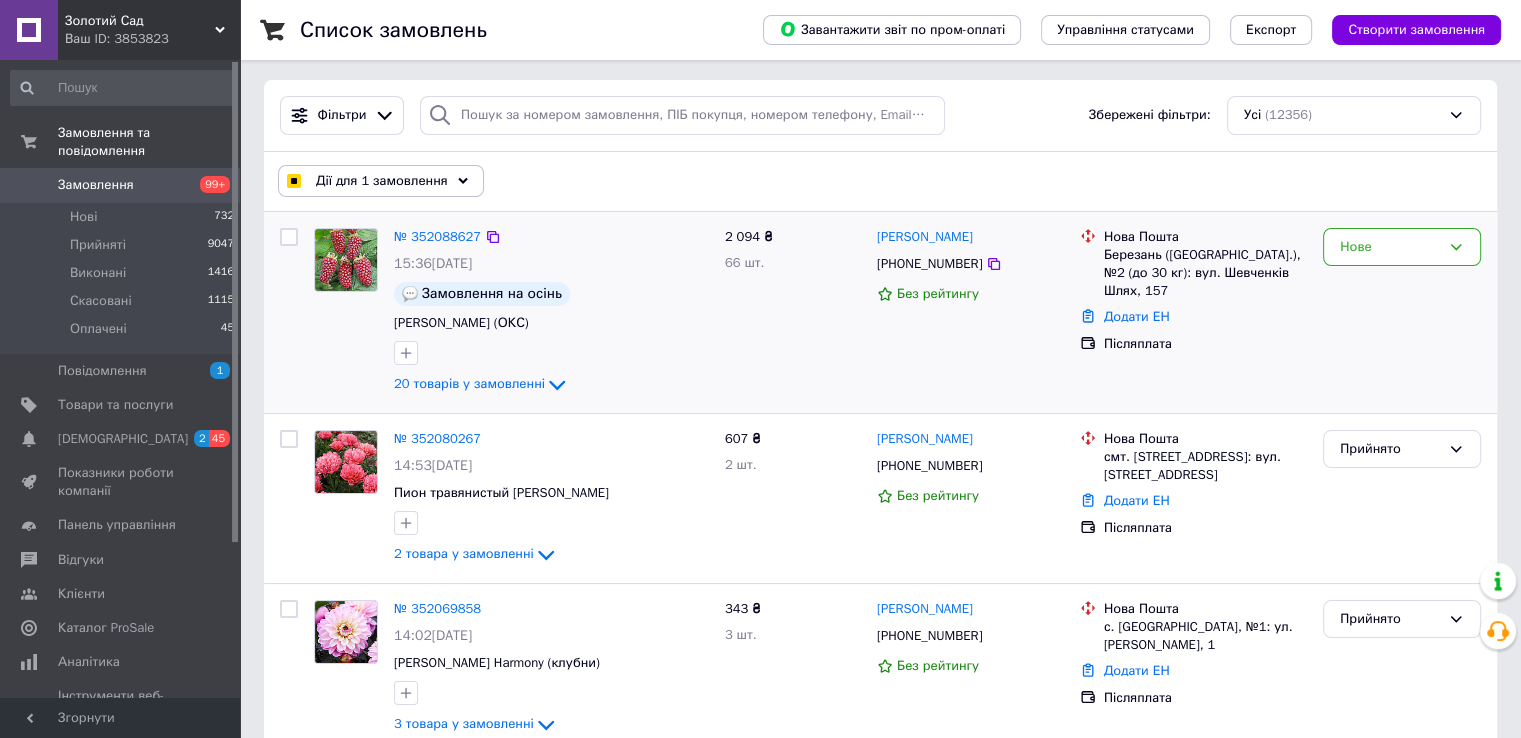 scroll, scrollTop: 0, scrollLeft: 0, axis: both 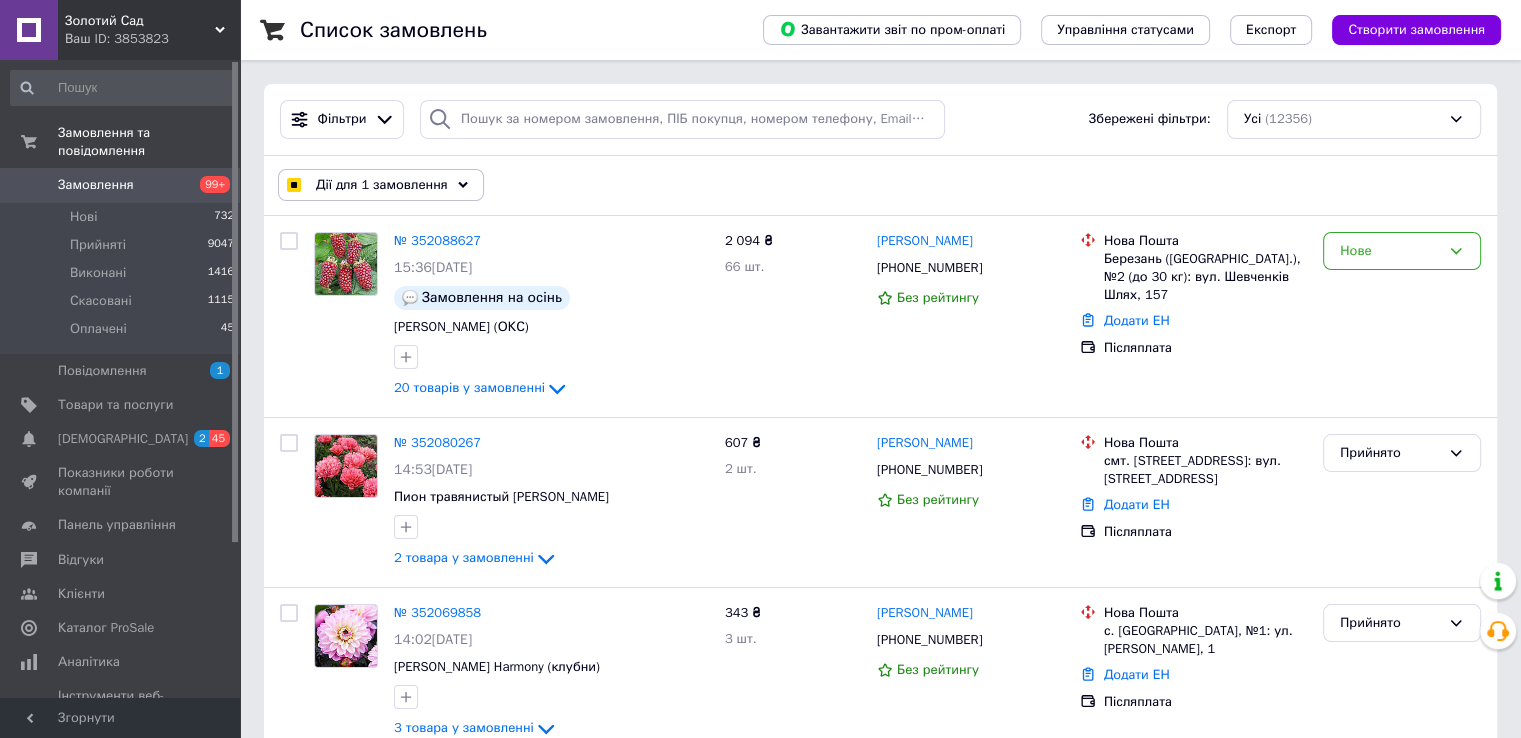 click on "Дії для 1 замовлення" at bounding box center [382, 185] 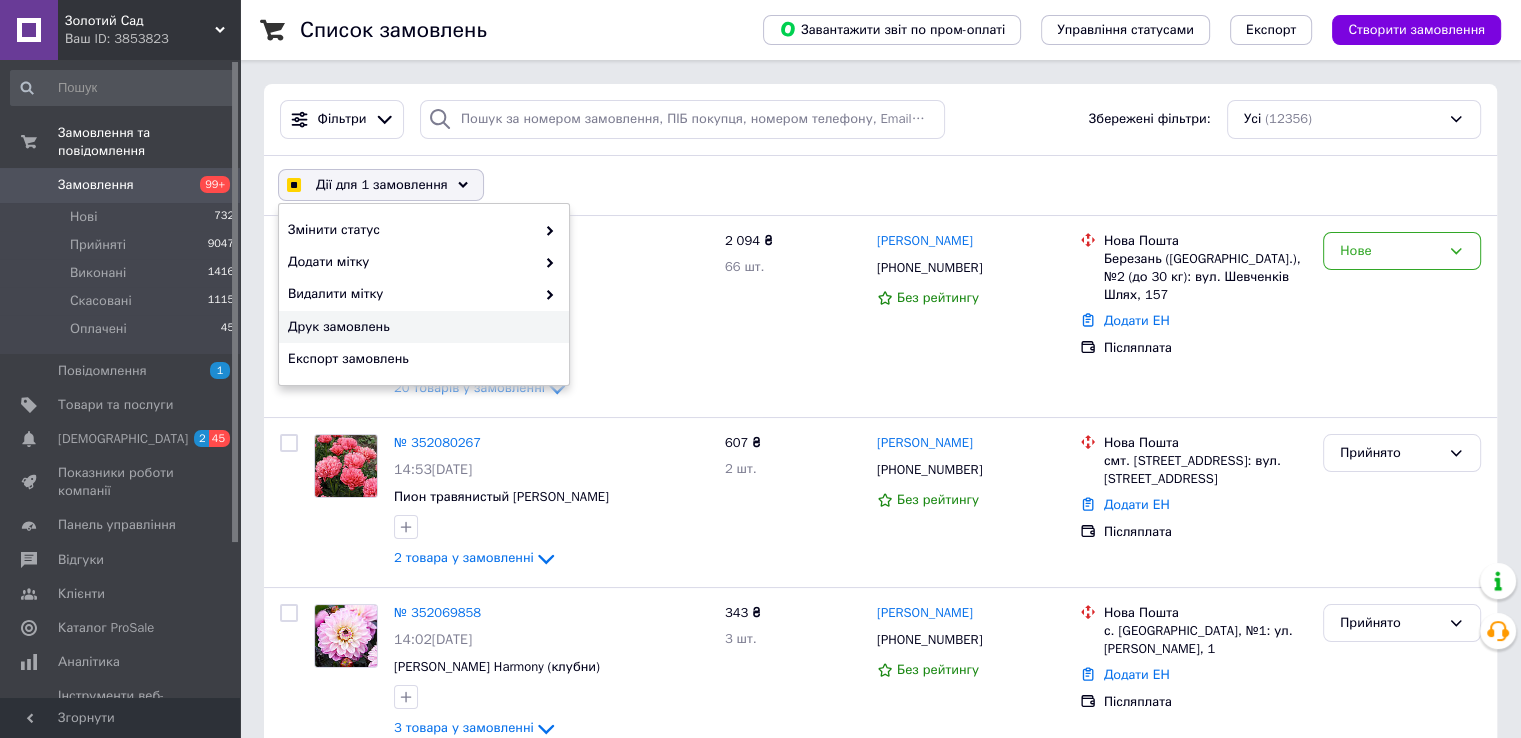 click on "Друк замовлень" at bounding box center (421, 327) 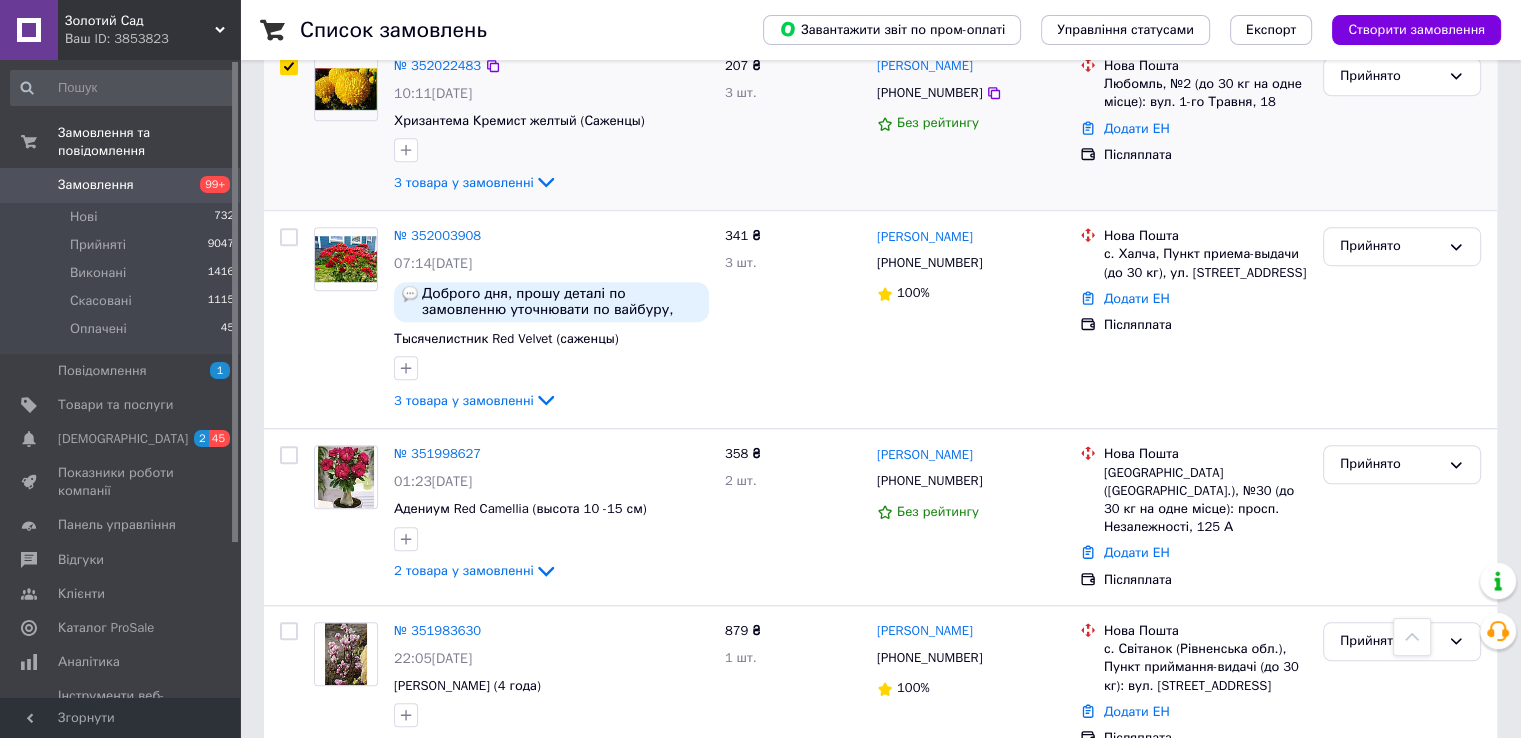 scroll, scrollTop: 1200, scrollLeft: 0, axis: vertical 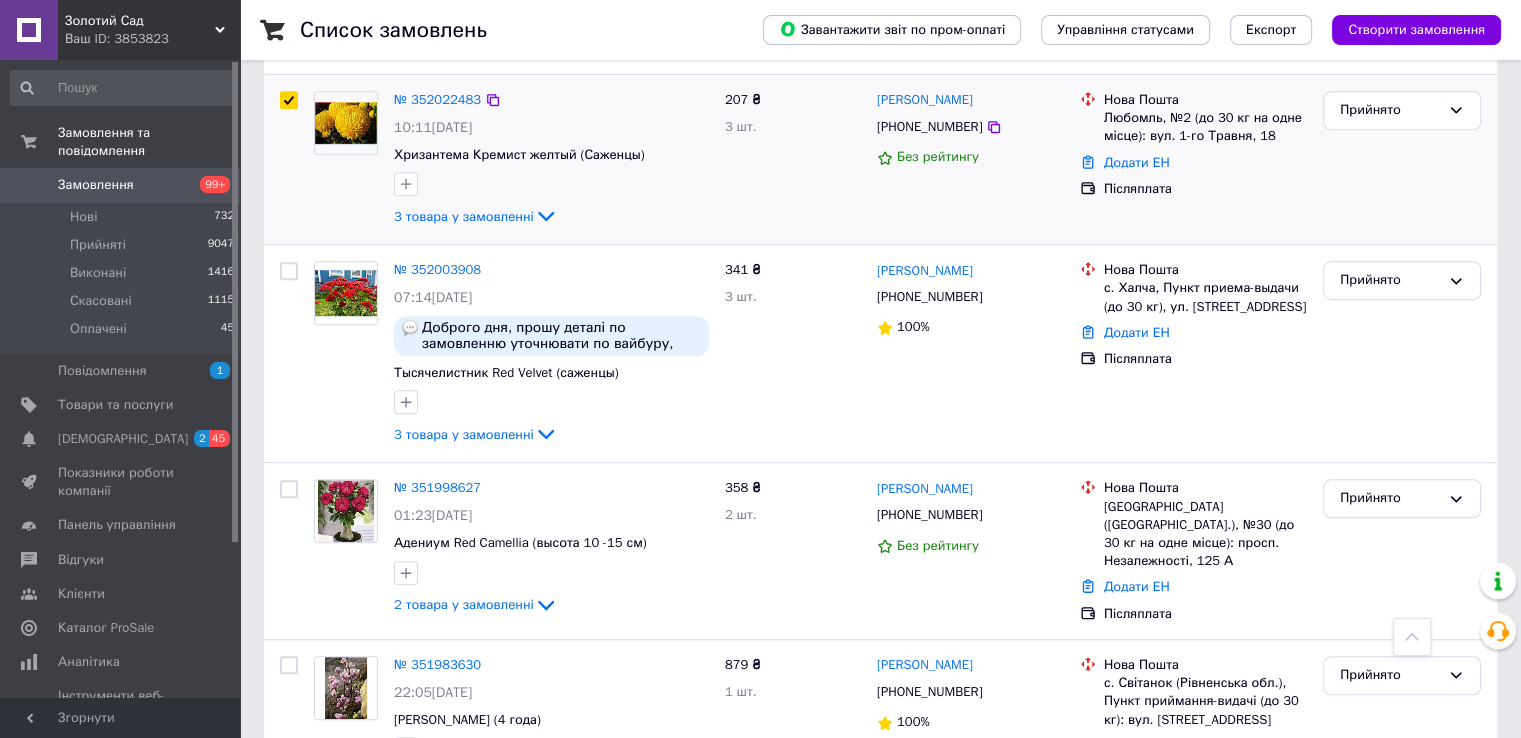 click at bounding box center (289, 100) 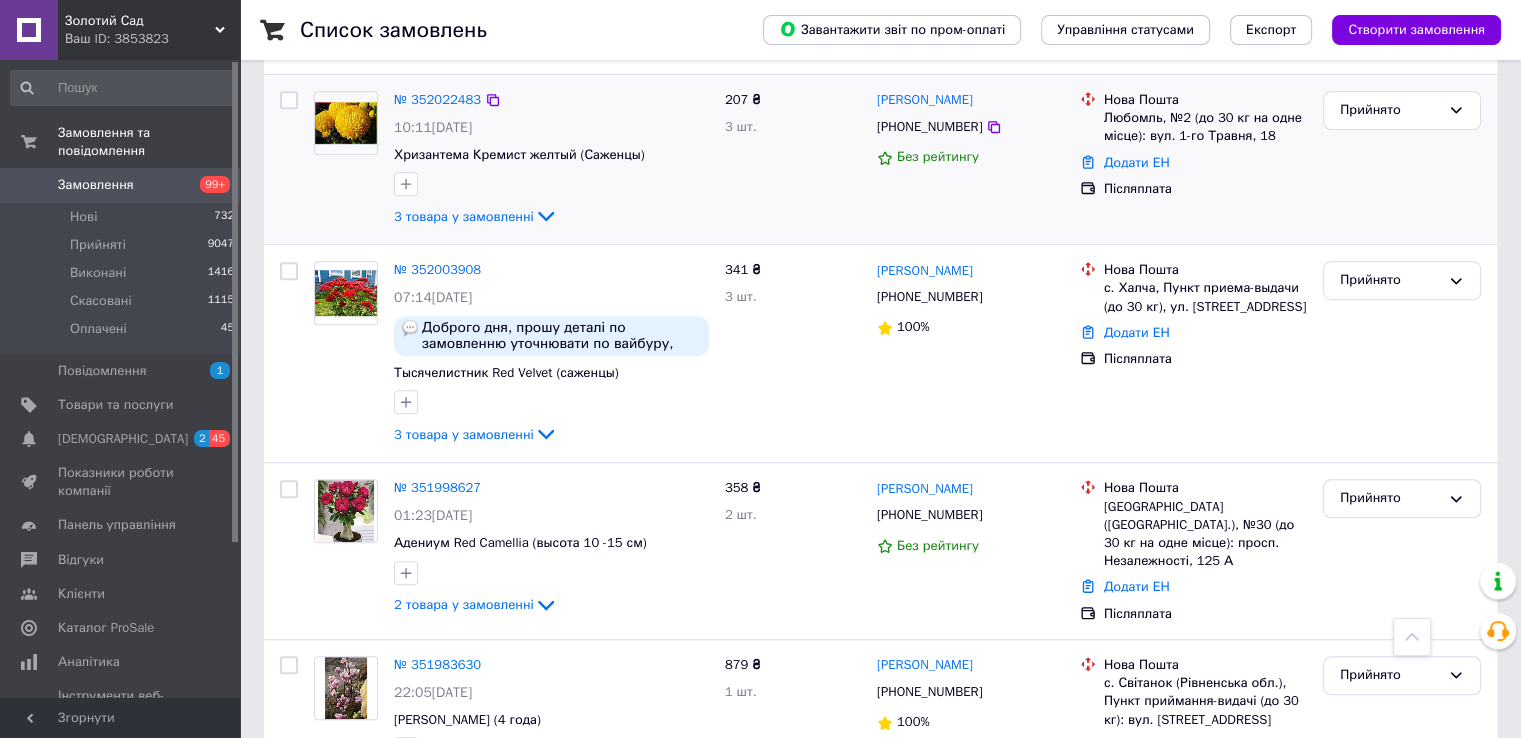 checkbox on "false" 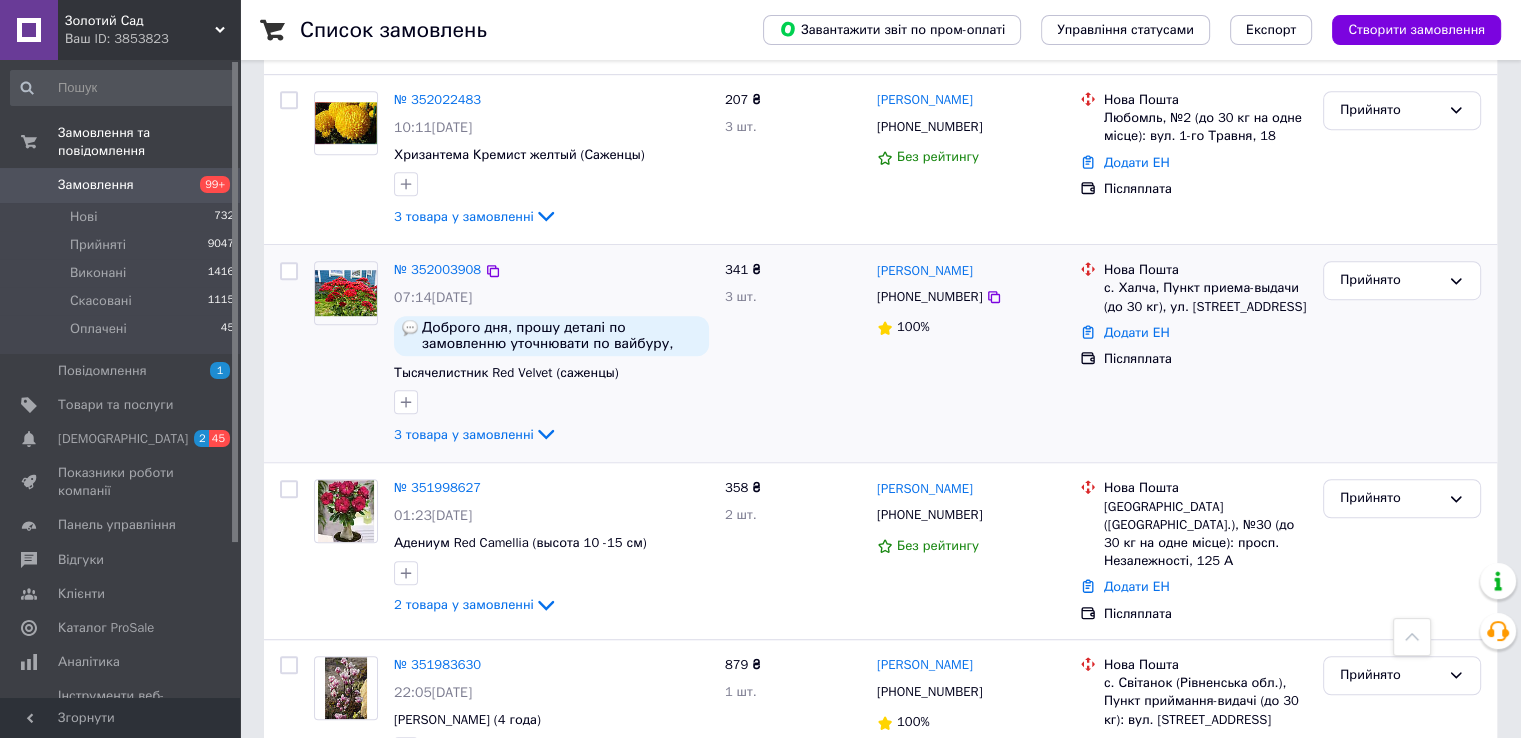click at bounding box center [289, 271] 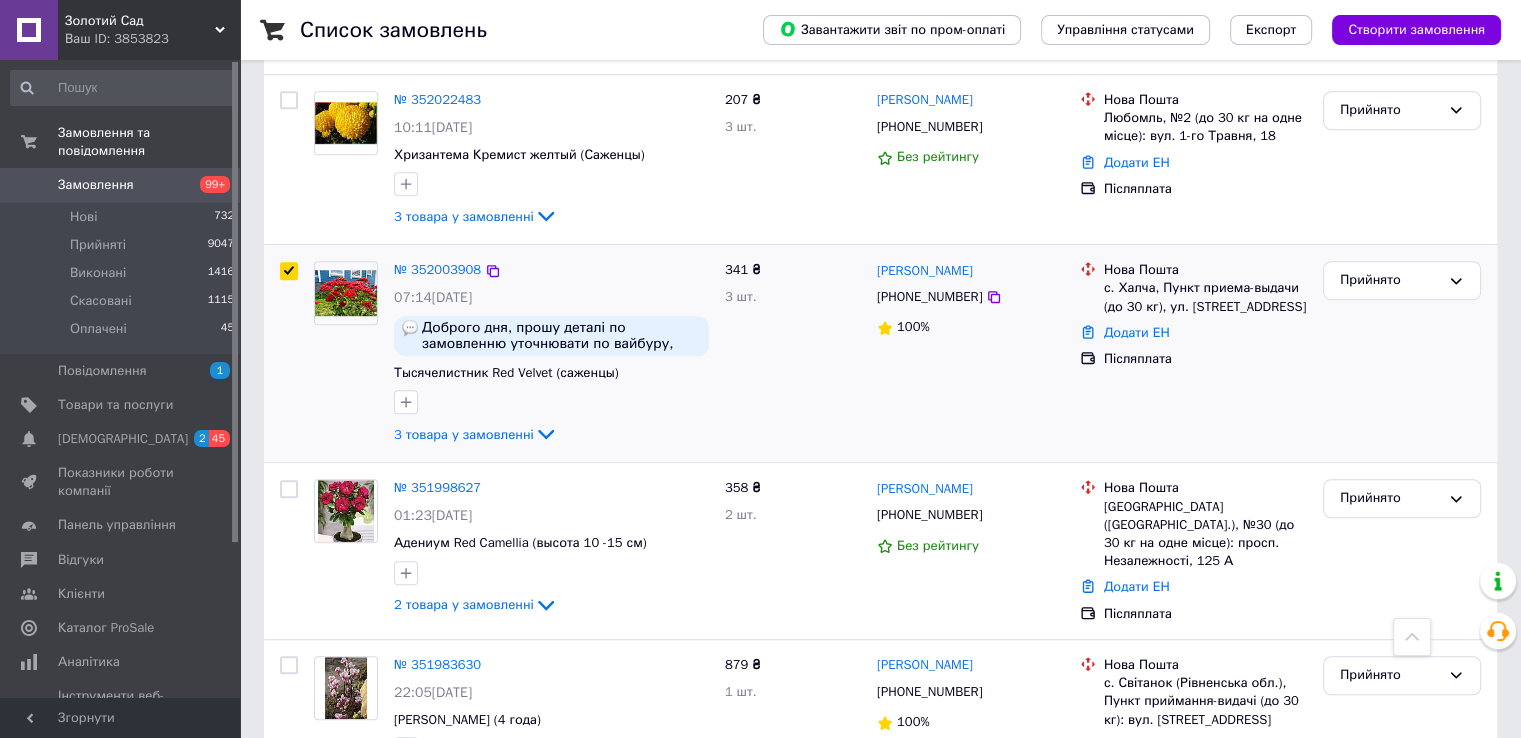 checkbox on "true" 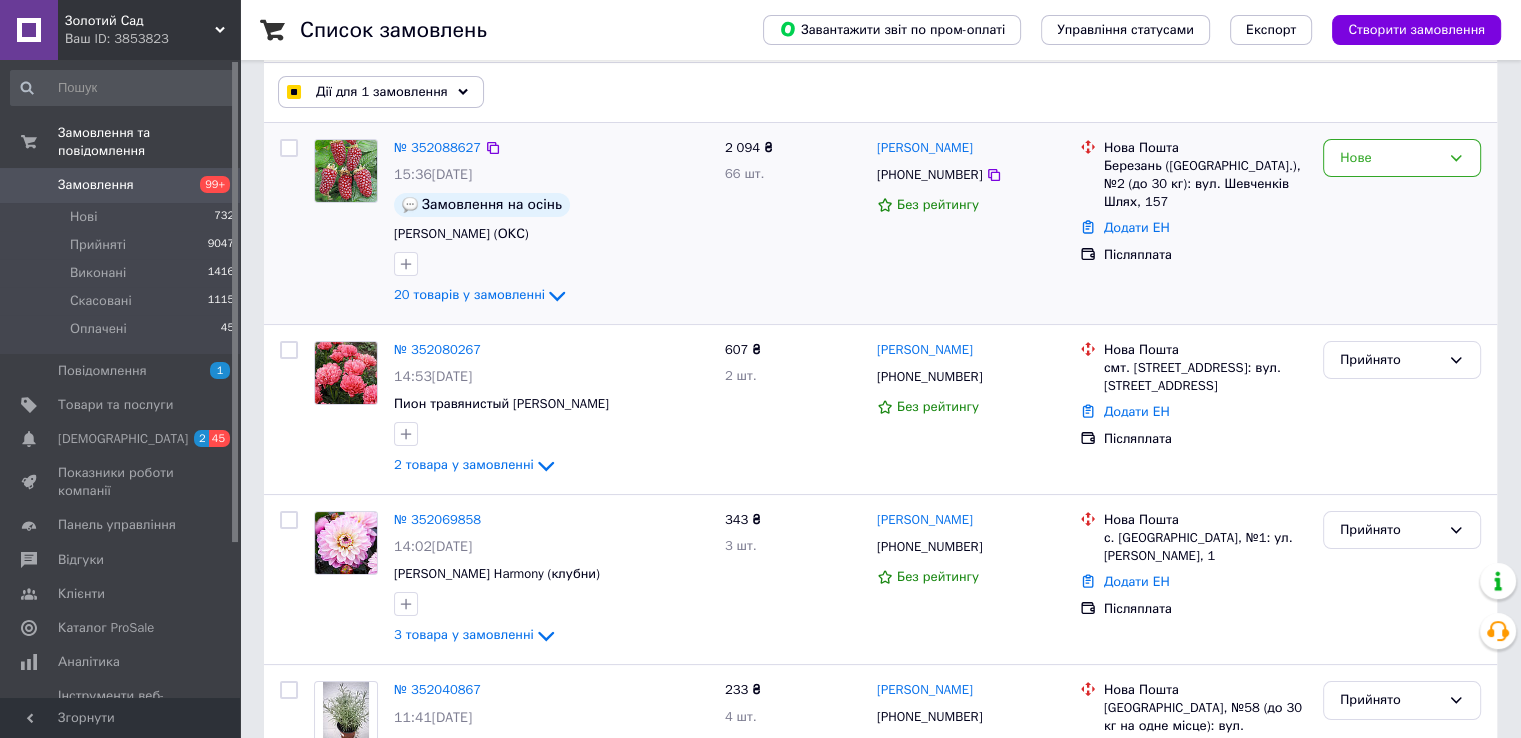 scroll, scrollTop: 0, scrollLeft: 0, axis: both 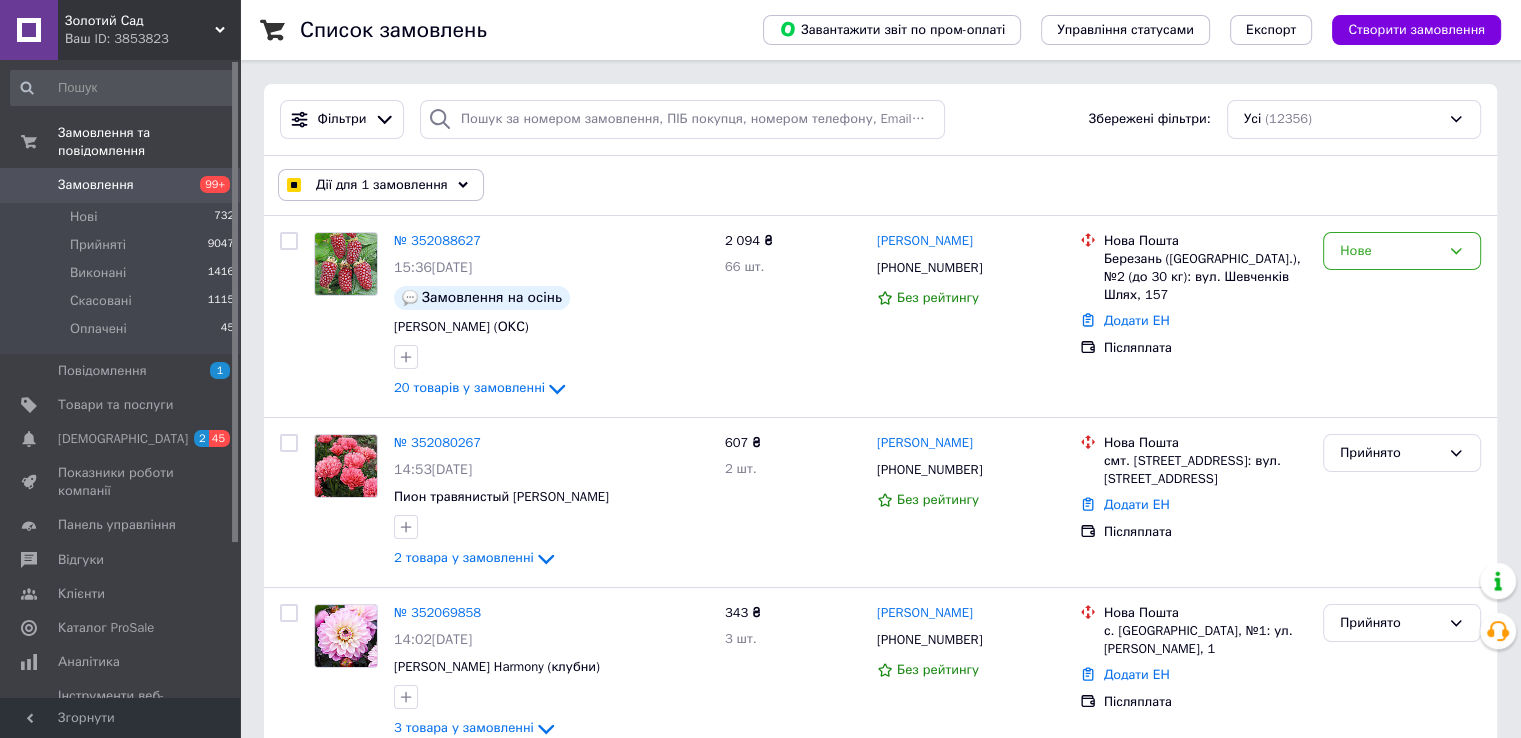 click on "Дії для 1 замовлення" at bounding box center [382, 185] 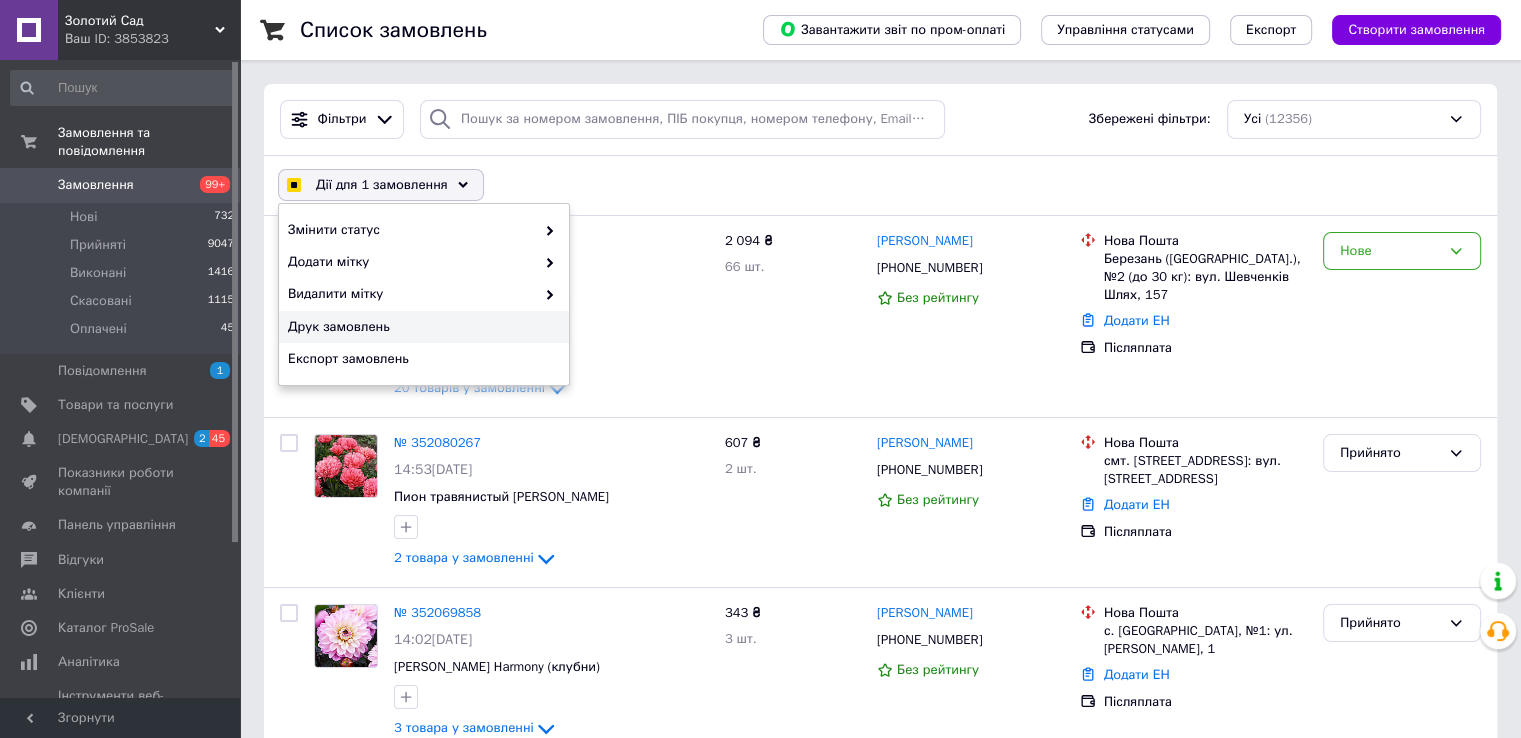 click on "Друк замовлень" at bounding box center (421, 327) 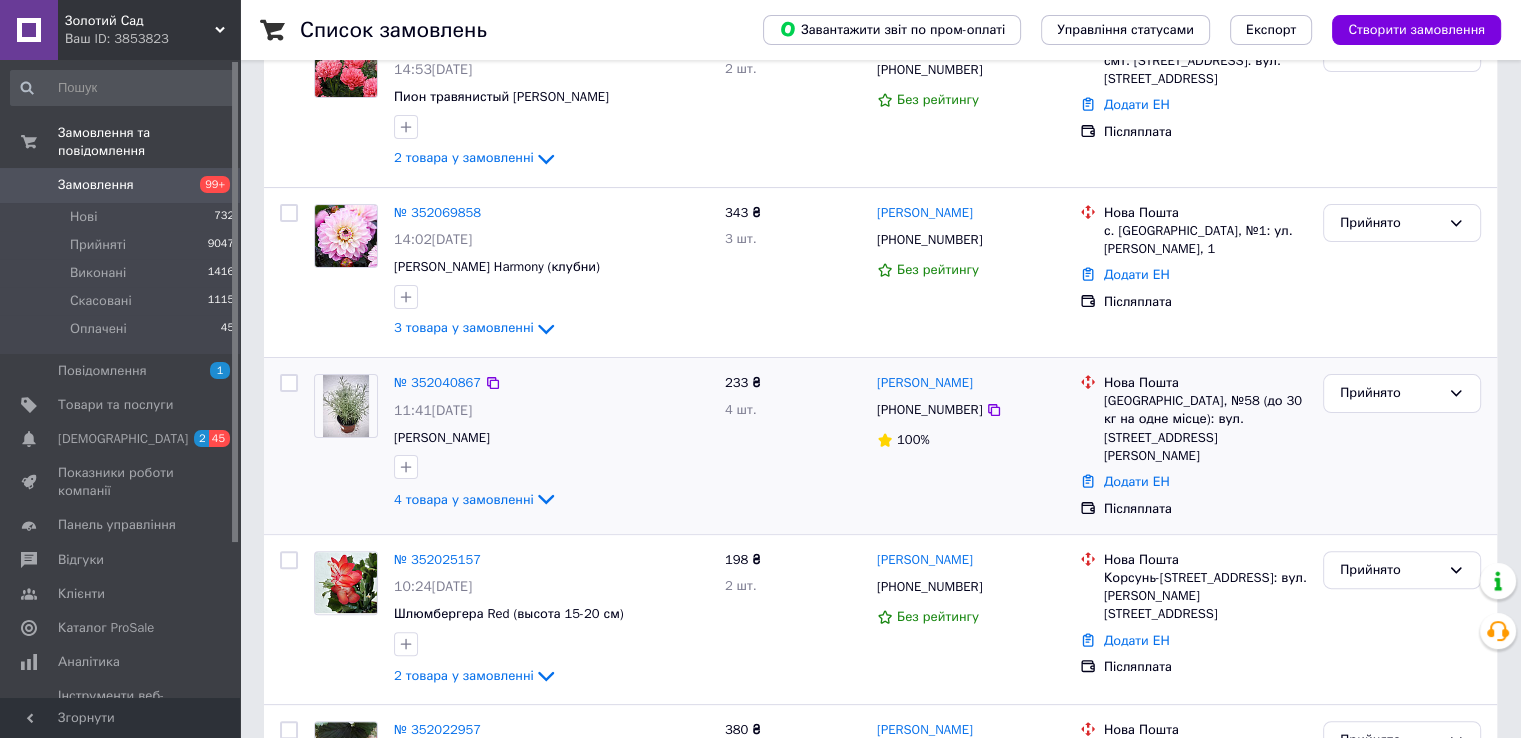 checkbox on "true" 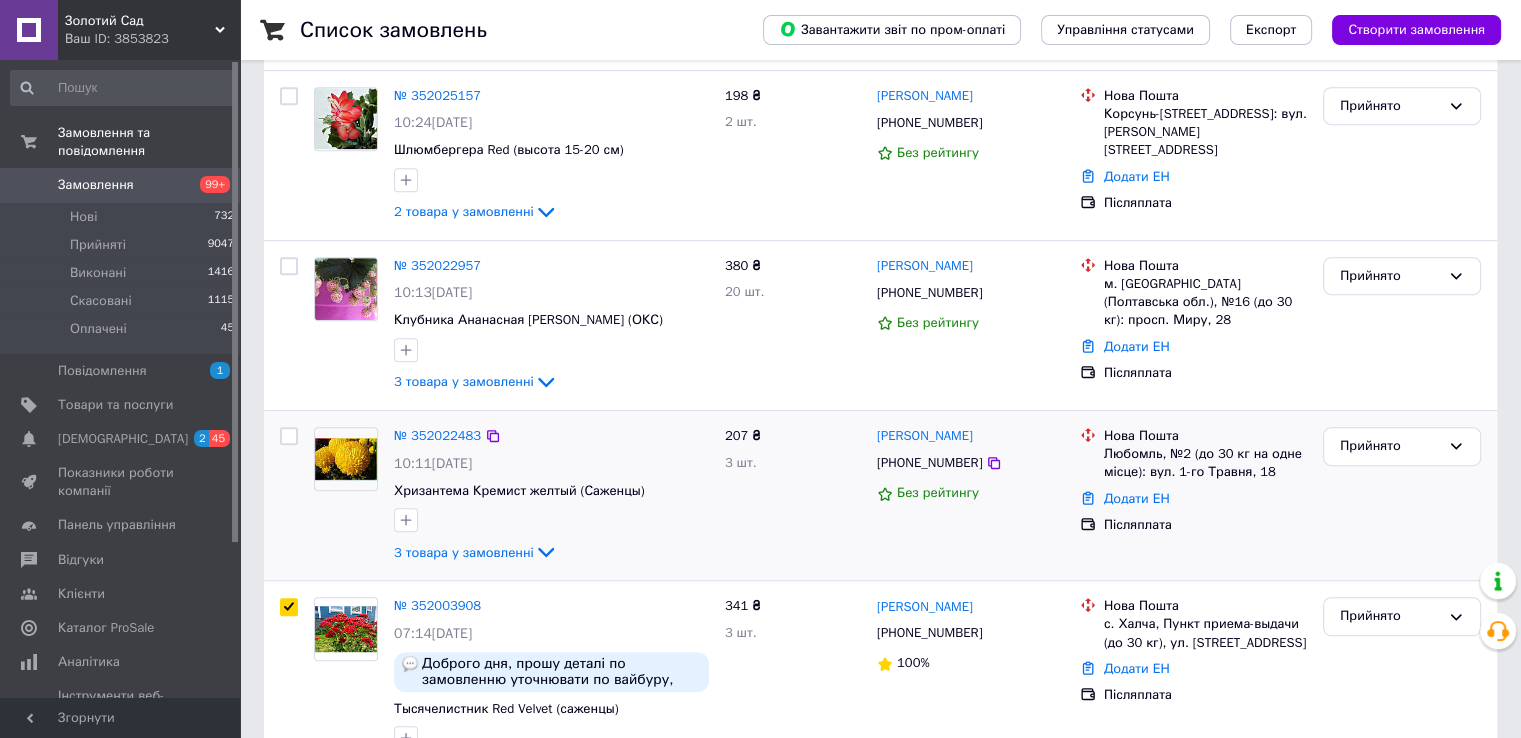 scroll, scrollTop: 1100, scrollLeft: 0, axis: vertical 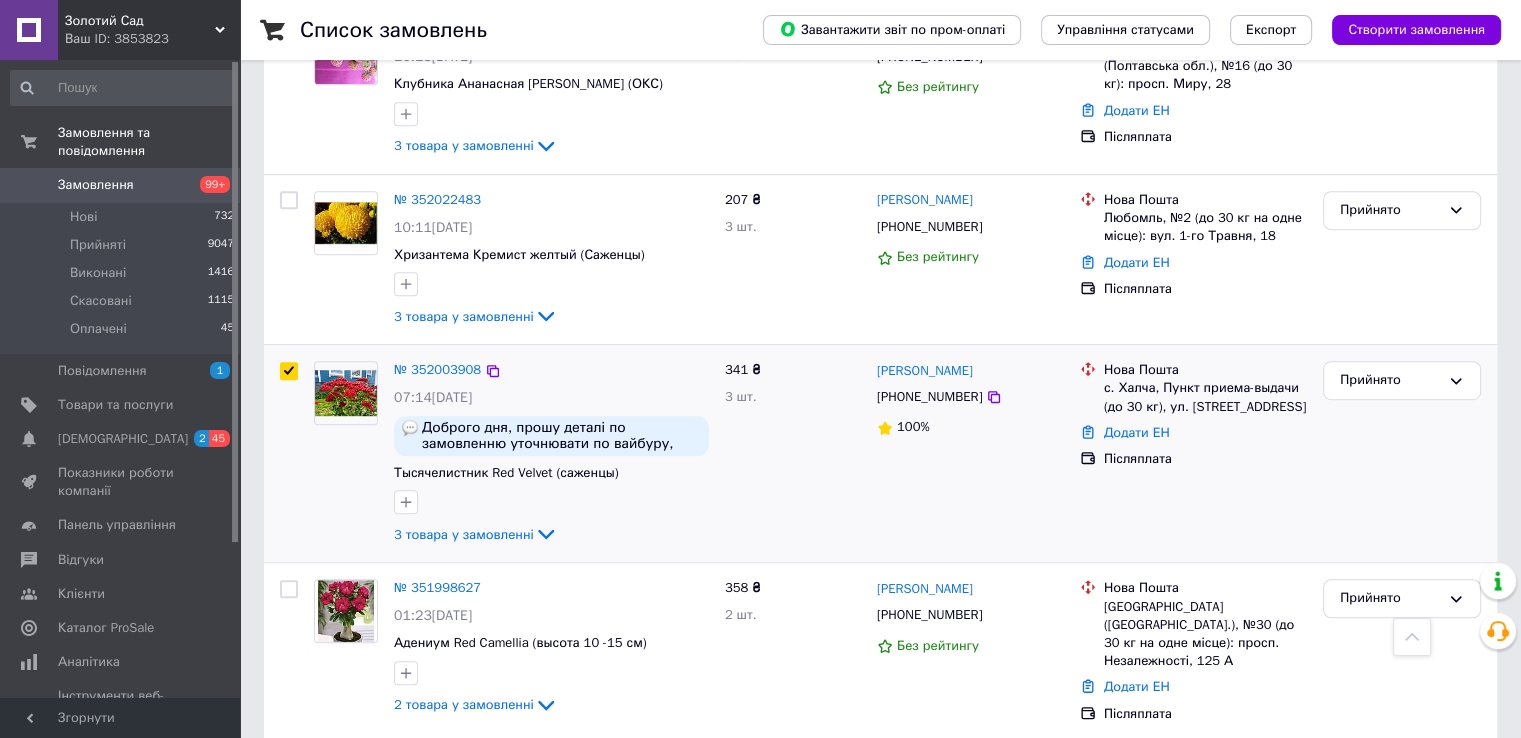 click at bounding box center (289, 371) 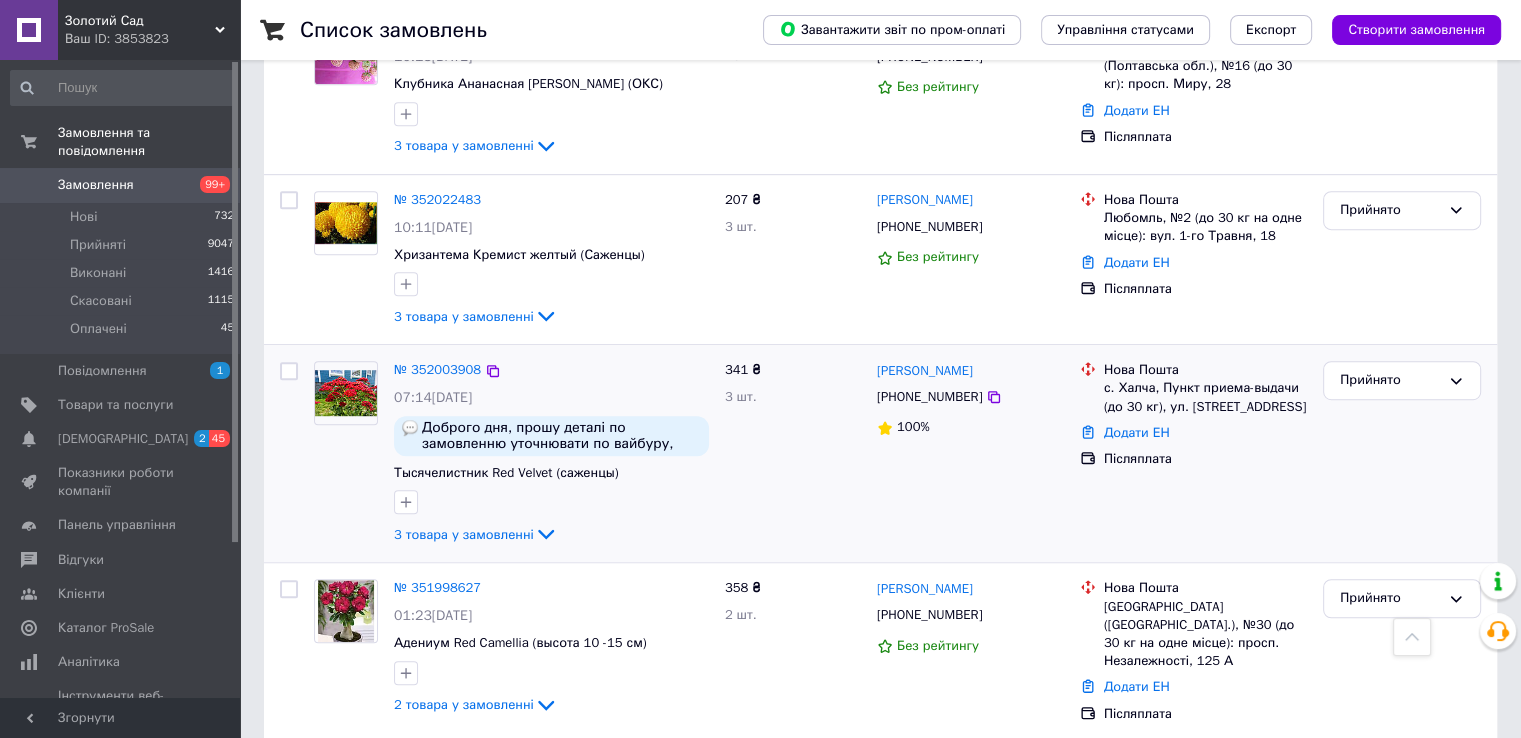 checkbox on "false" 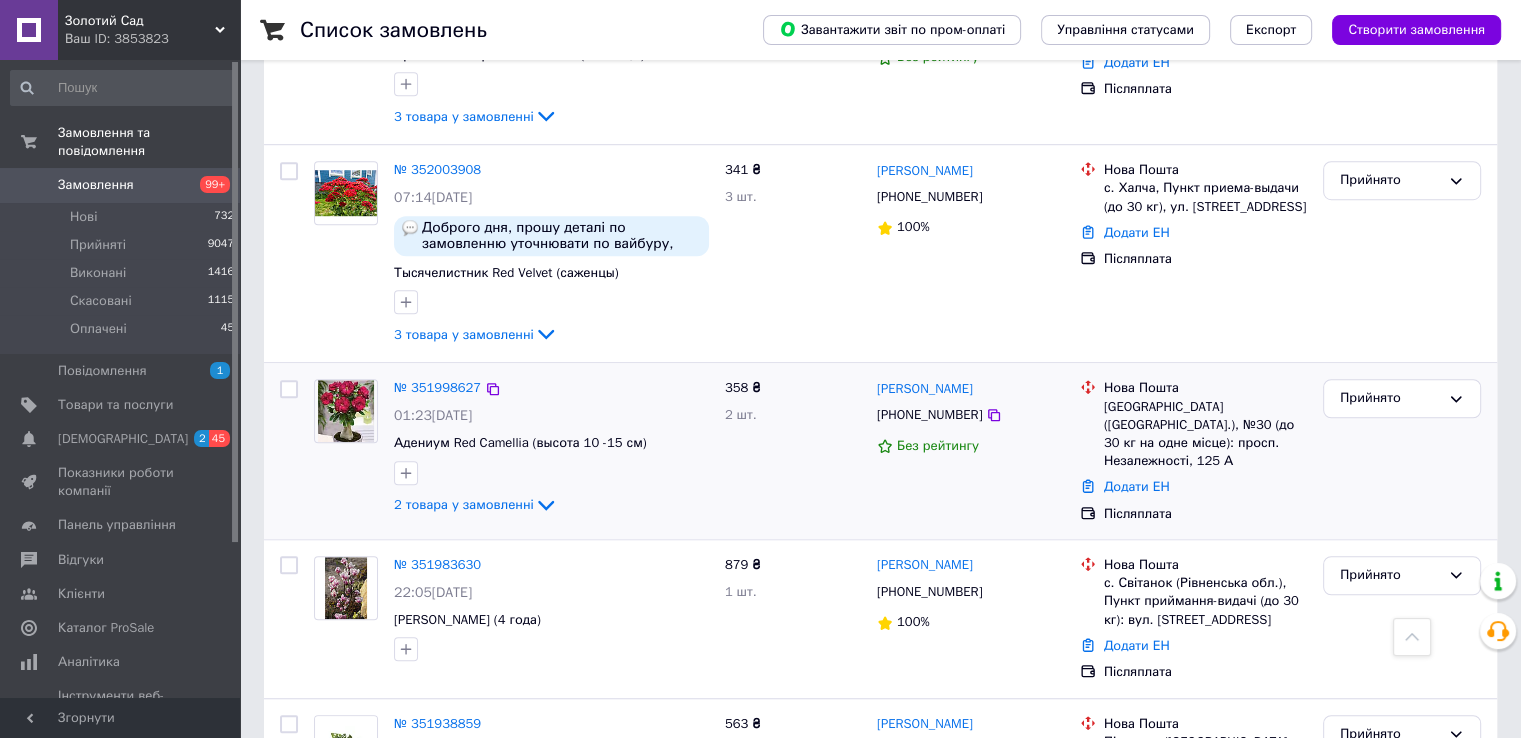 click at bounding box center (289, 389) 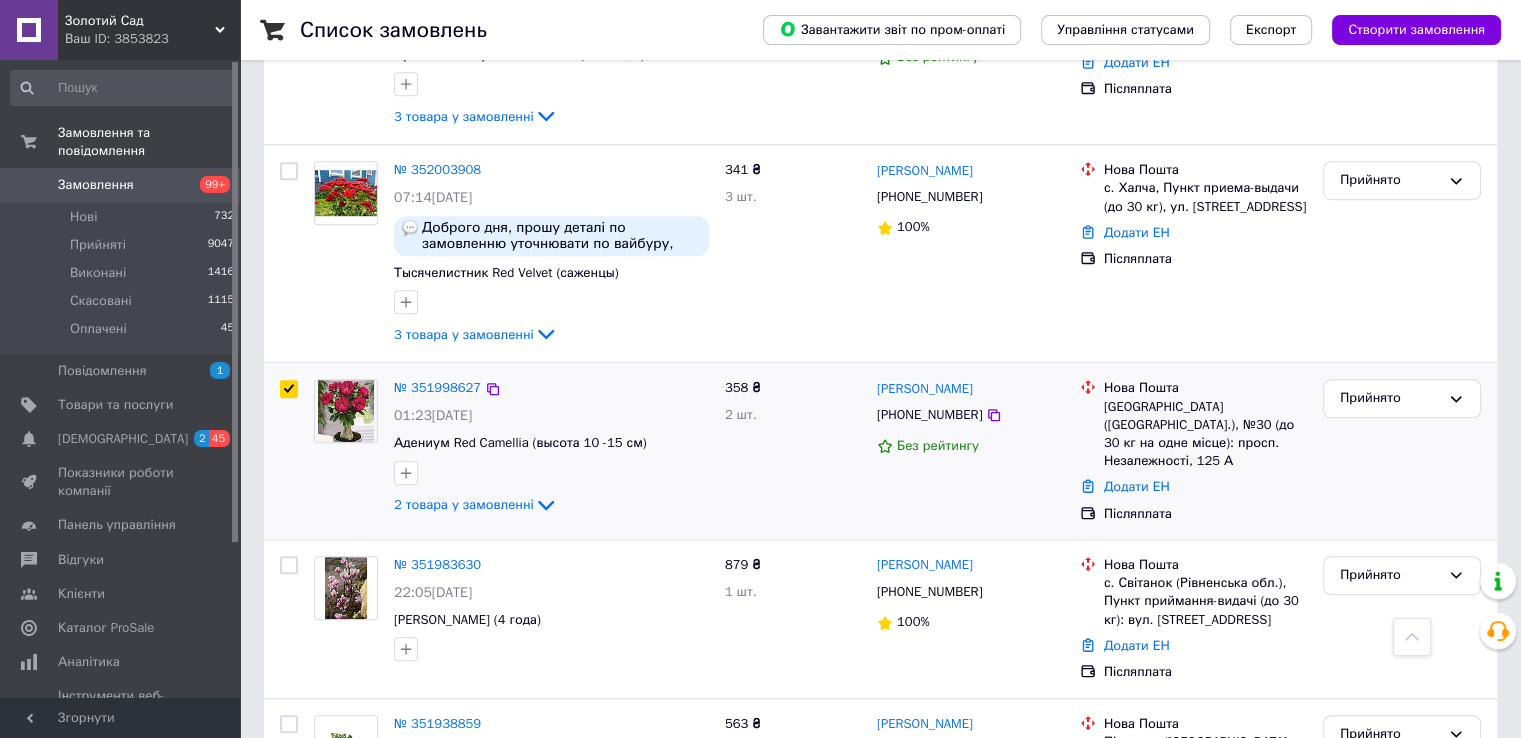 checkbox on "true" 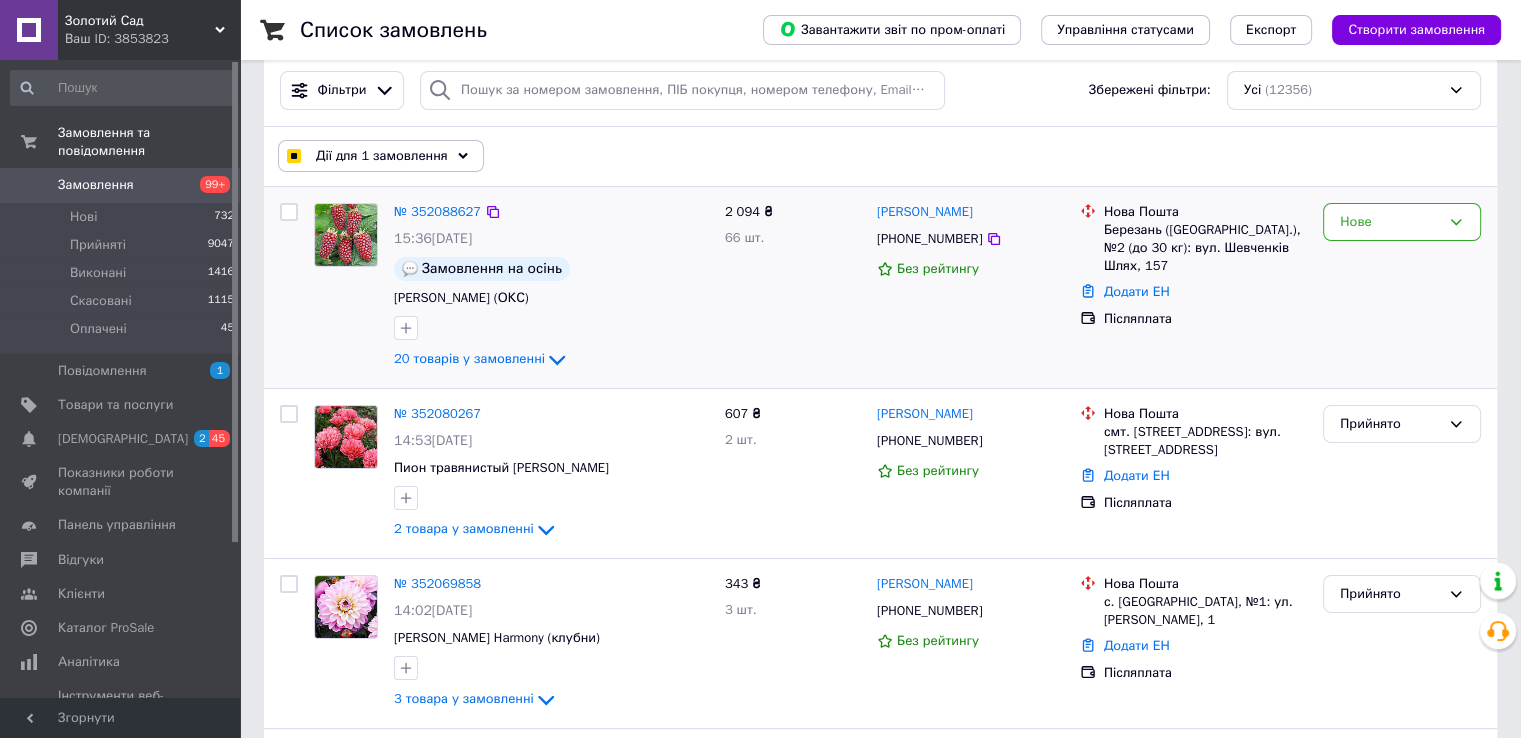 scroll, scrollTop: 0, scrollLeft: 0, axis: both 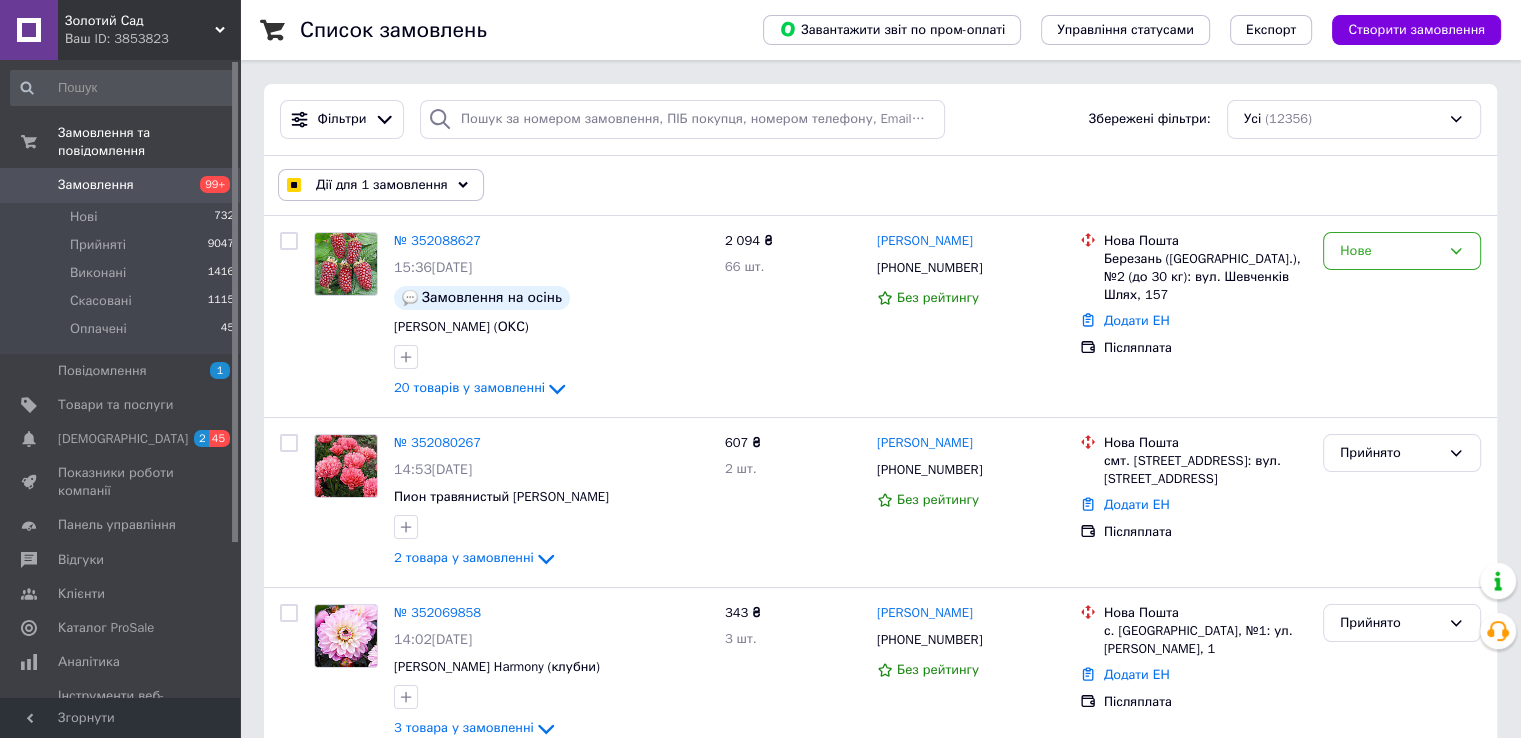 click on "Дії для 1 замовлення Вибрати все 12356 замовлень Вибрані всі 12356 замовлень Скасувати вибрані Змінити статус Додати мітку Видалити мітку Друк замовлень Експорт замовлень" at bounding box center (880, 185) 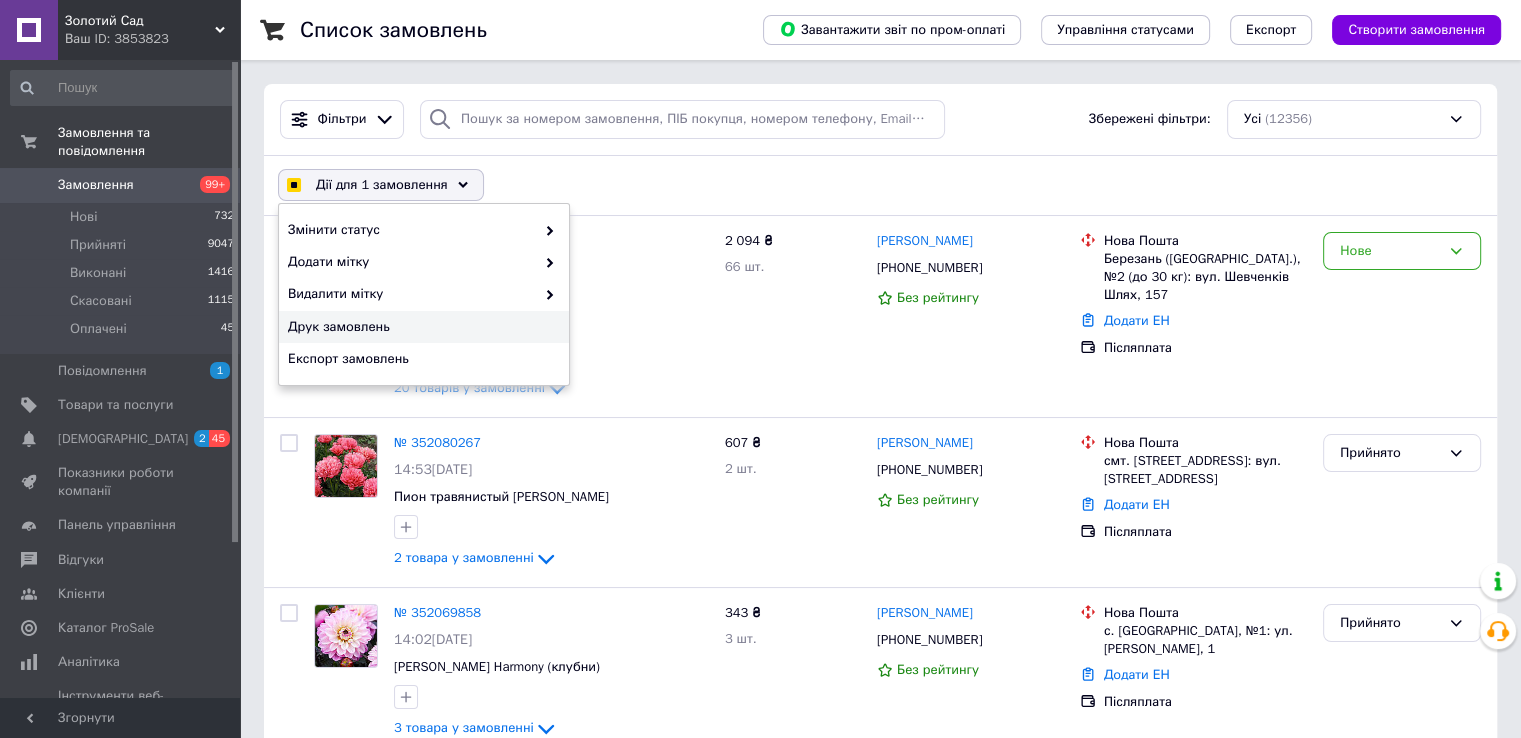 click on "Друк замовлень" at bounding box center [421, 327] 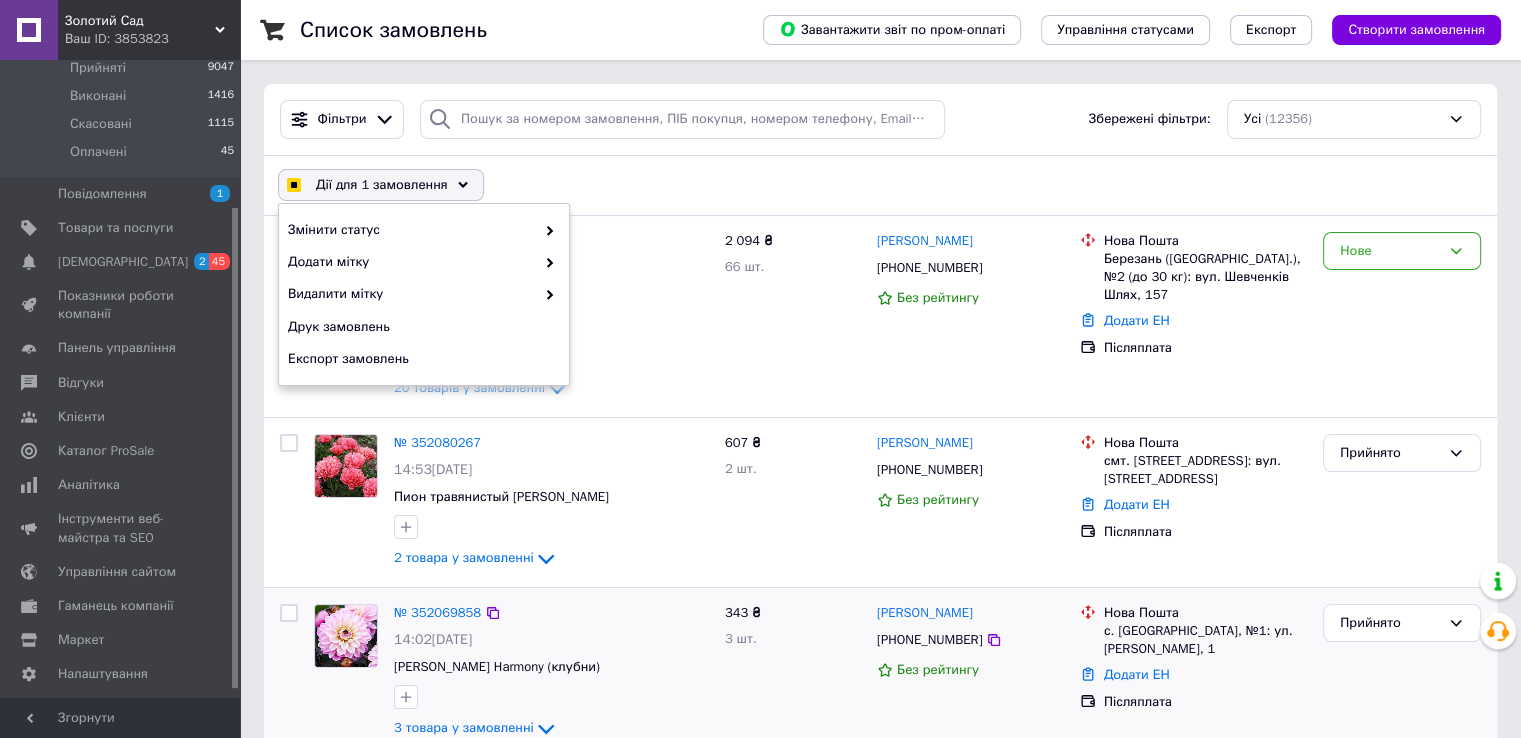 scroll, scrollTop: 204, scrollLeft: 0, axis: vertical 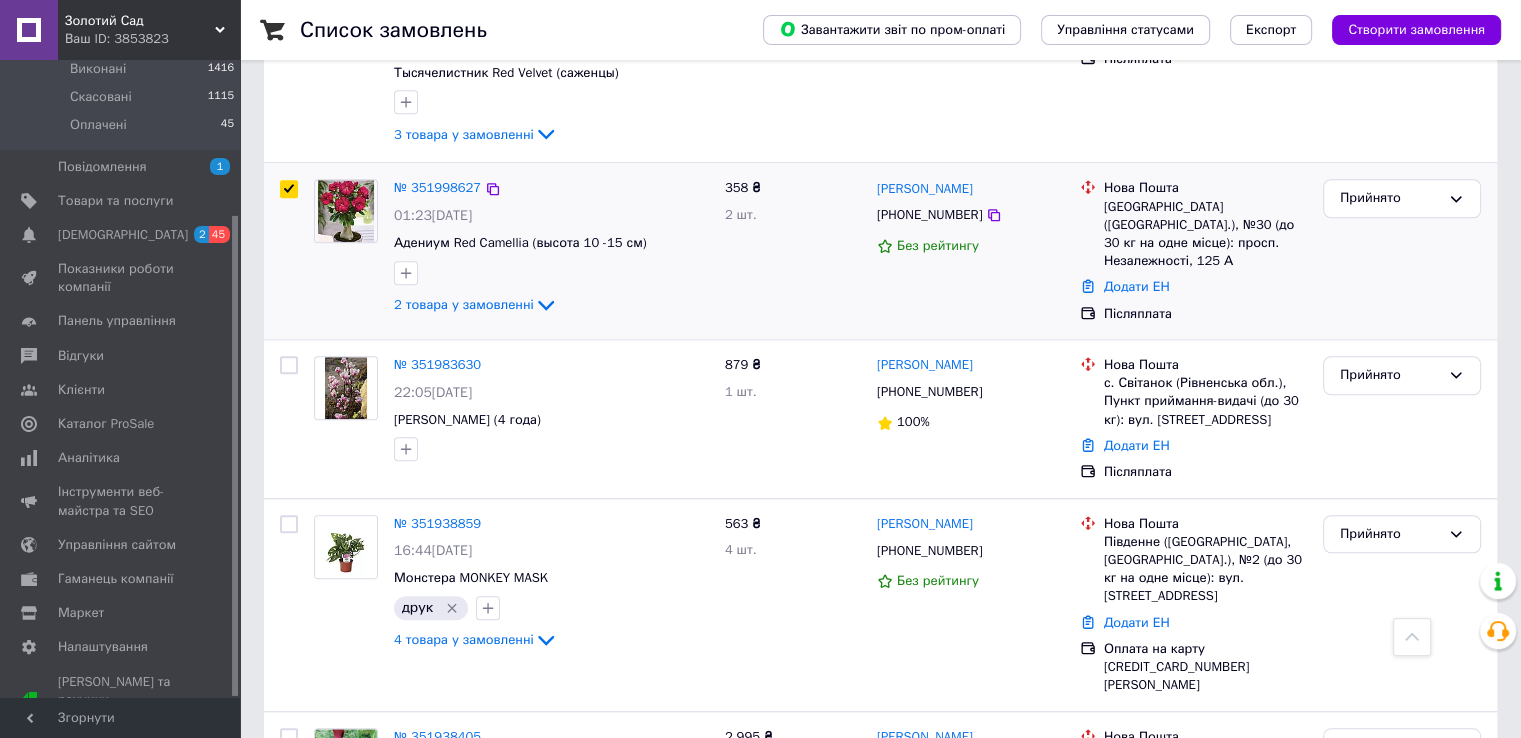 click at bounding box center (289, 251) 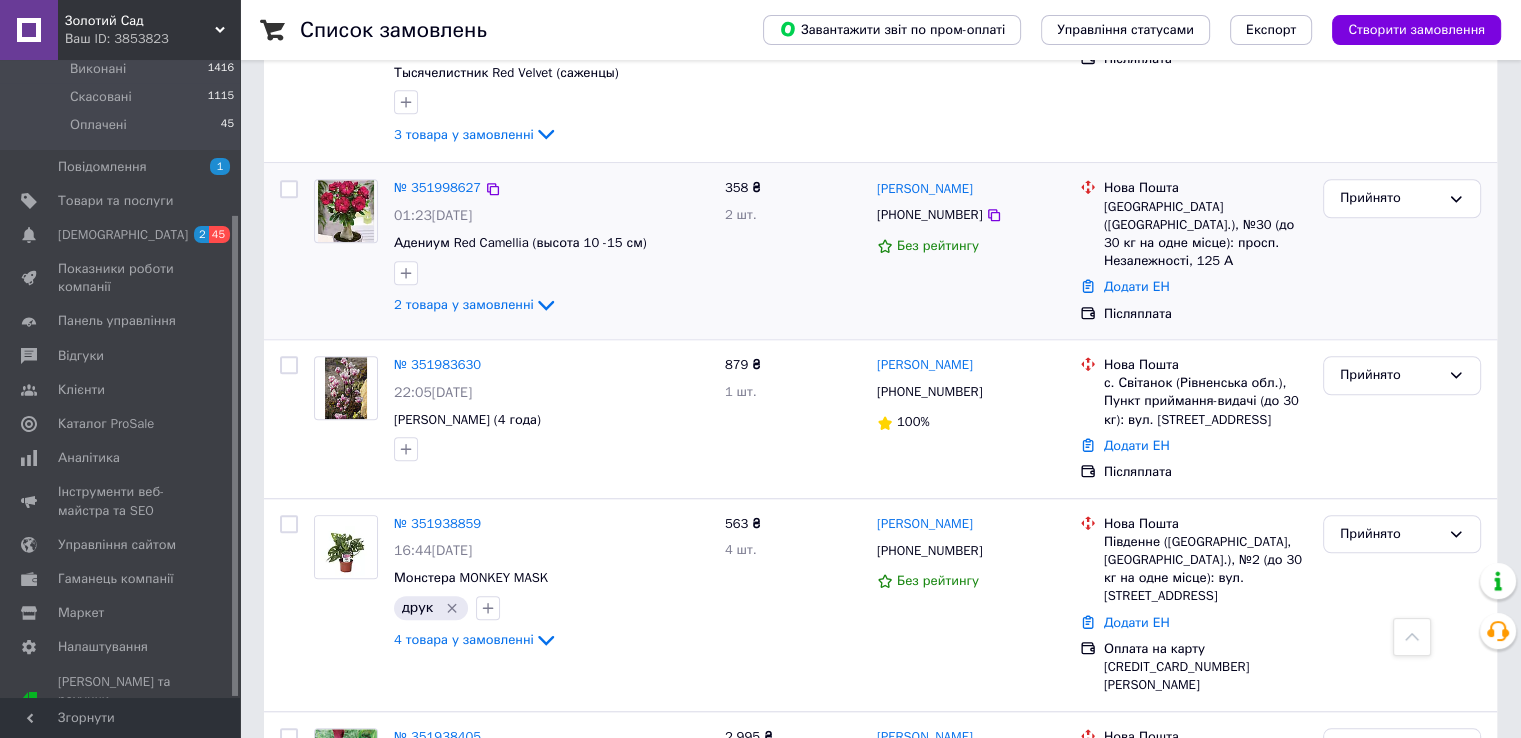 checkbox on "false" 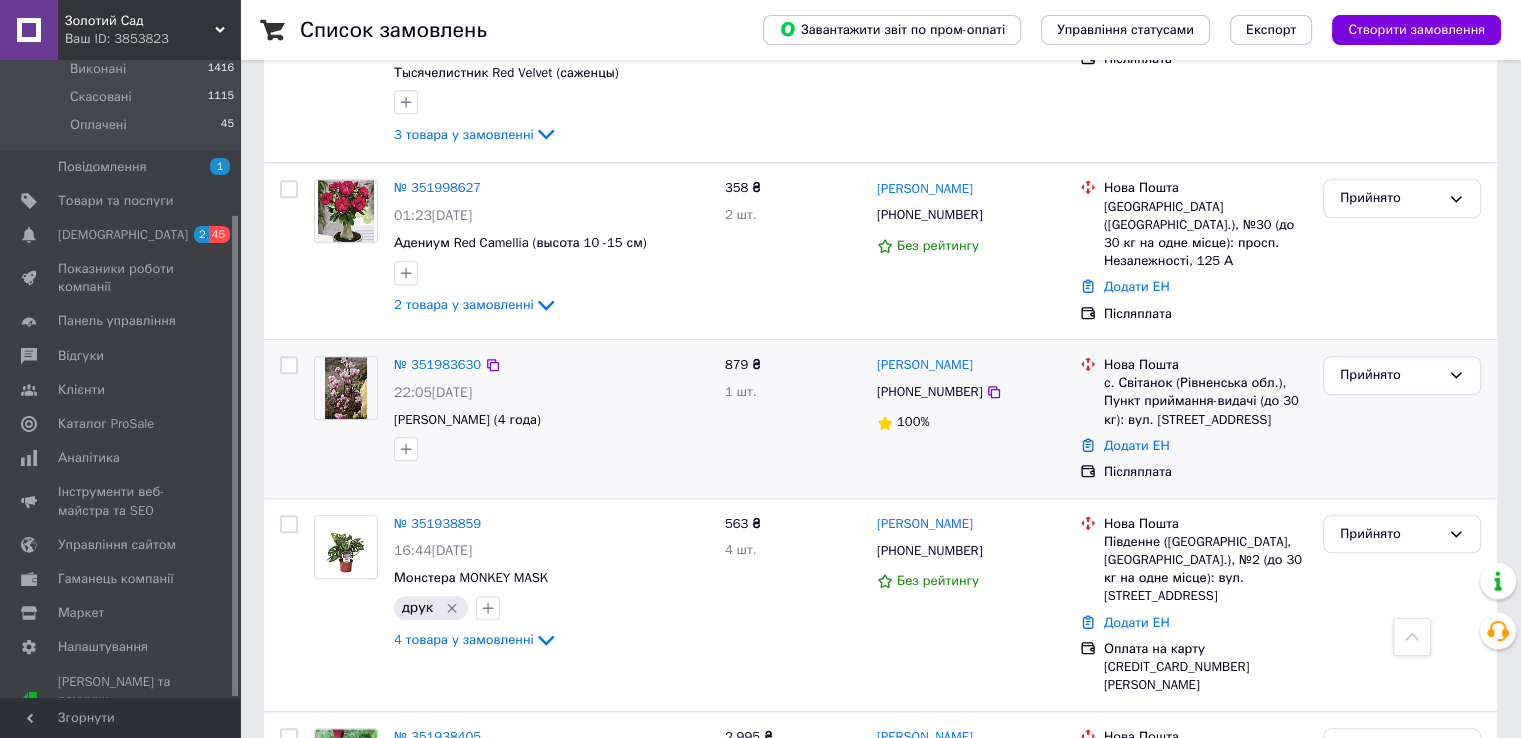 click at bounding box center [289, 365] 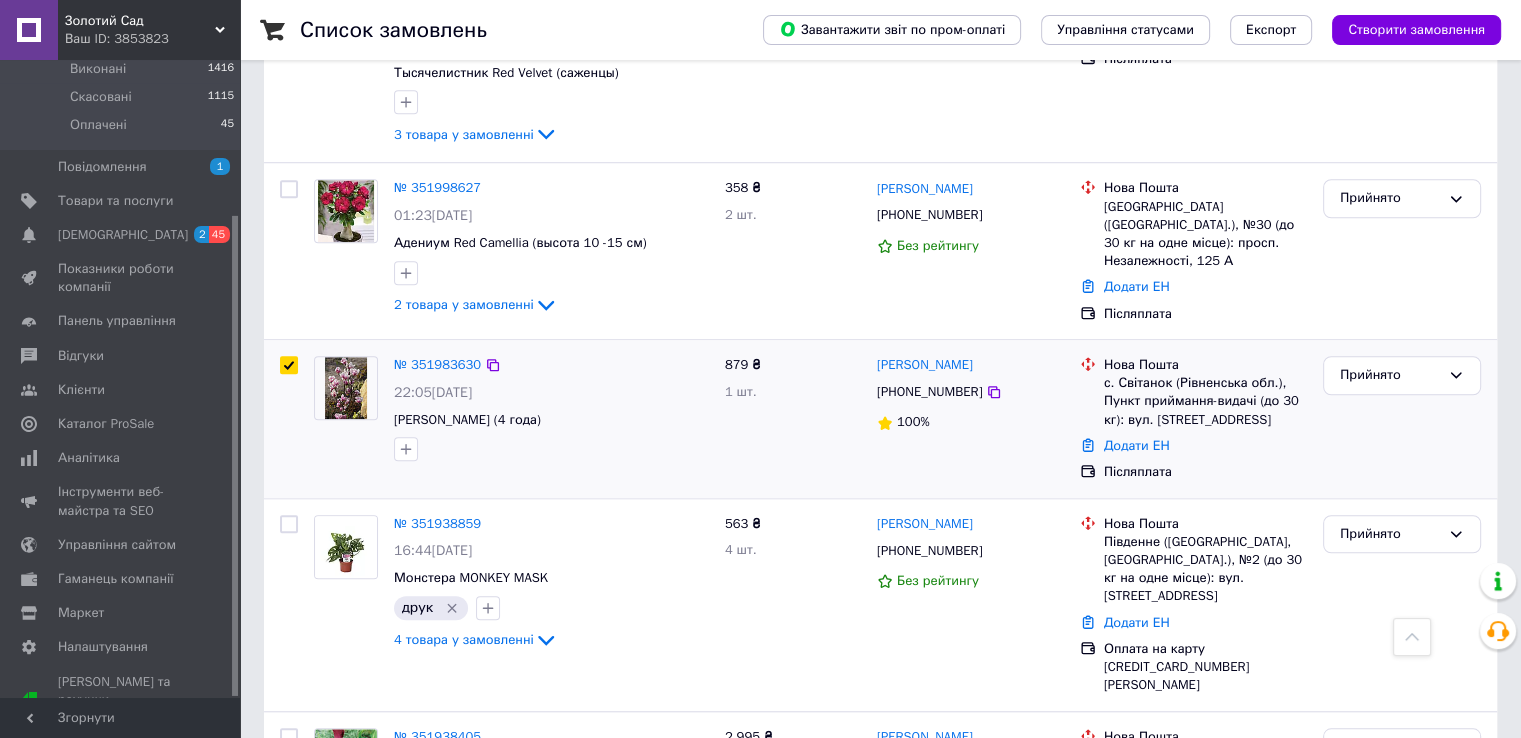 checkbox on "true" 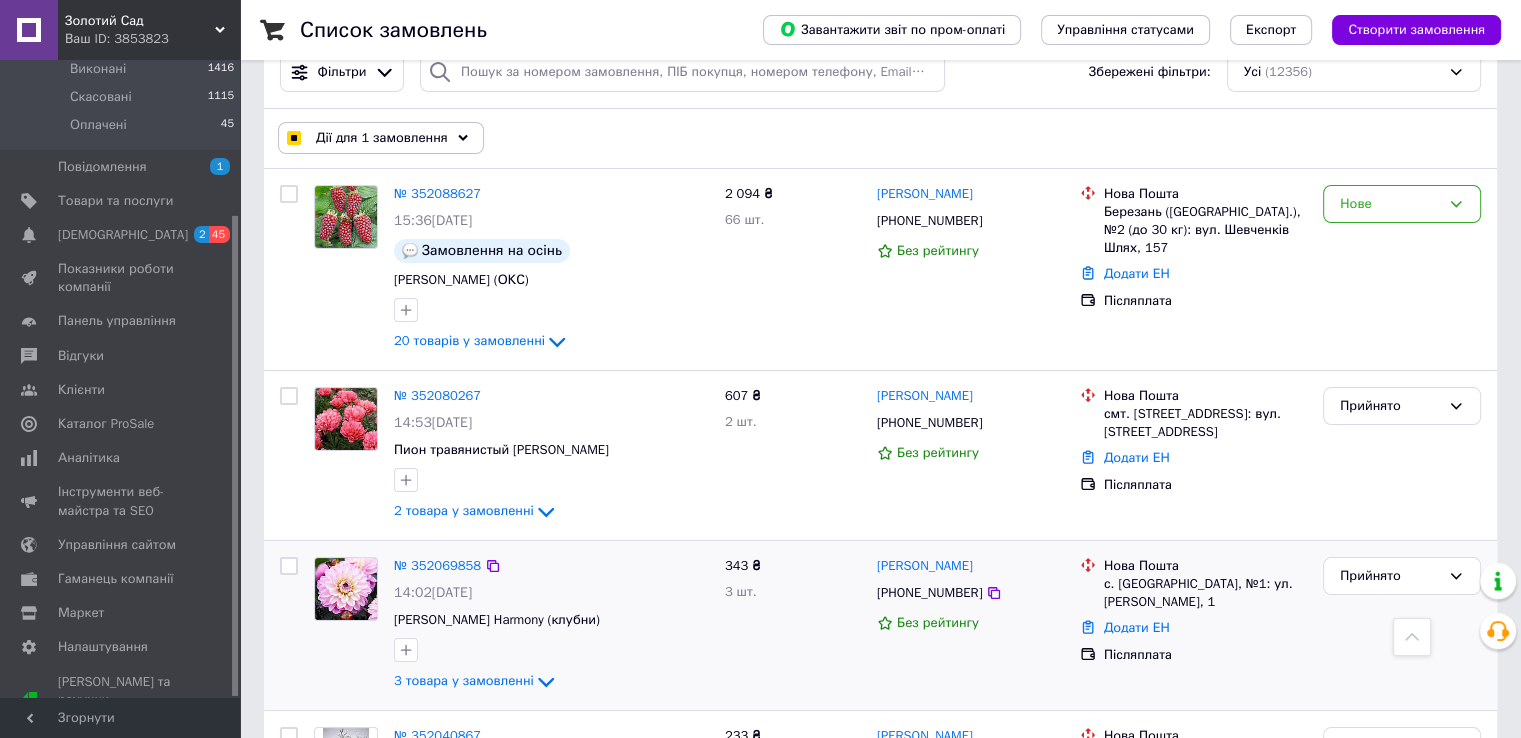 scroll, scrollTop: 0, scrollLeft: 0, axis: both 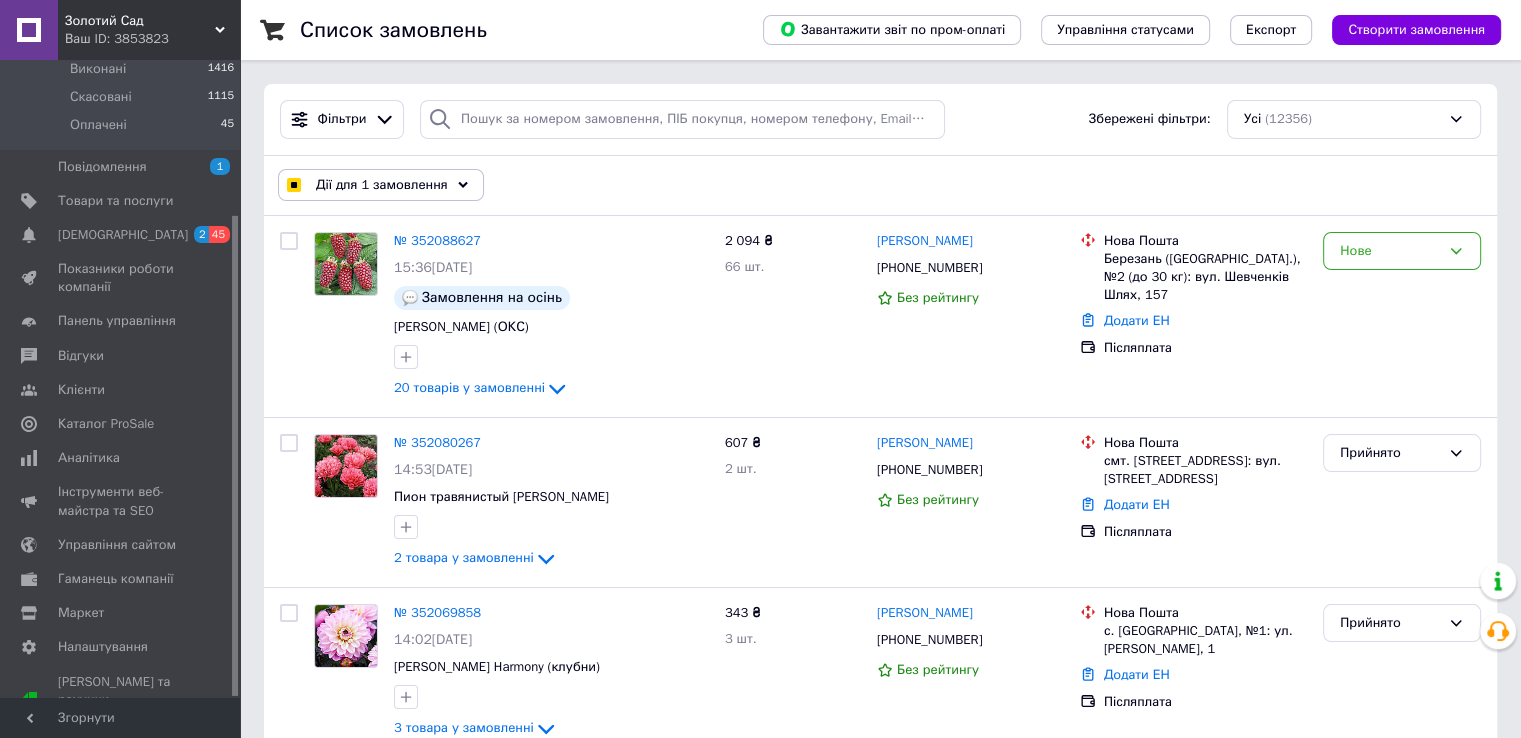 click on "Дії для 1 замовлення" at bounding box center [382, 185] 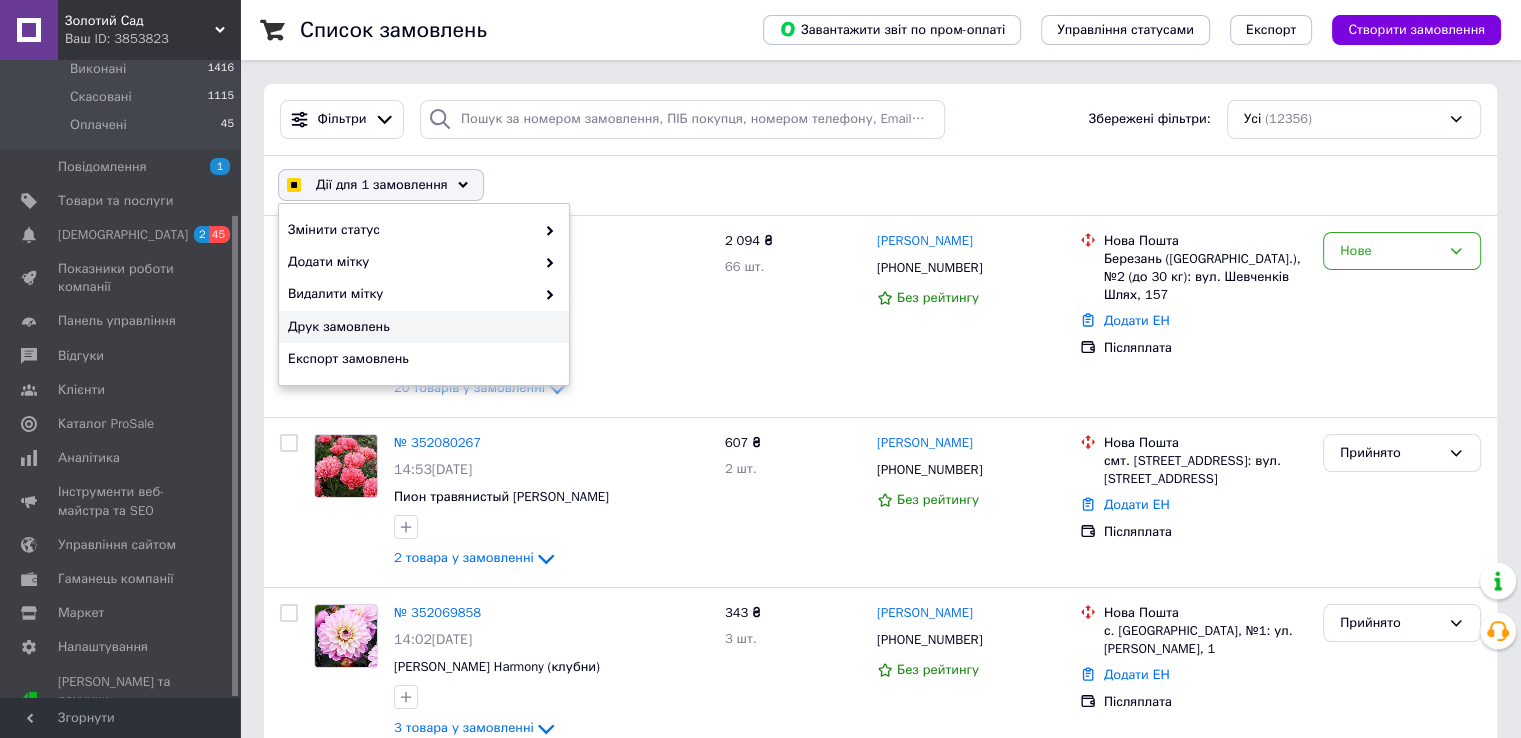click on "Друк замовлень" at bounding box center (421, 327) 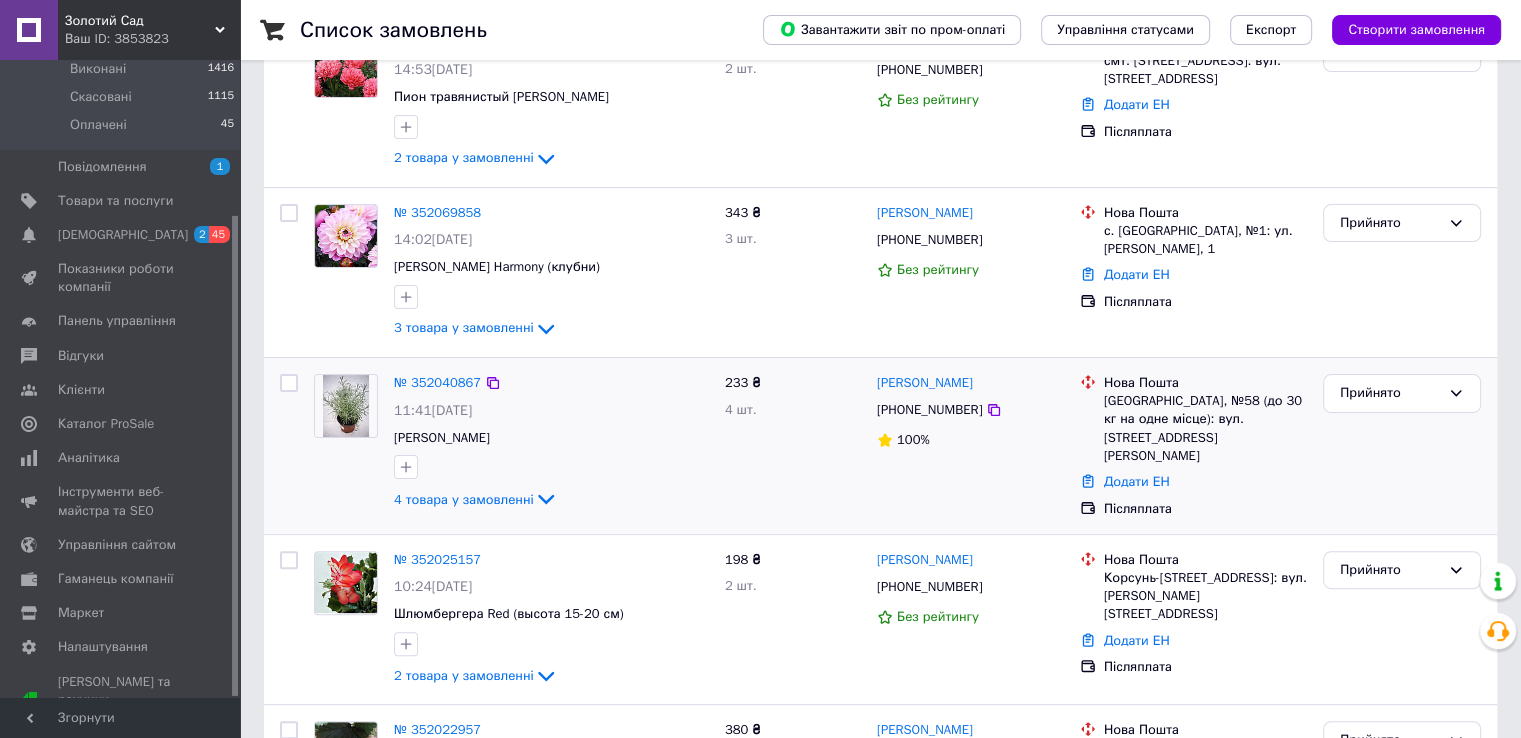 checkbox on "true" 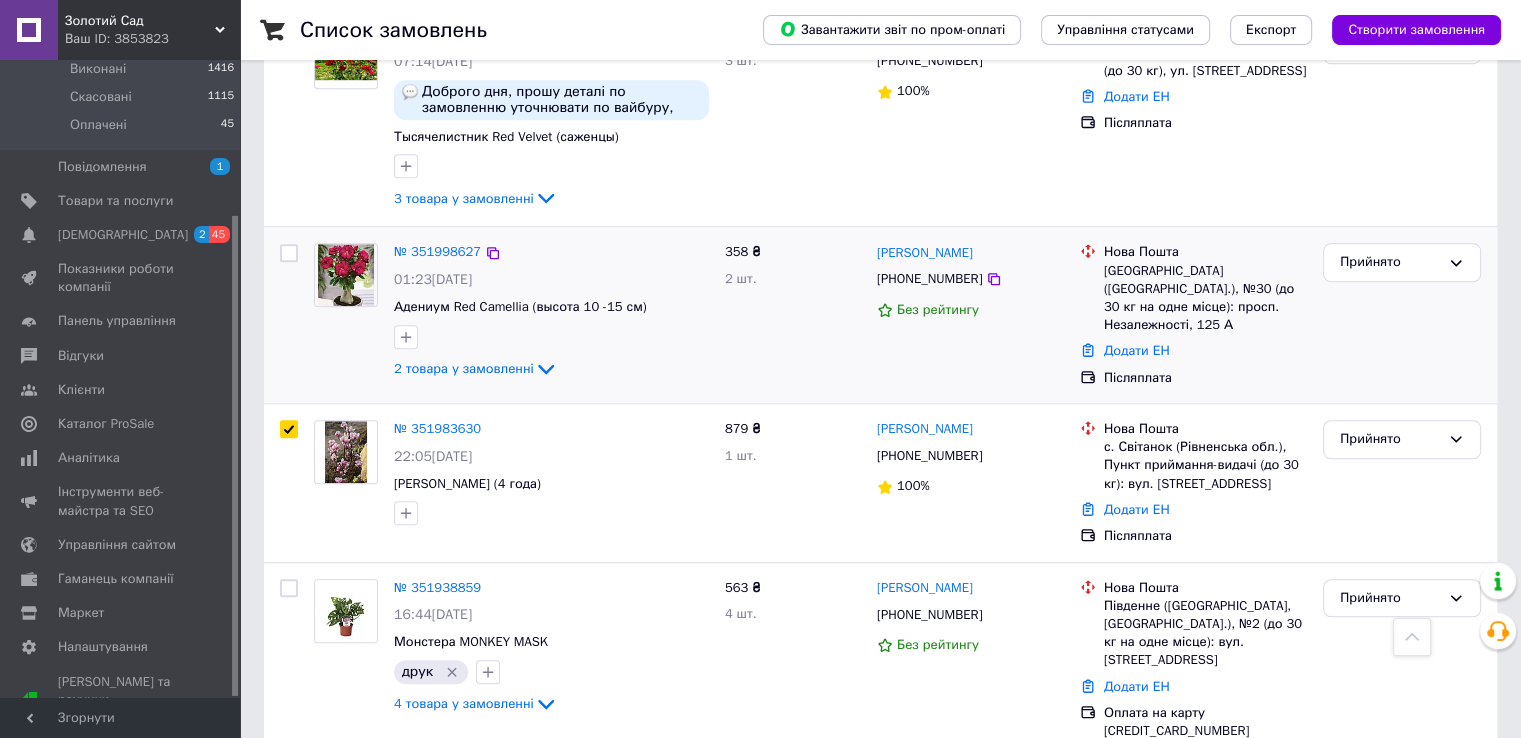 scroll, scrollTop: 1599, scrollLeft: 0, axis: vertical 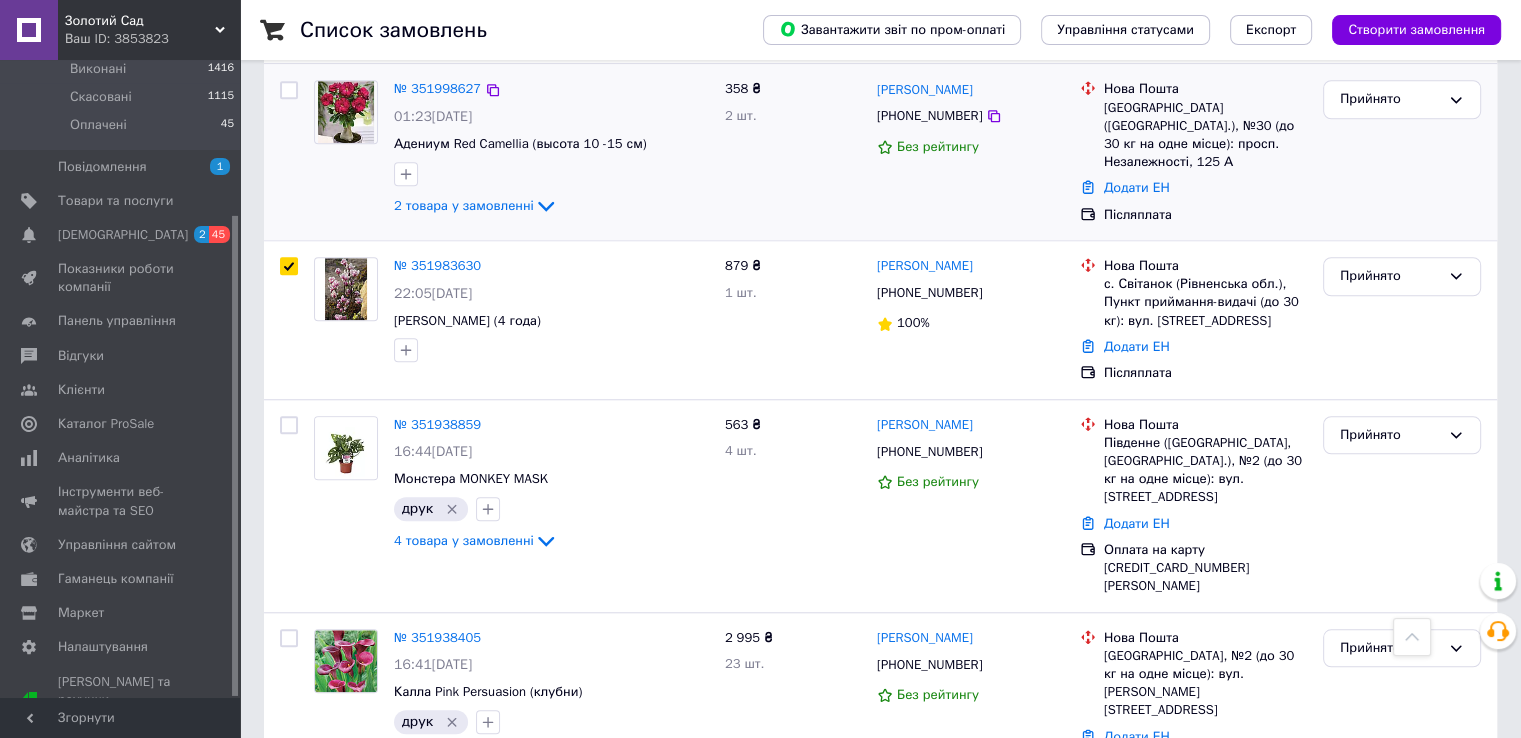 click at bounding box center [289, 266] 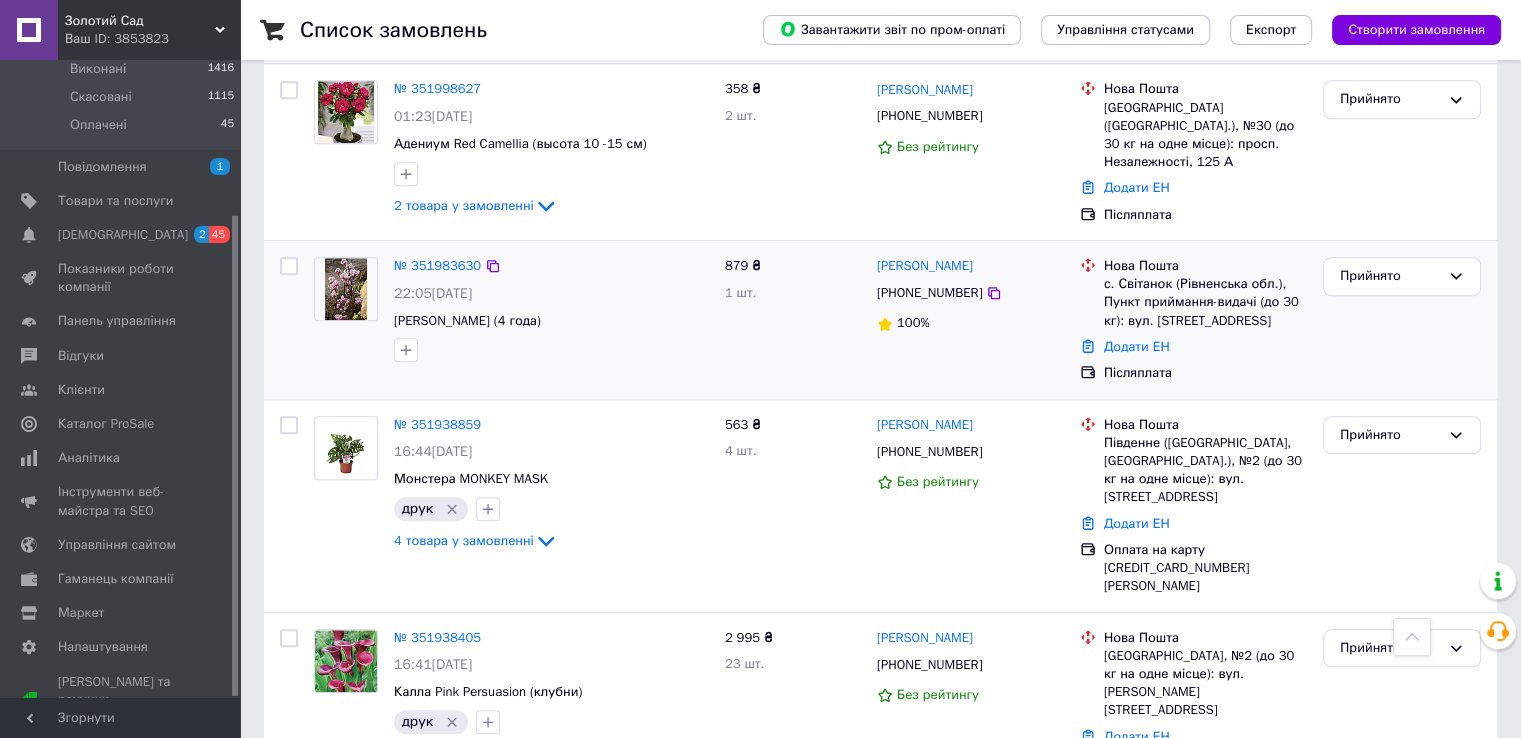 click at bounding box center (289, 266) 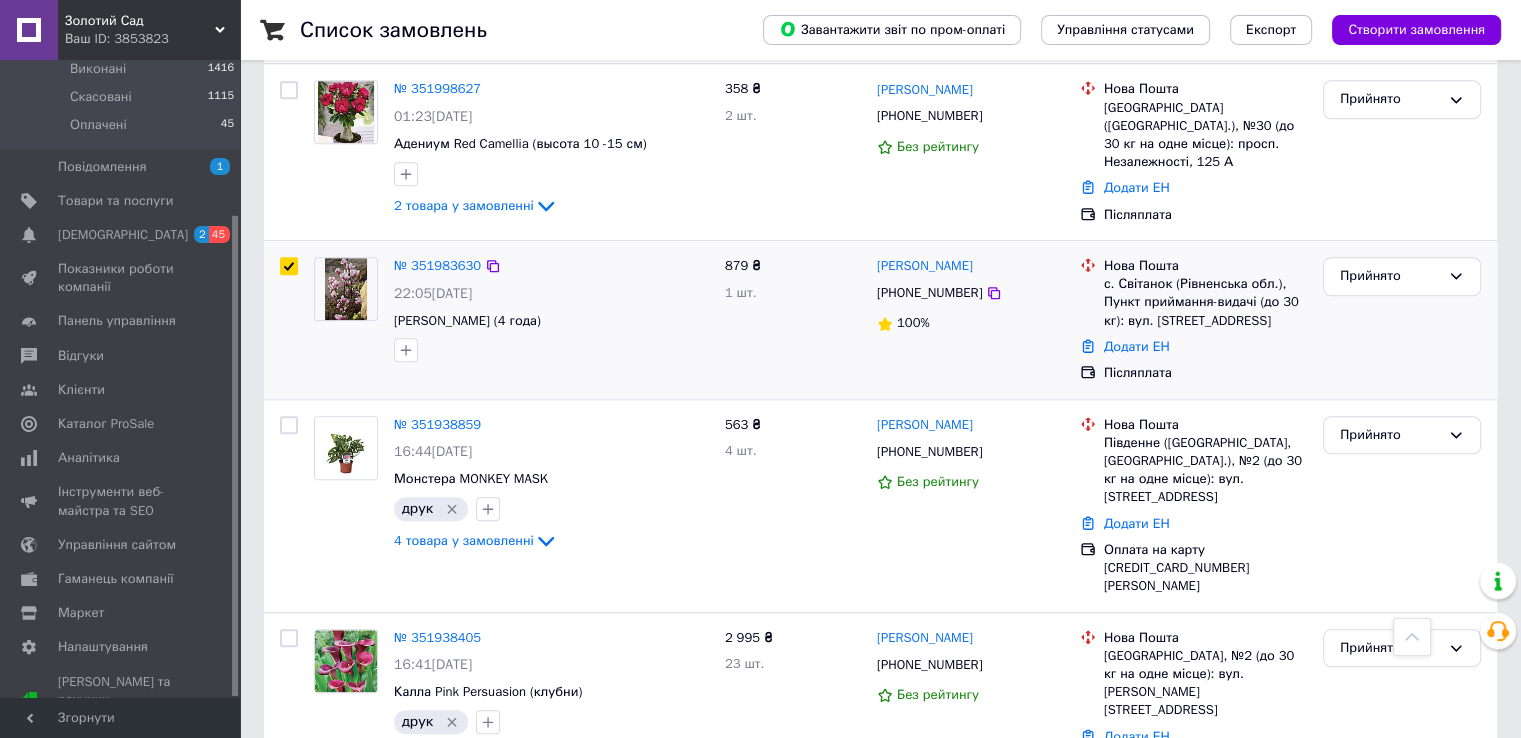 checkbox on "true" 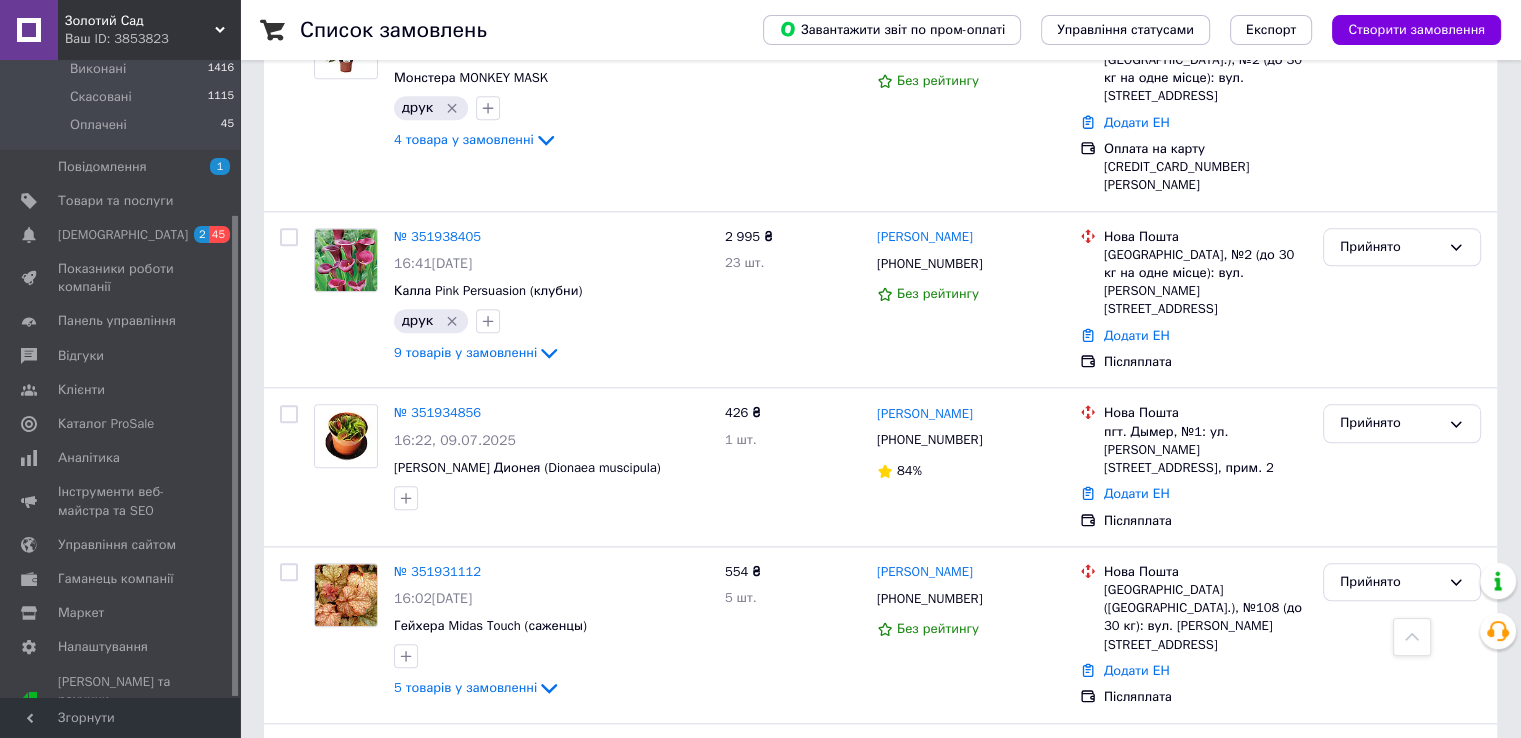 scroll, scrollTop: 2100, scrollLeft: 0, axis: vertical 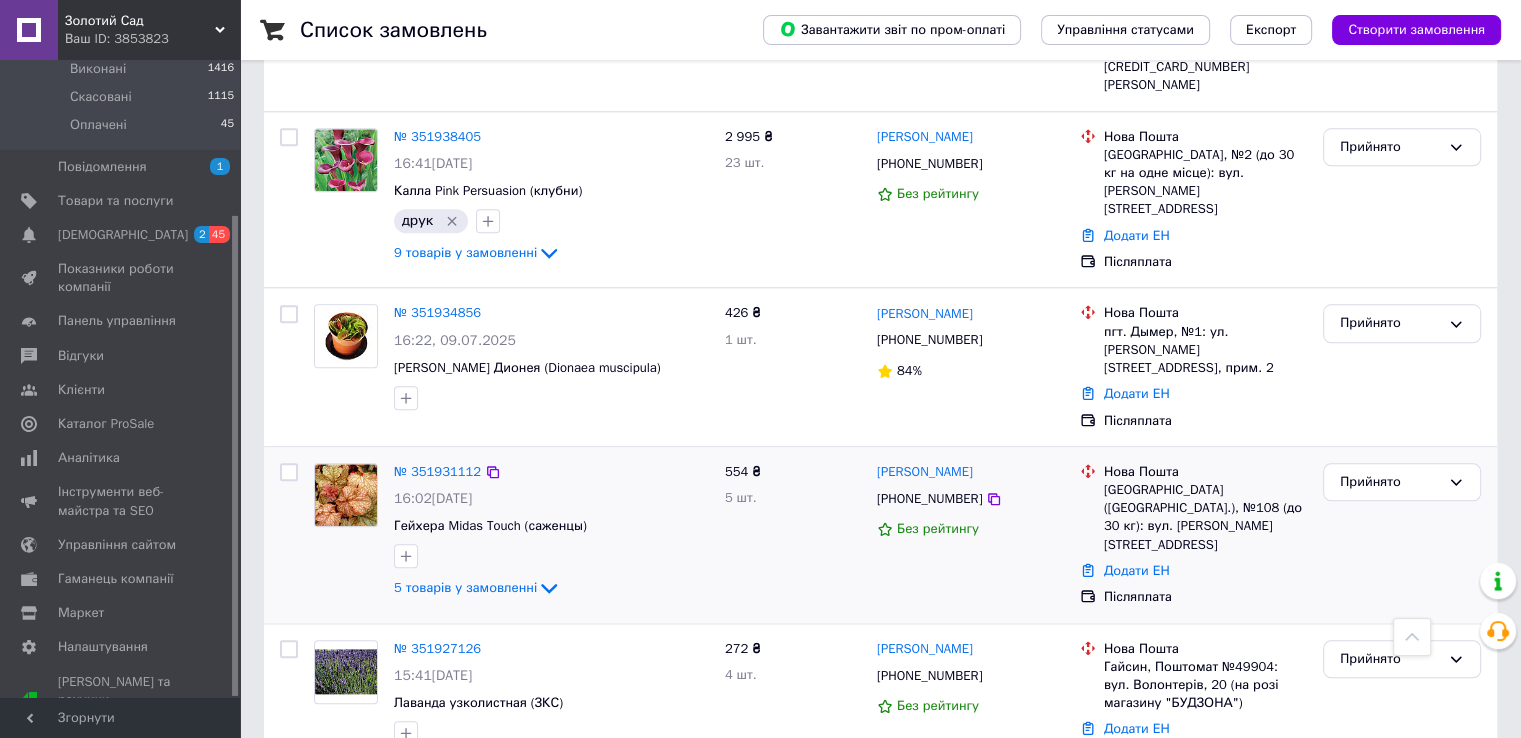 click at bounding box center [289, 472] 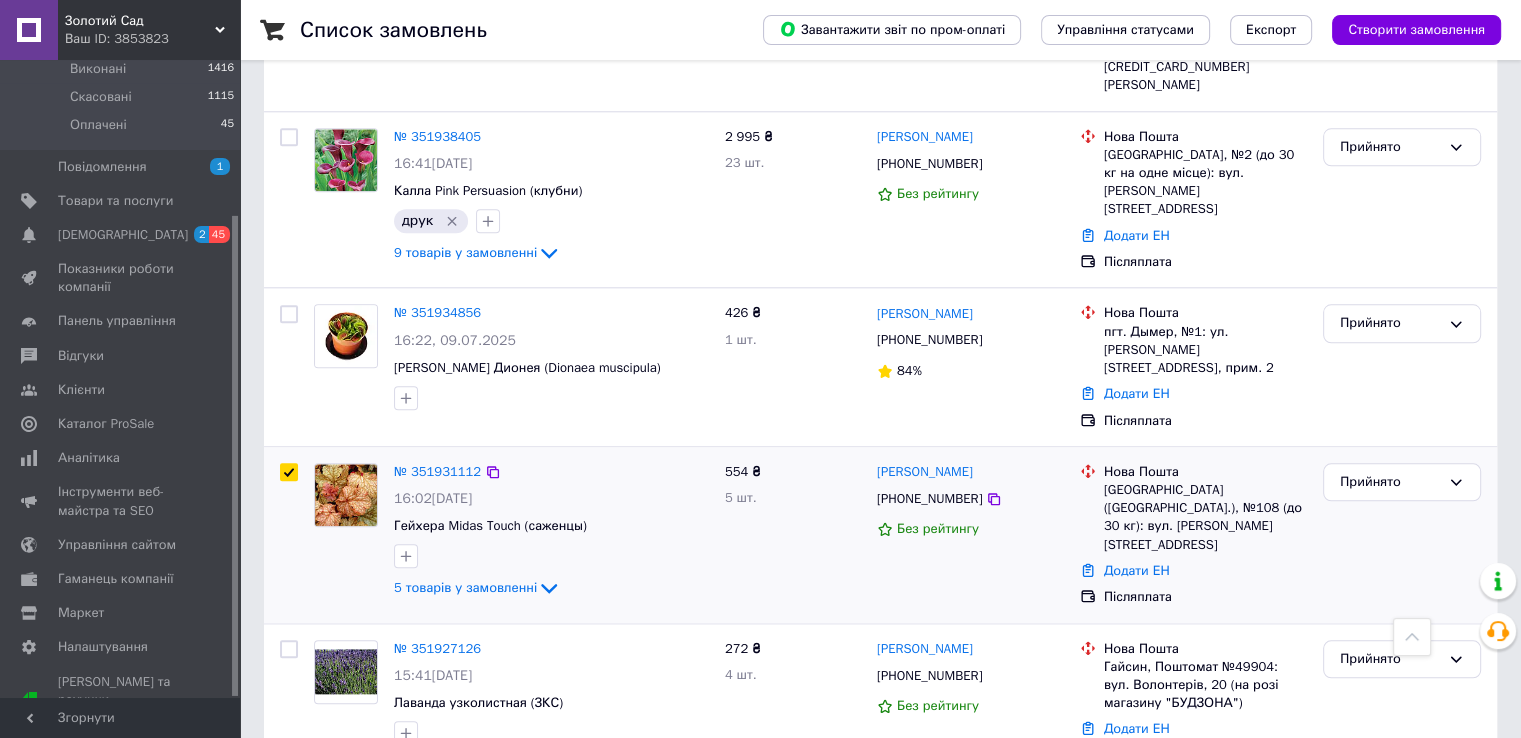 checkbox on "true" 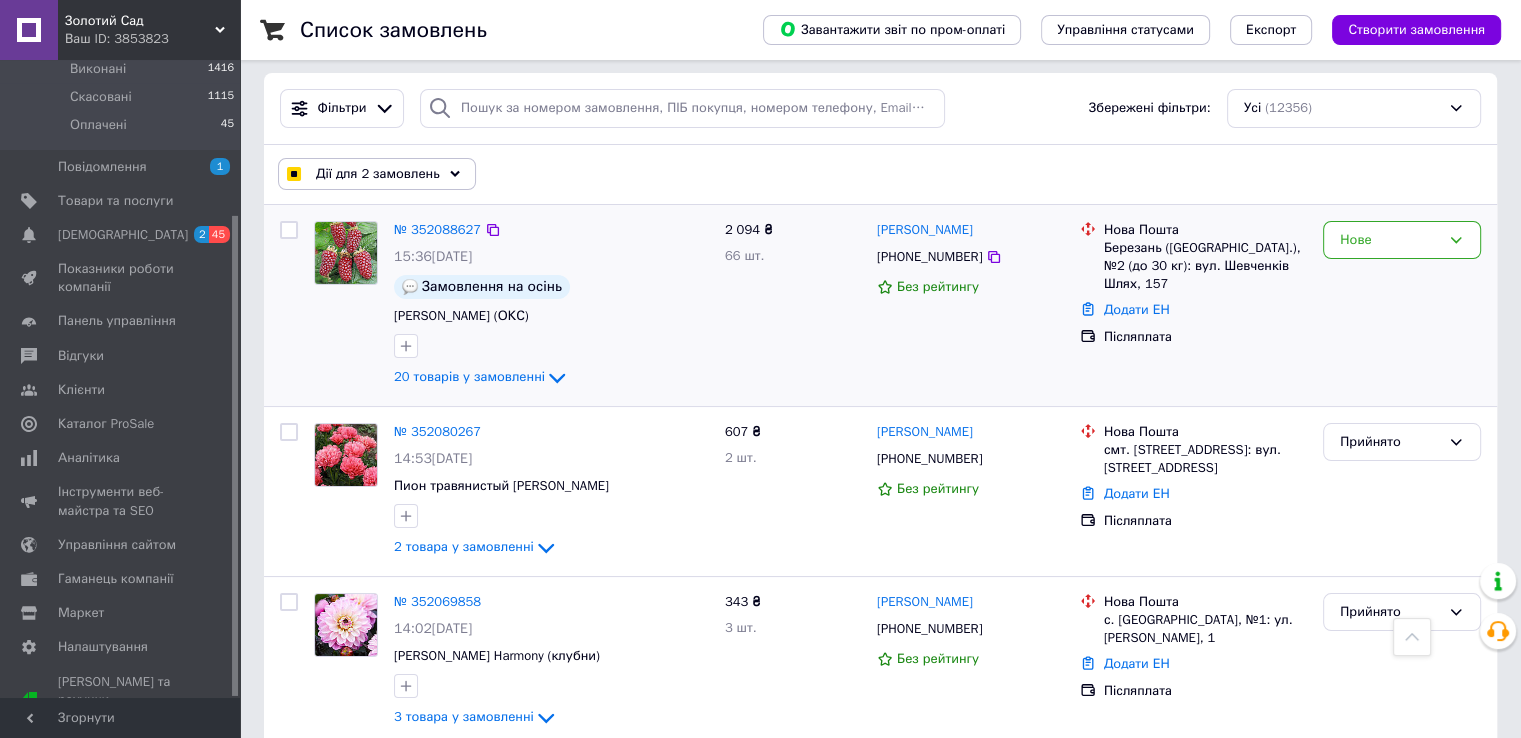 scroll, scrollTop: 0, scrollLeft: 0, axis: both 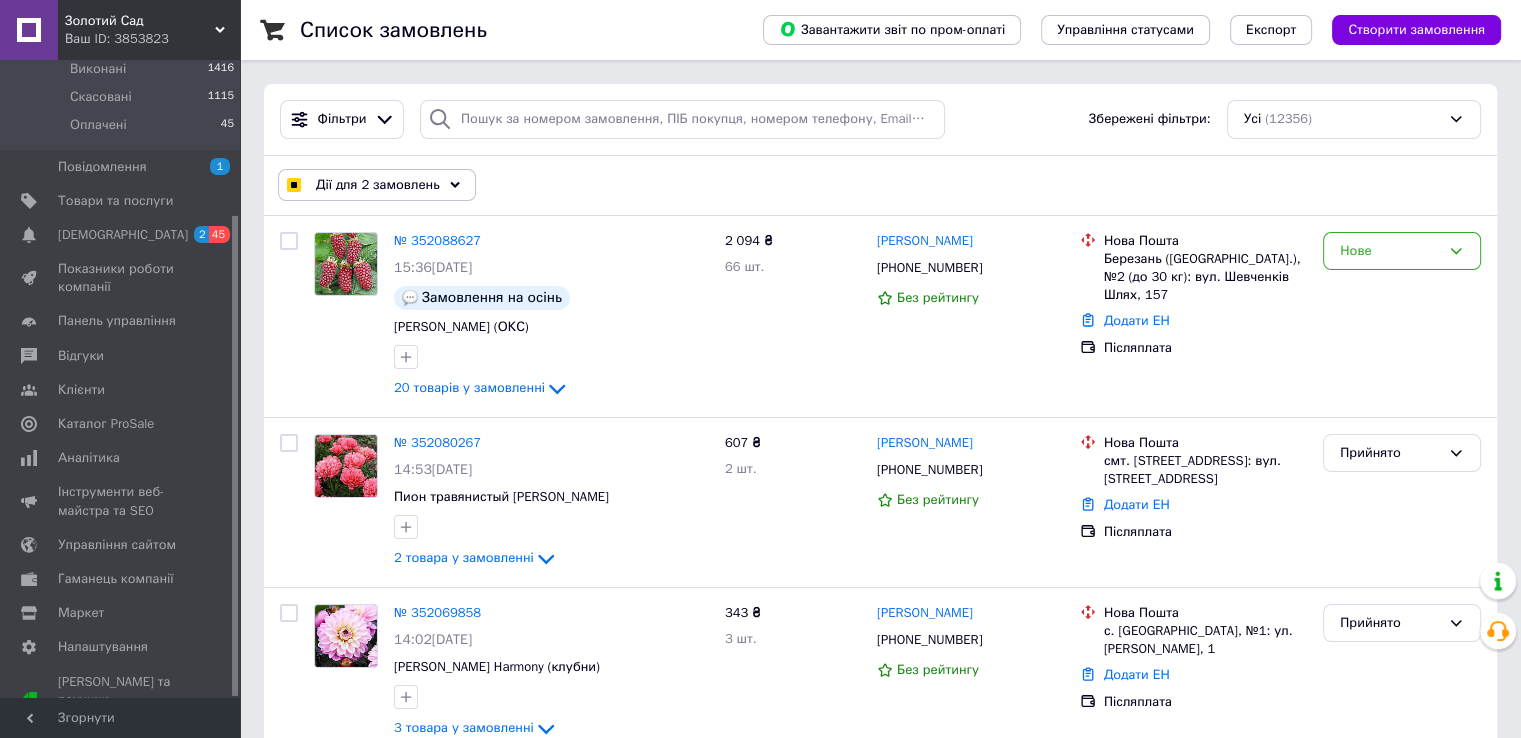 click on "Дії для 2 замовлень" at bounding box center [378, 185] 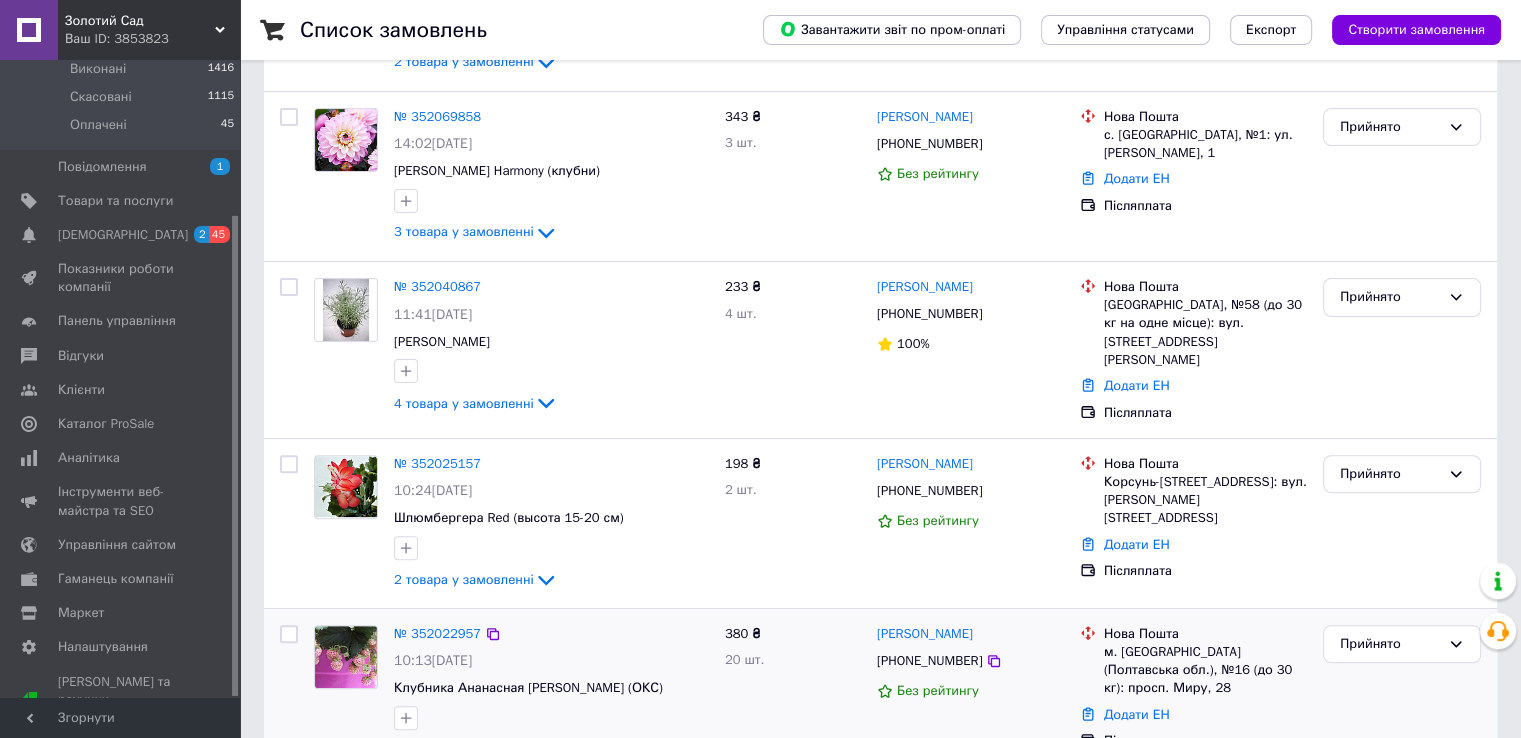 checkbox on "true" 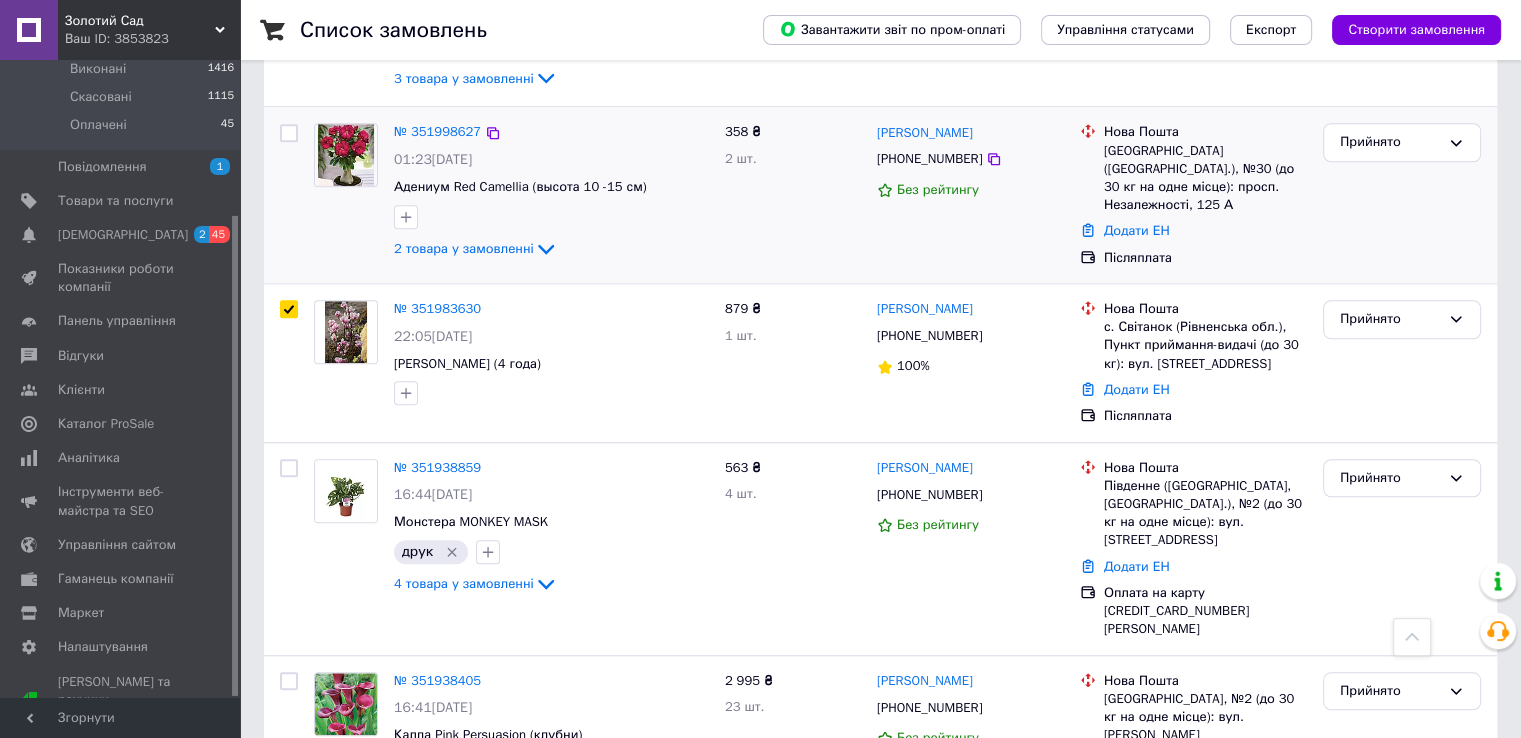 scroll, scrollTop: 1700, scrollLeft: 0, axis: vertical 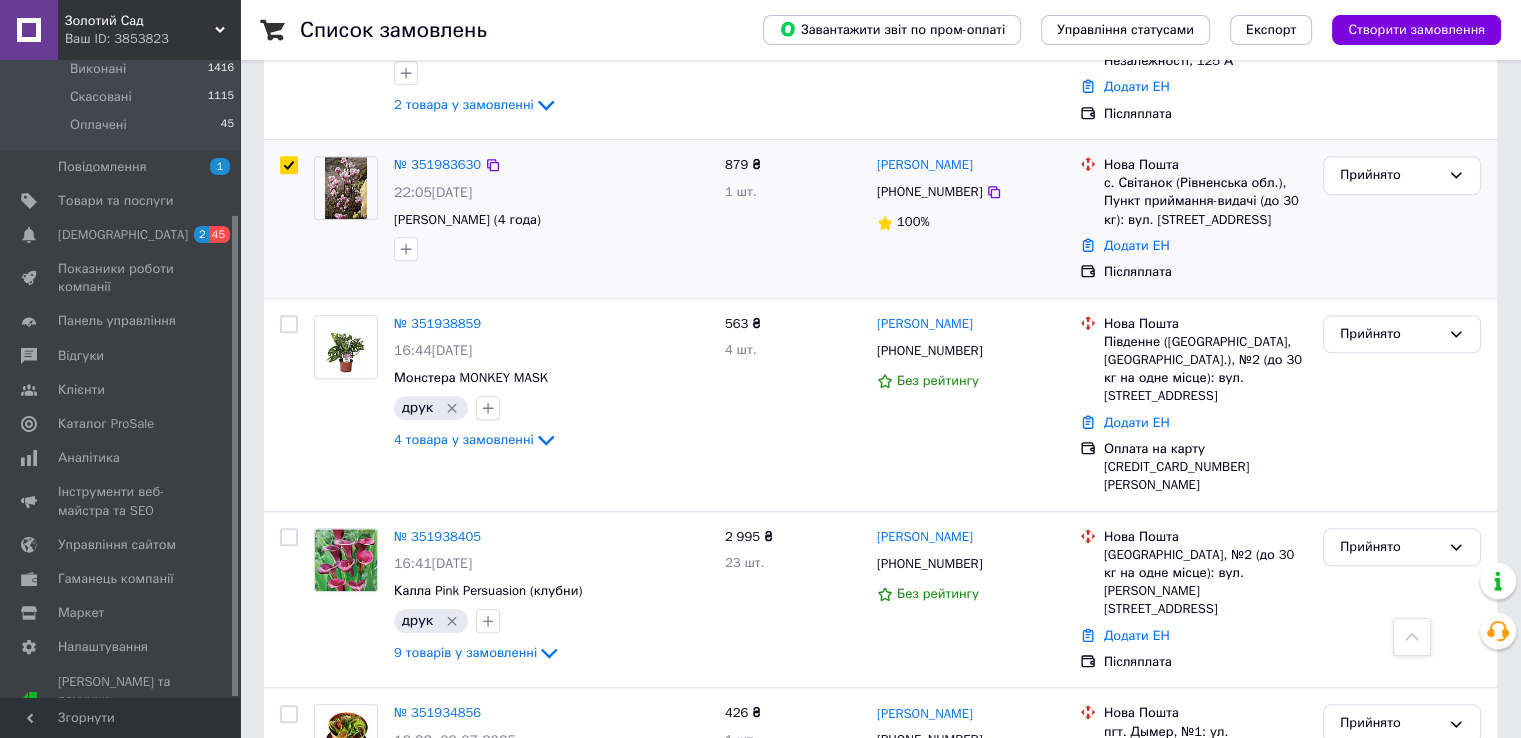 click at bounding box center (289, 165) 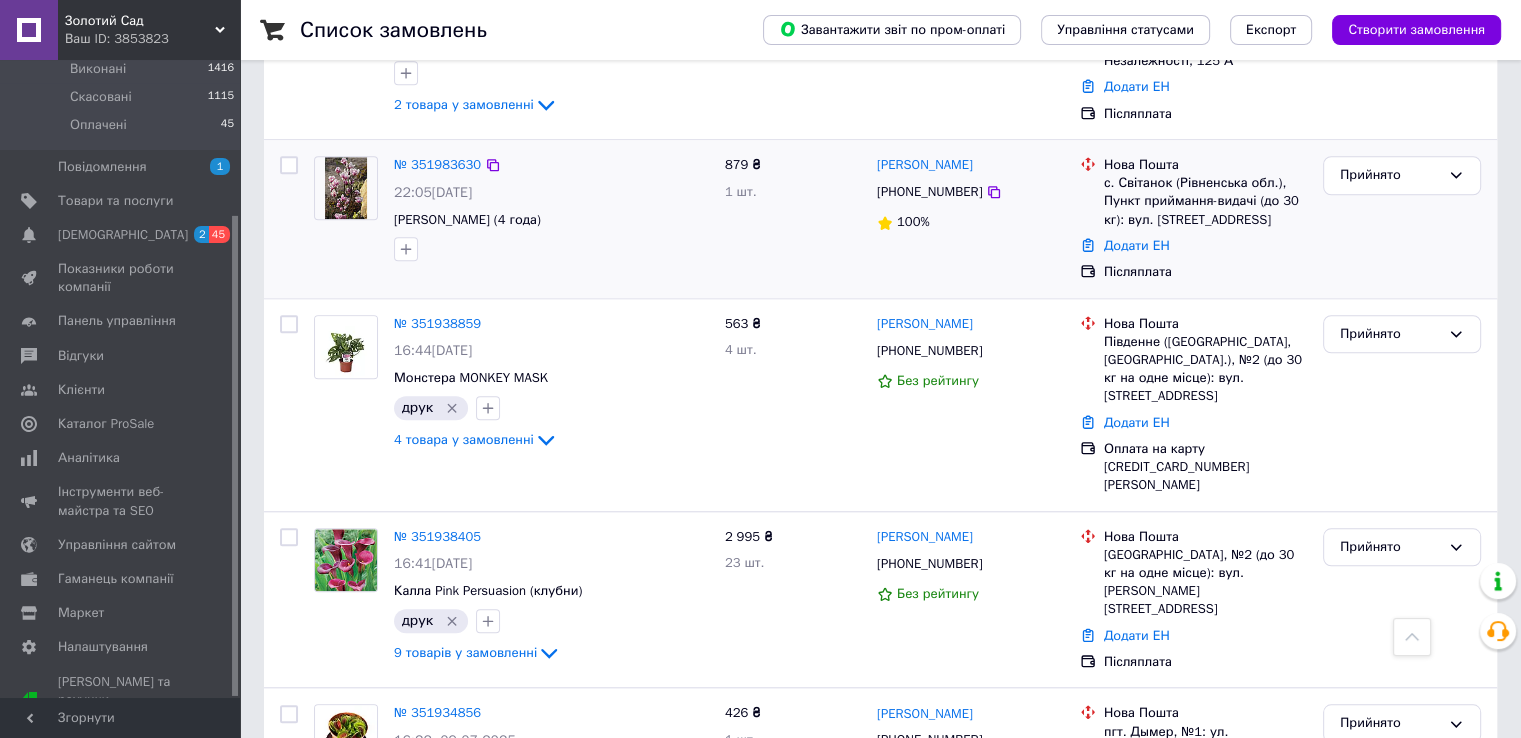 checkbox on "false" 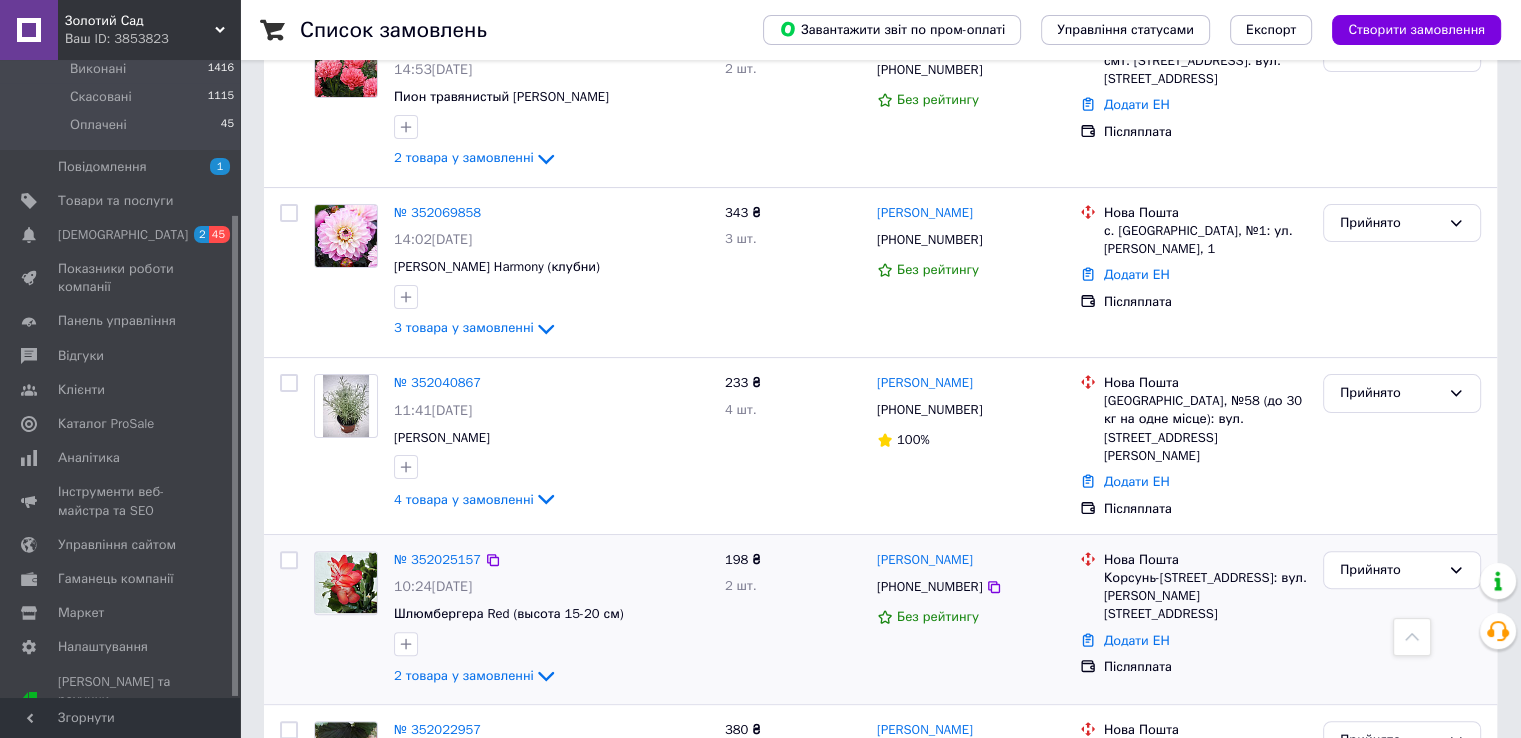 scroll, scrollTop: 0, scrollLeft: 0, axis: both 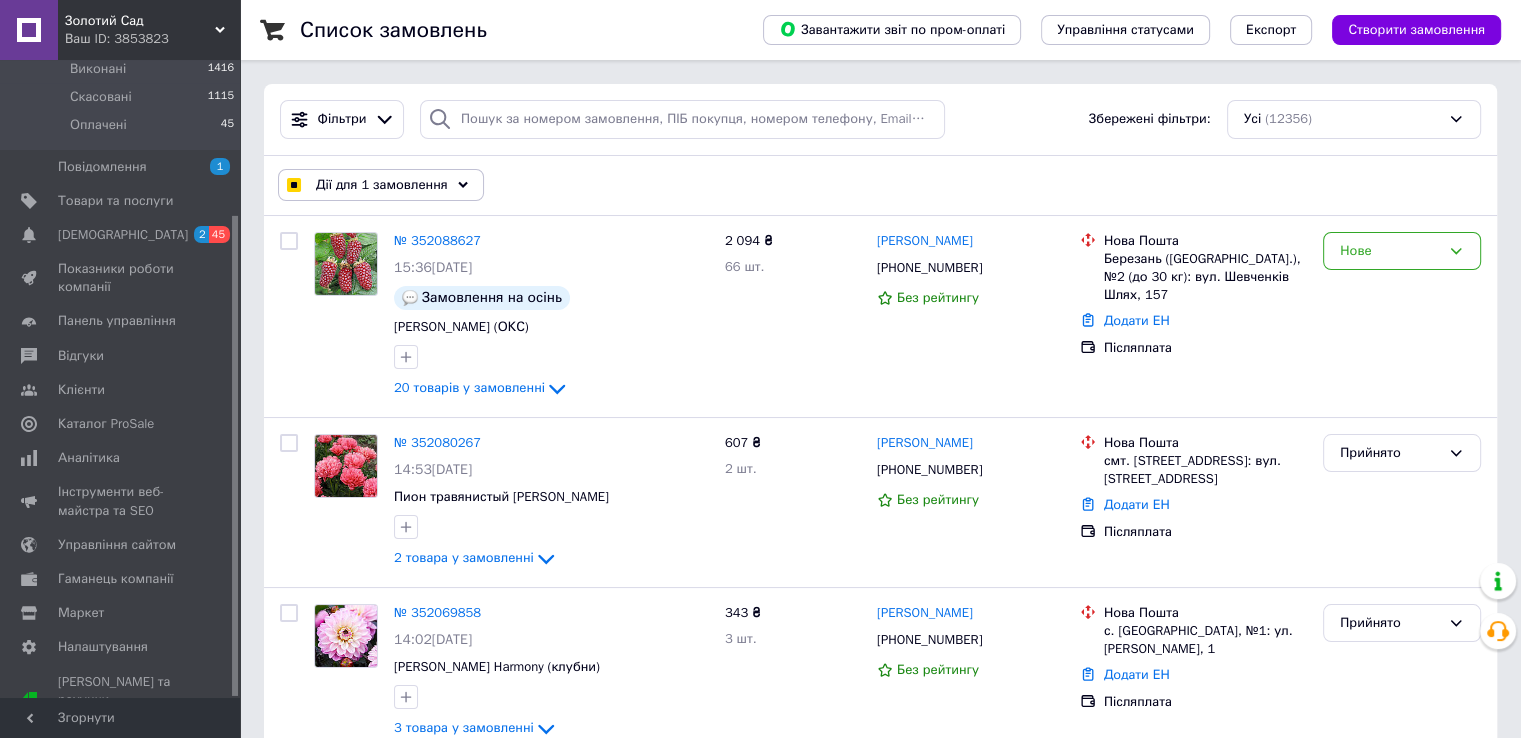 click on "Дії для 1 замовлення" at bounding box center [382, 185] 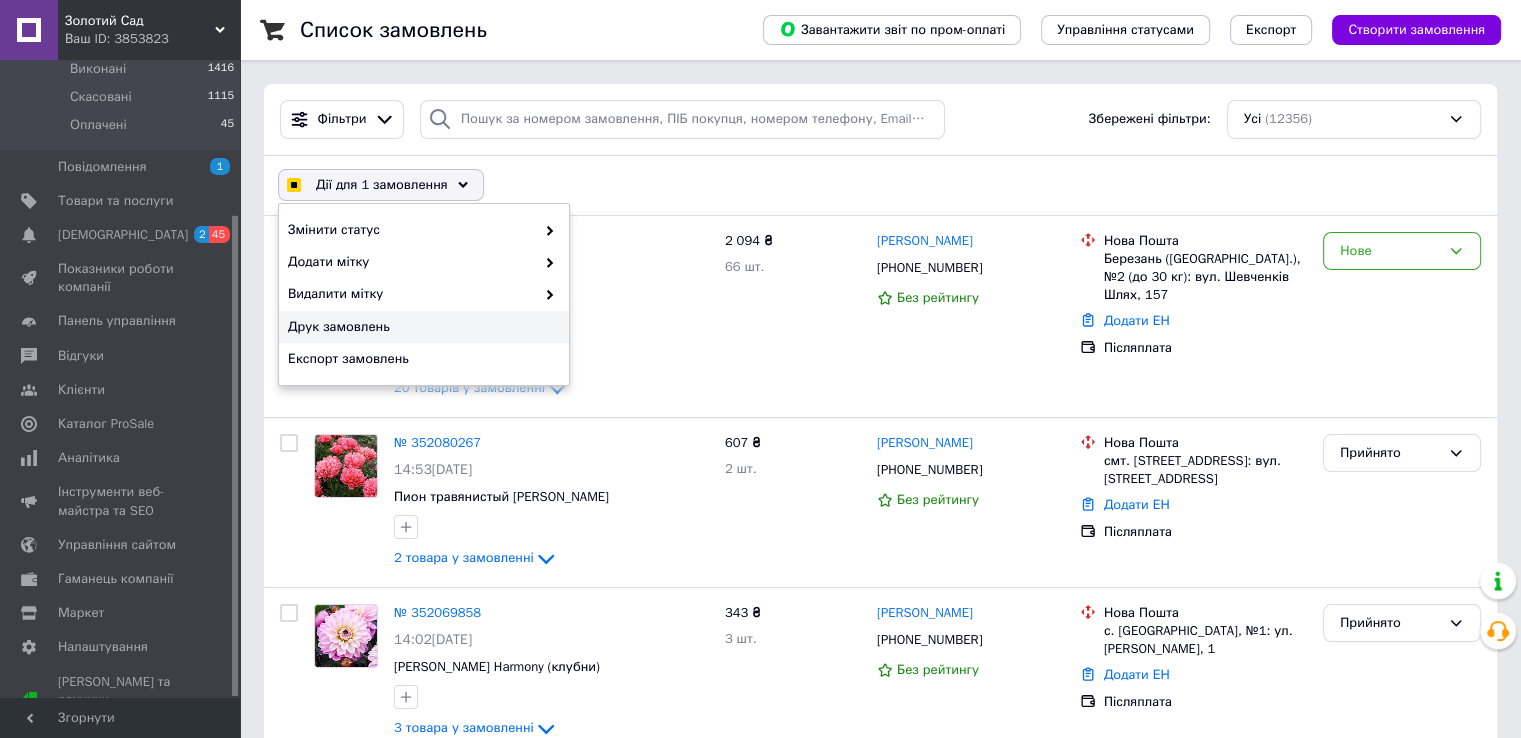 click on "Друк замовлень" at bounding box center (421, 327) 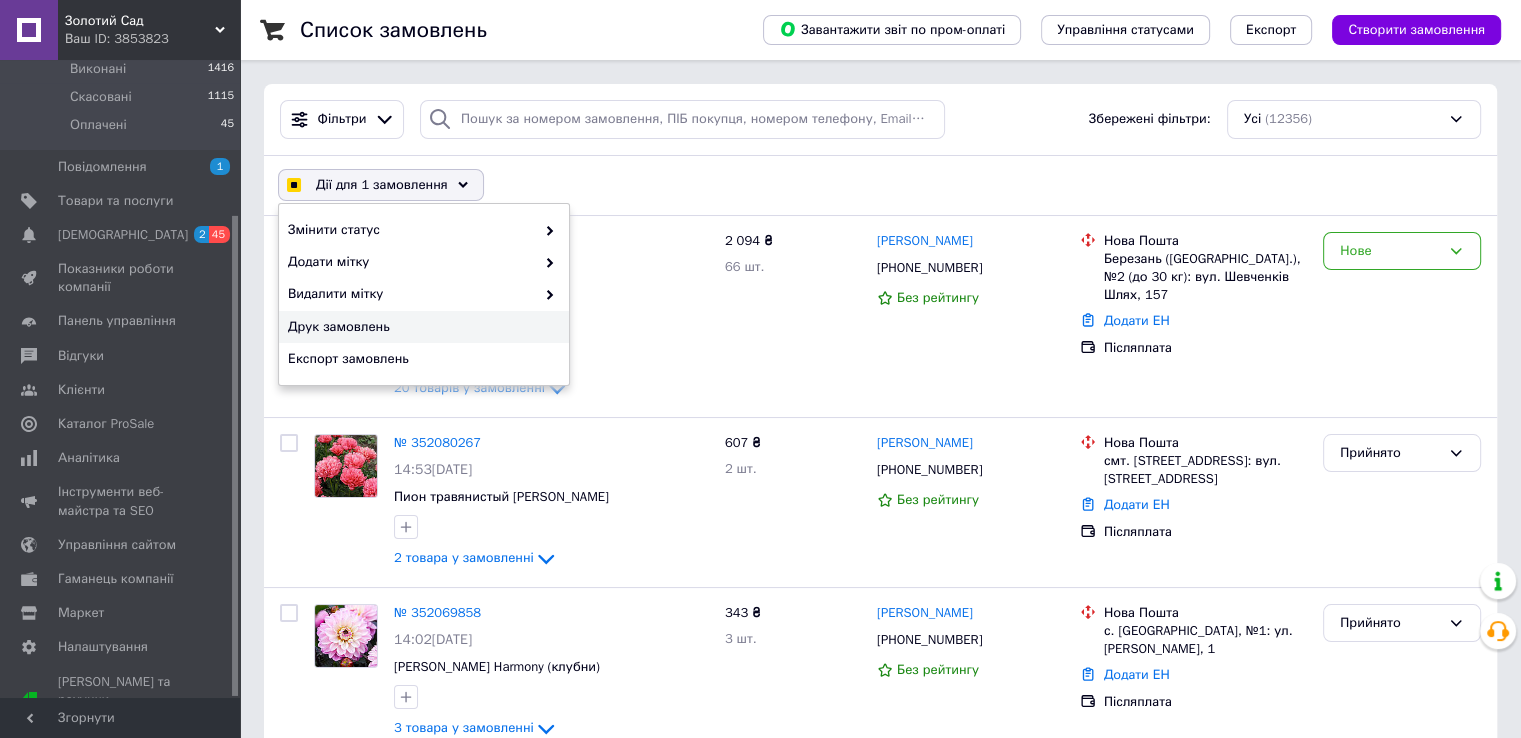 checkbox on "true" 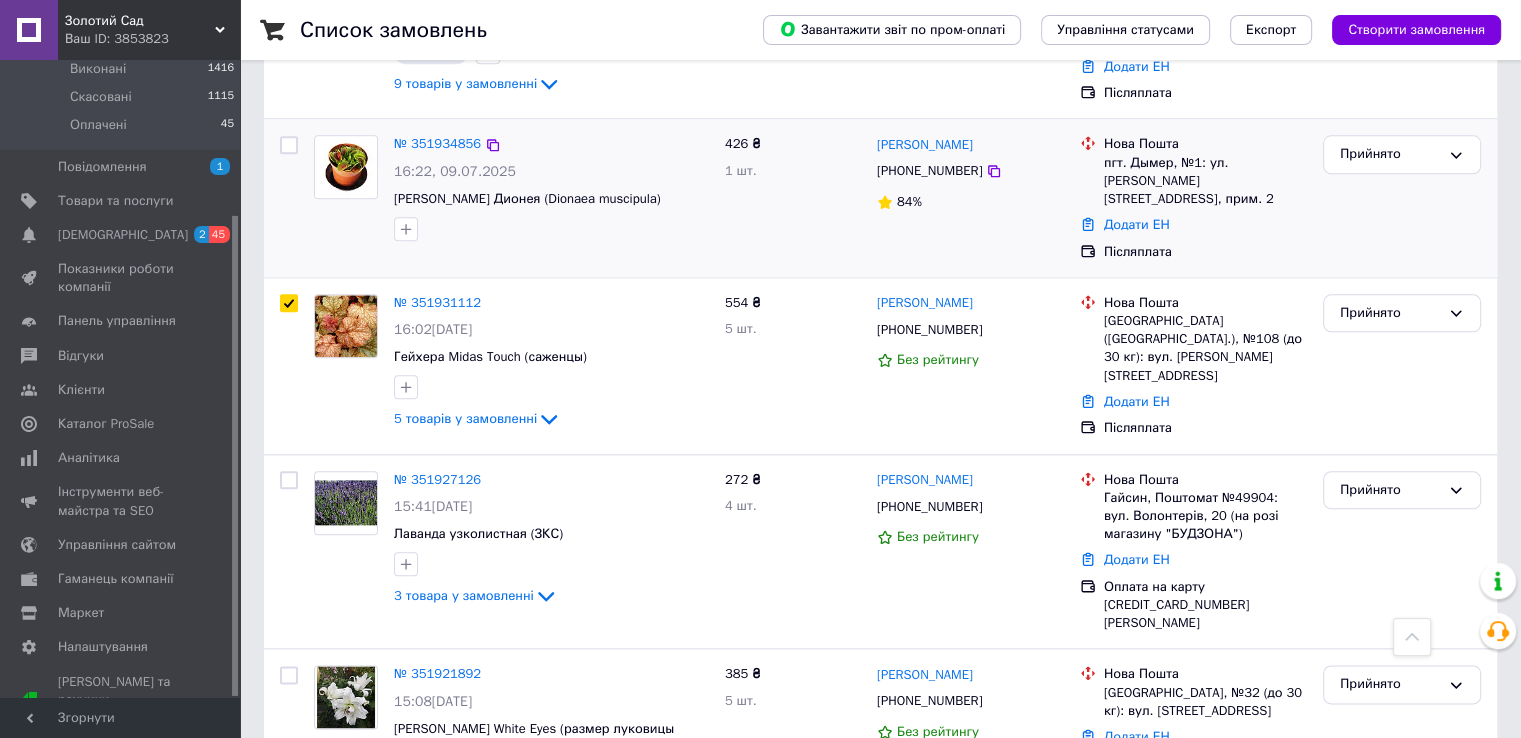 scroll, scrollTop: 2400, scrollLeft: 0, axis: vertical 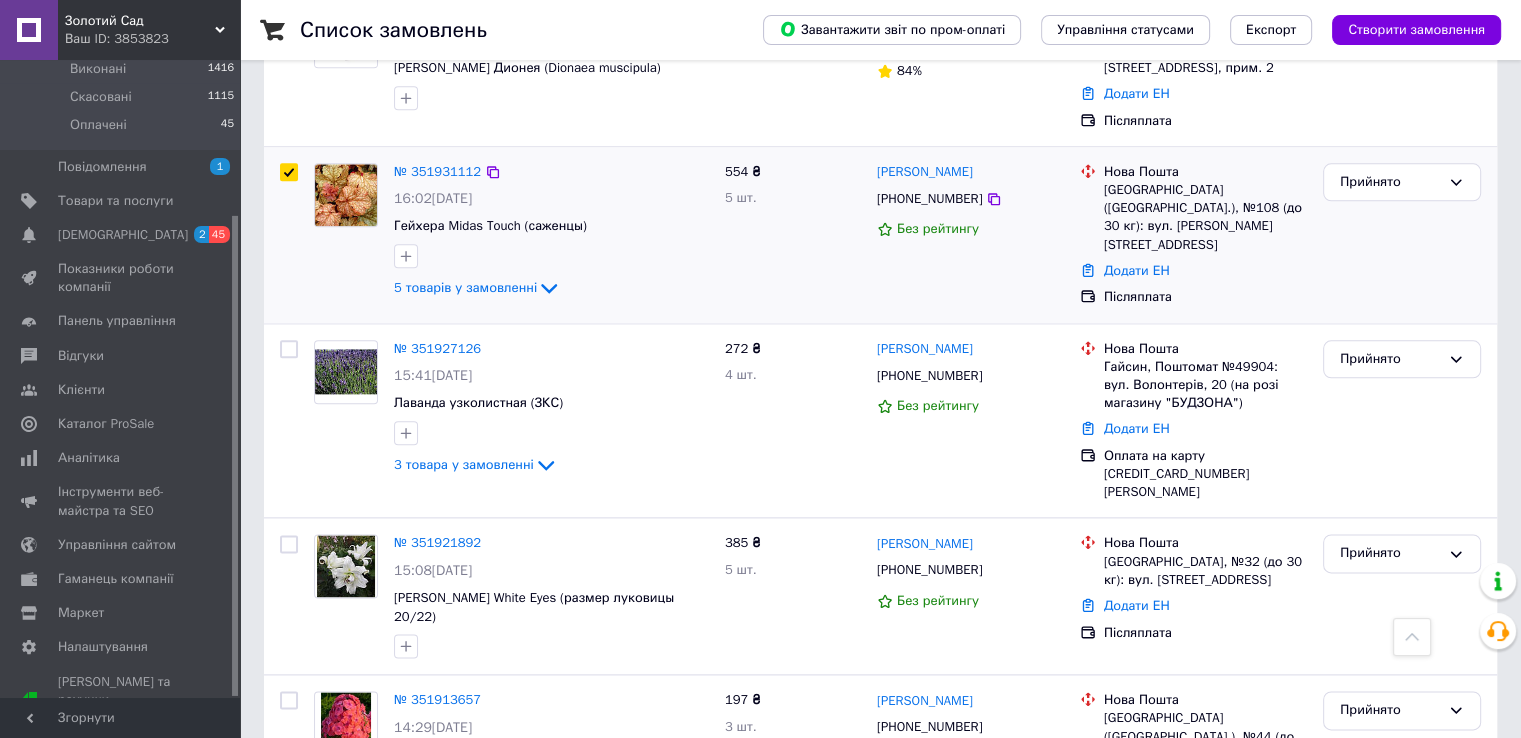 click at bounding box center (289, 172) 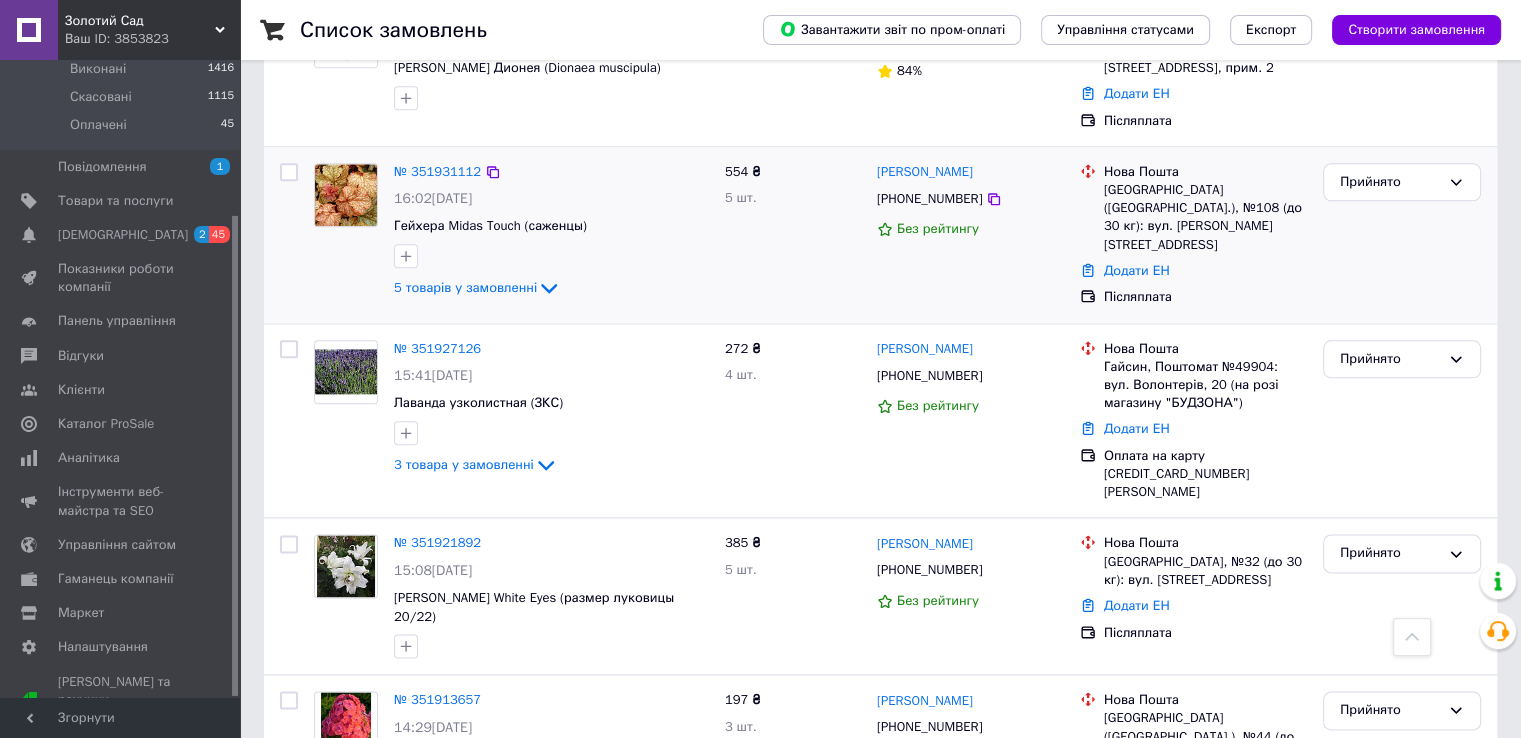 checkbox on "false" 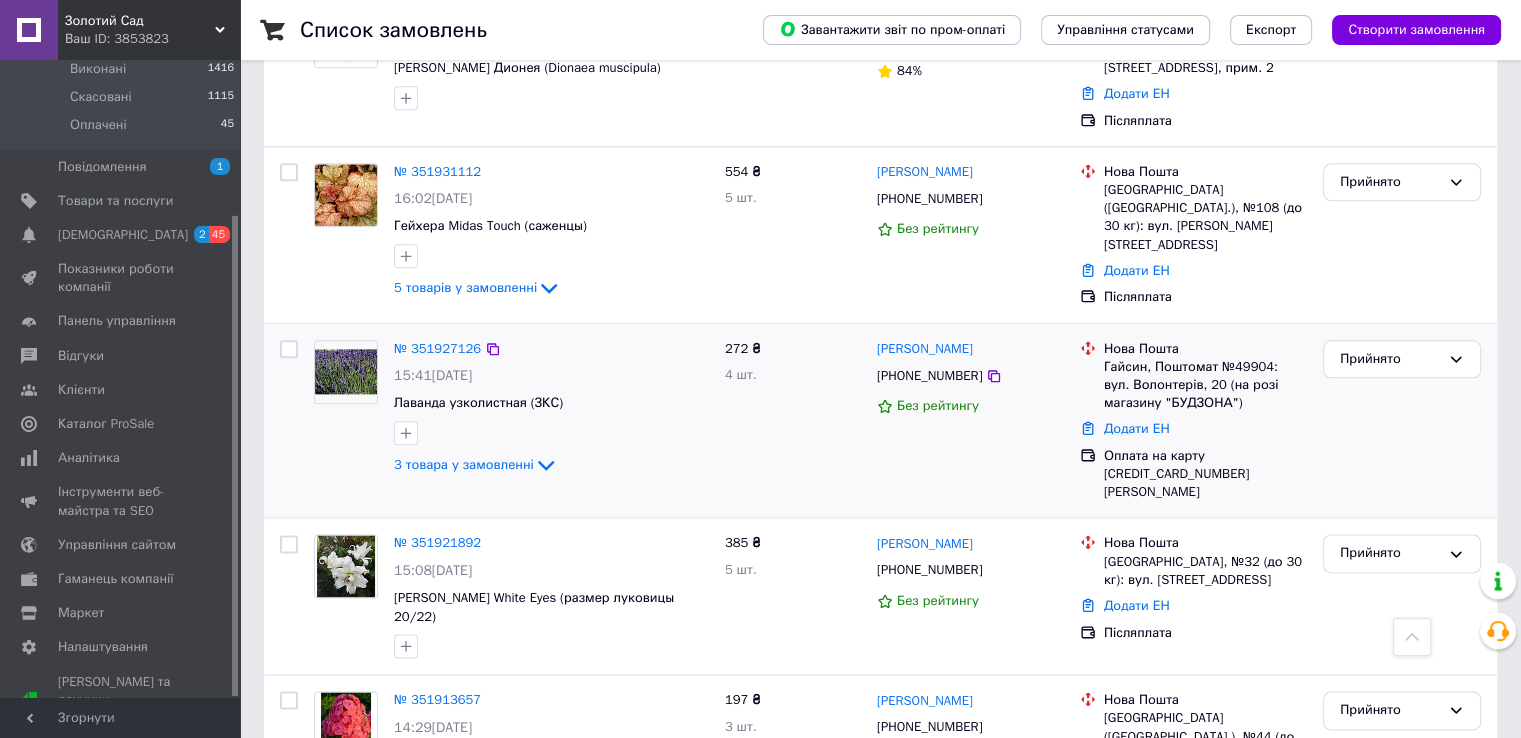 click at bounding box center [289, 349] 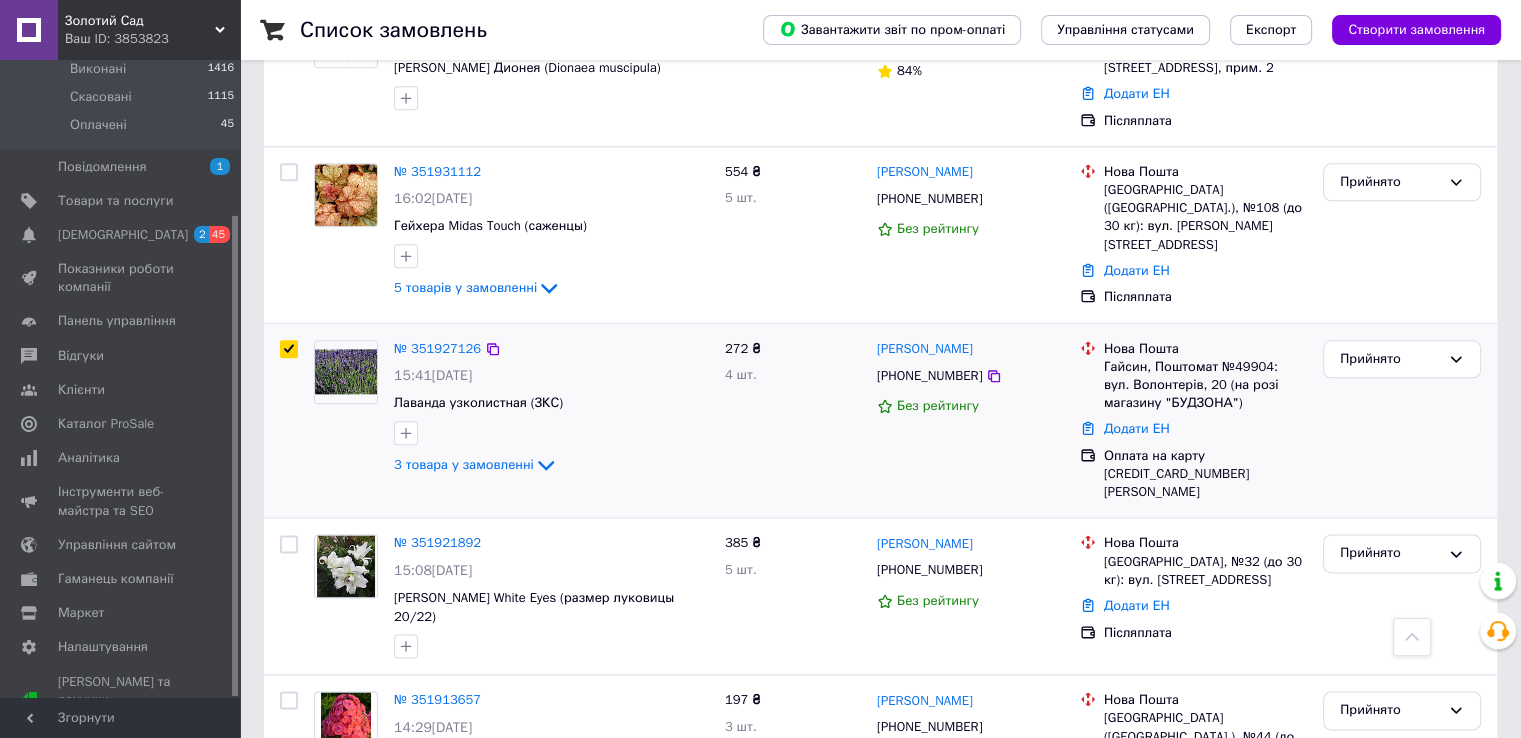 checkbox on "true" 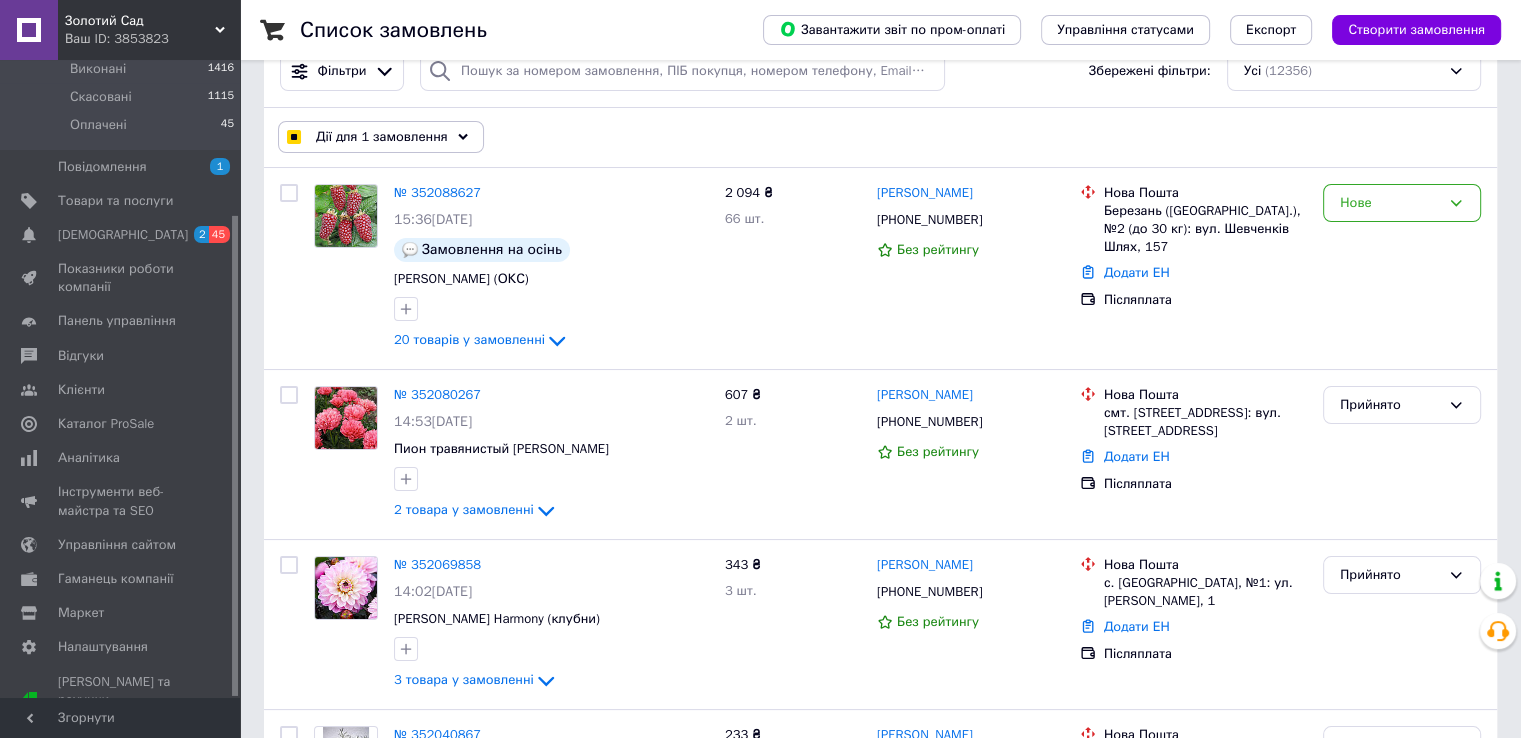 scroll, scrollTop: 0, scrollLeft: 0, axis: both 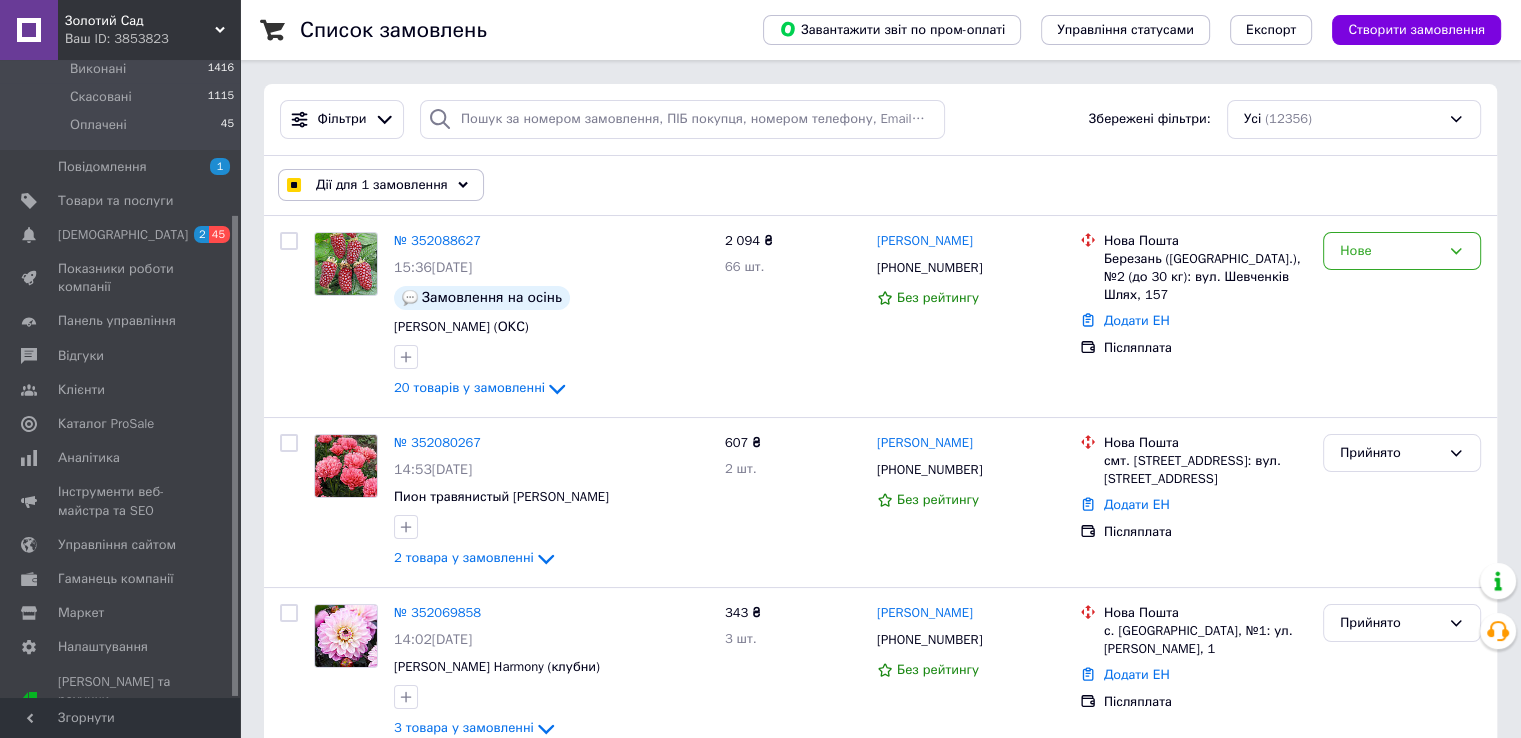 click on "Дії для 1 замовлення" at bounding box center (382, 185) 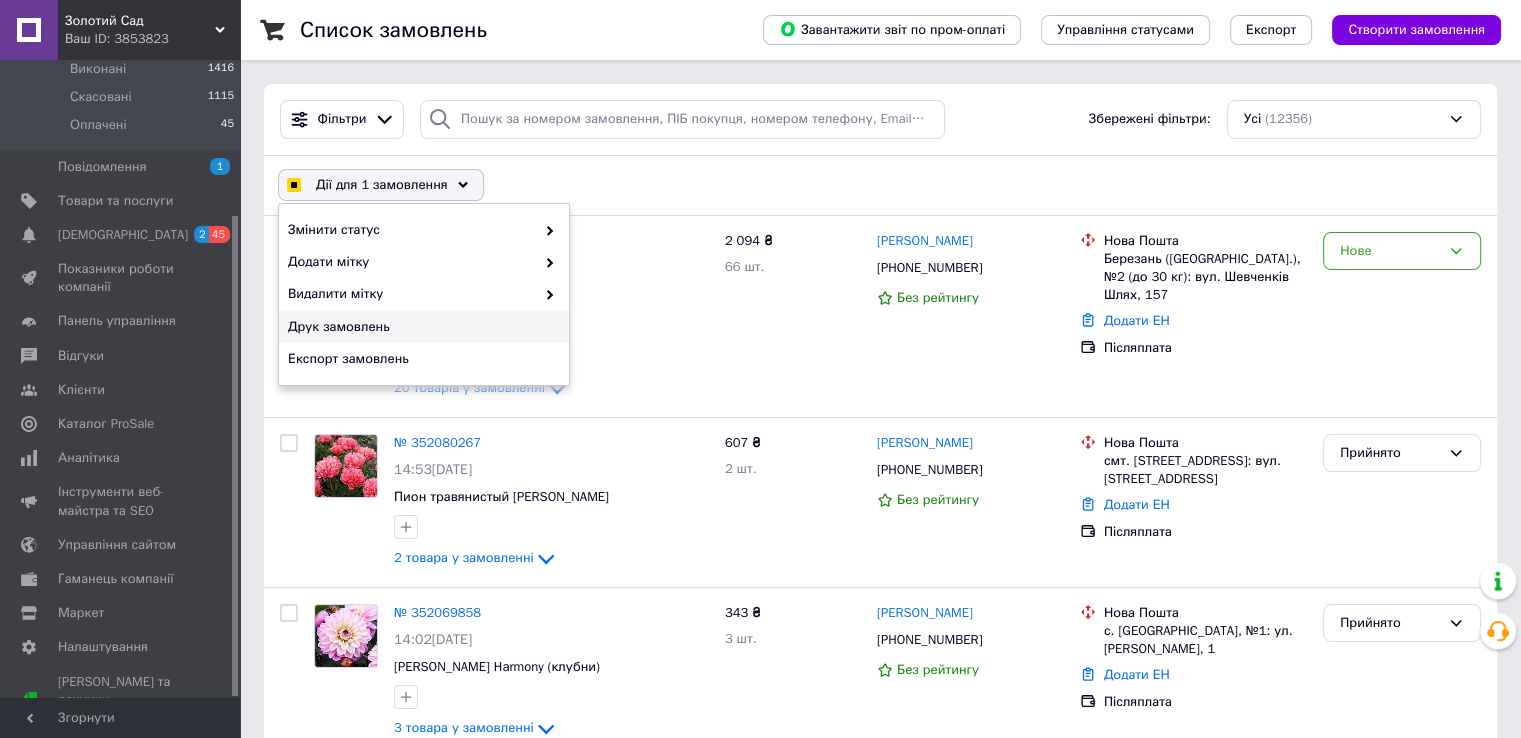 click on "Друк замовлень" at bounding box center [421, 327] 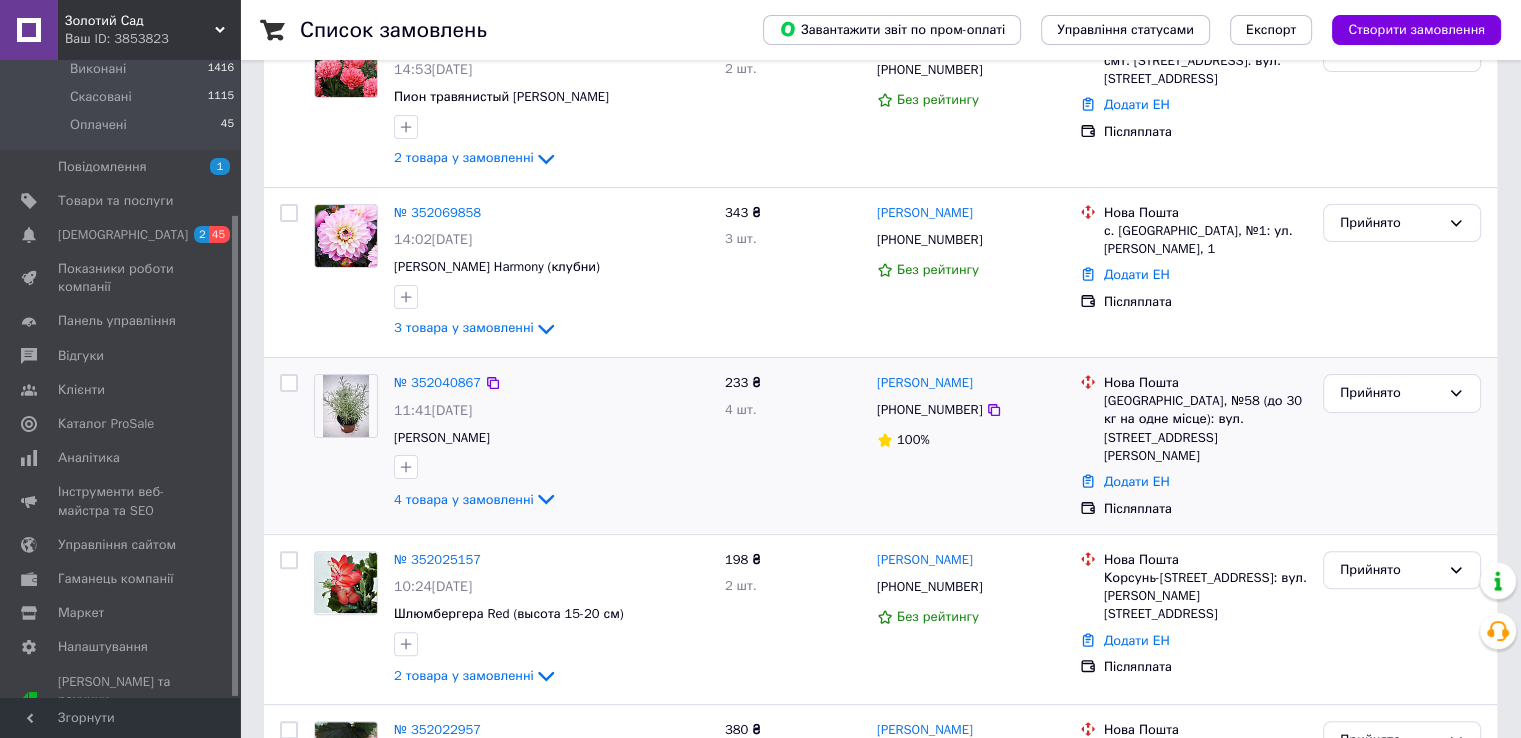checkbox on "true" 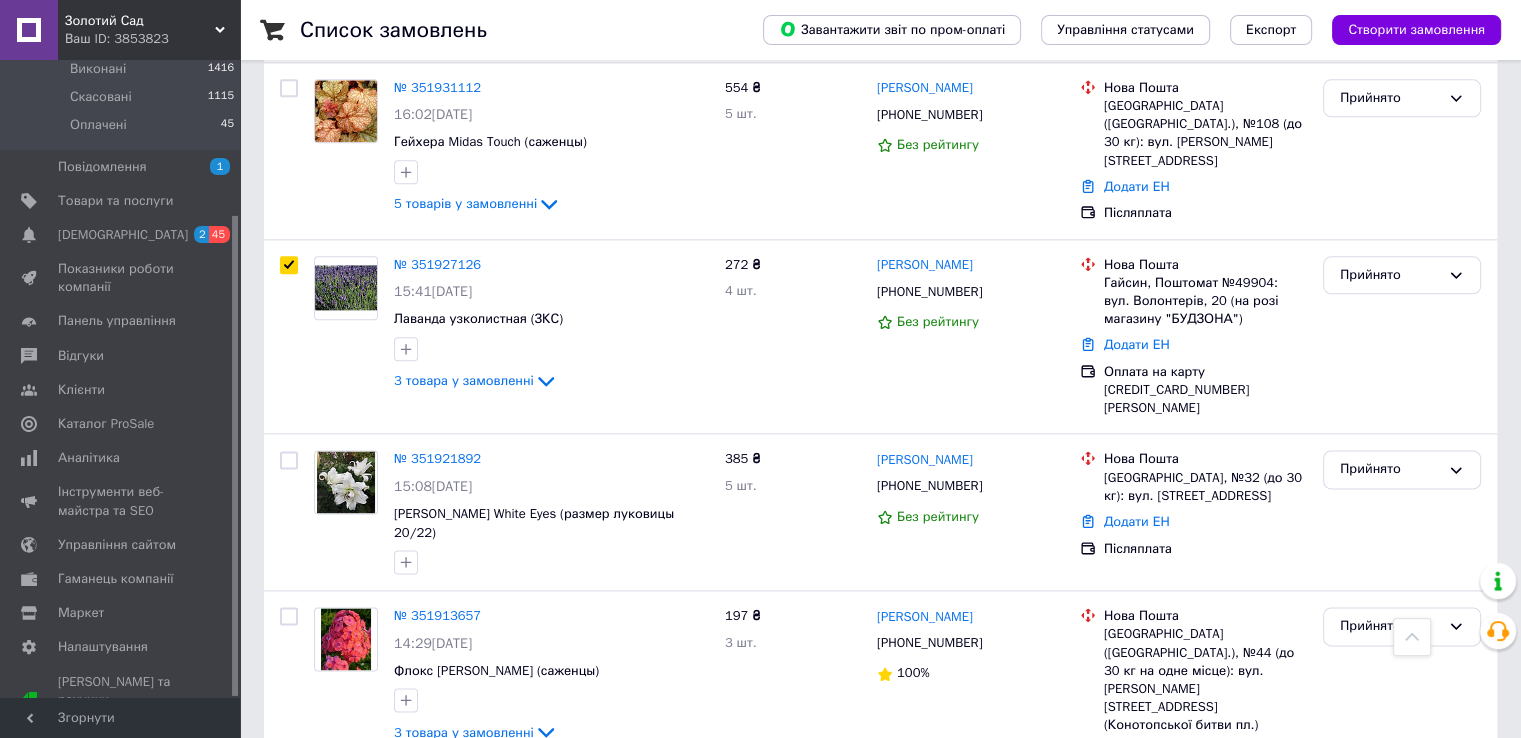 scroll, scrollTop: 2600, scrollLeft: 0, axis: vertical 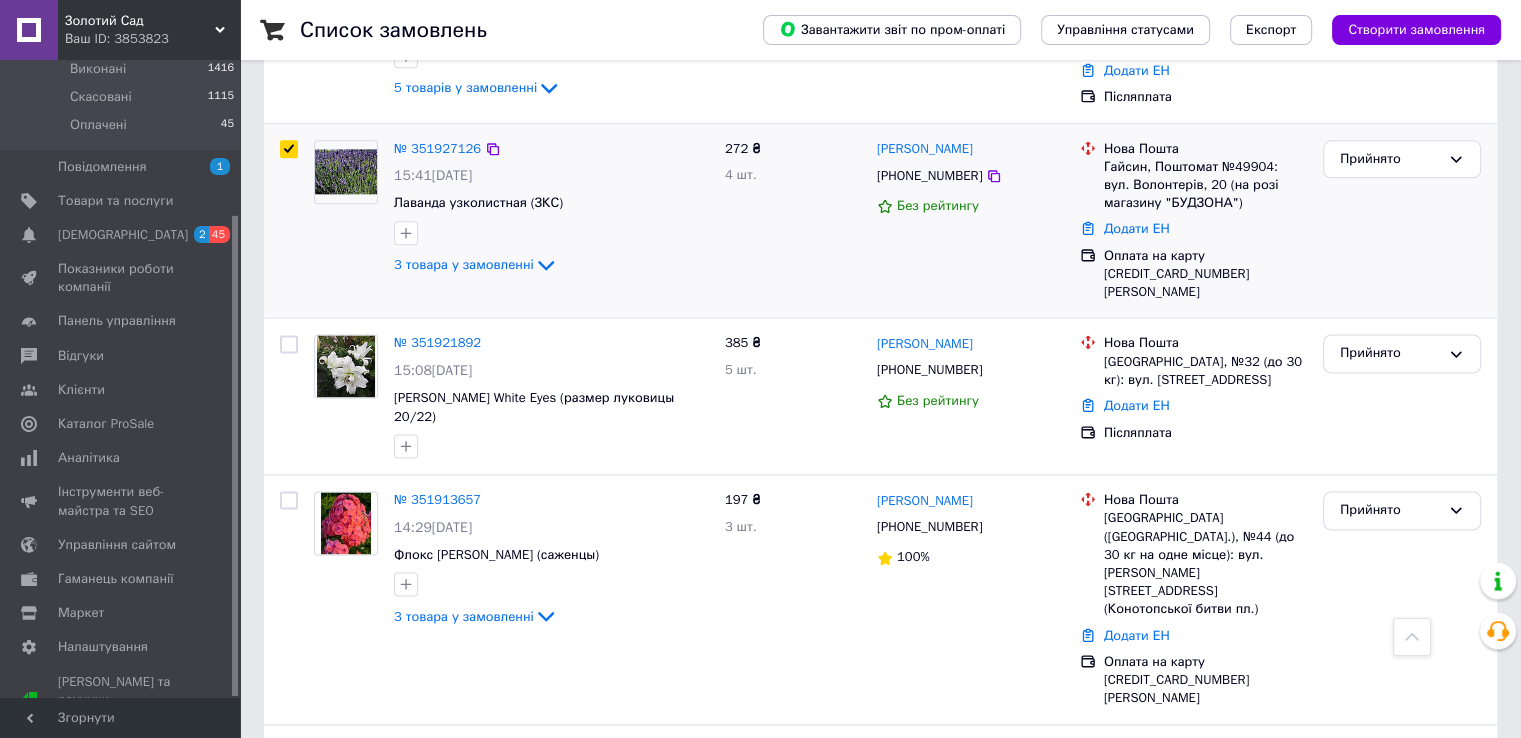 click at bounding box center (289, 149) 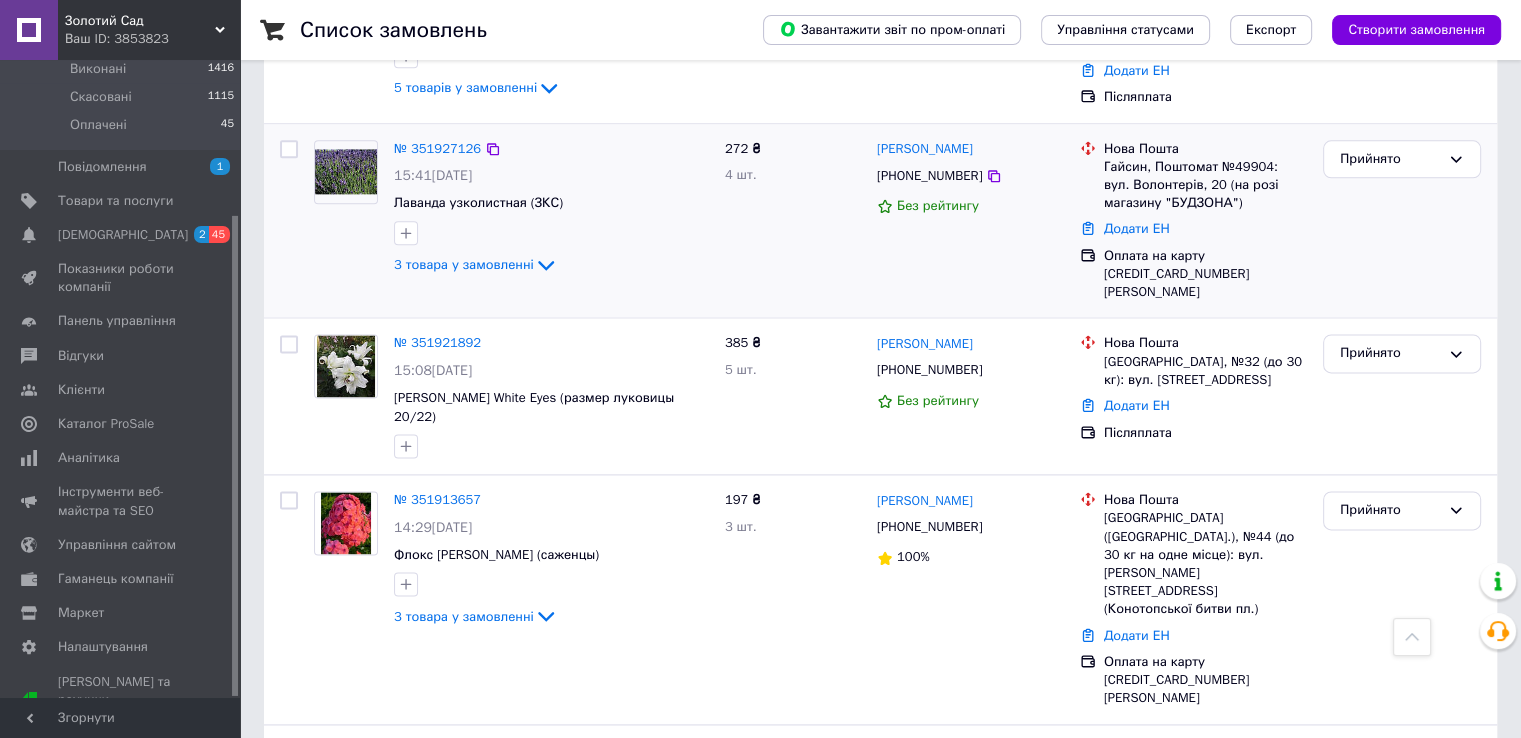 checkbox on "false" 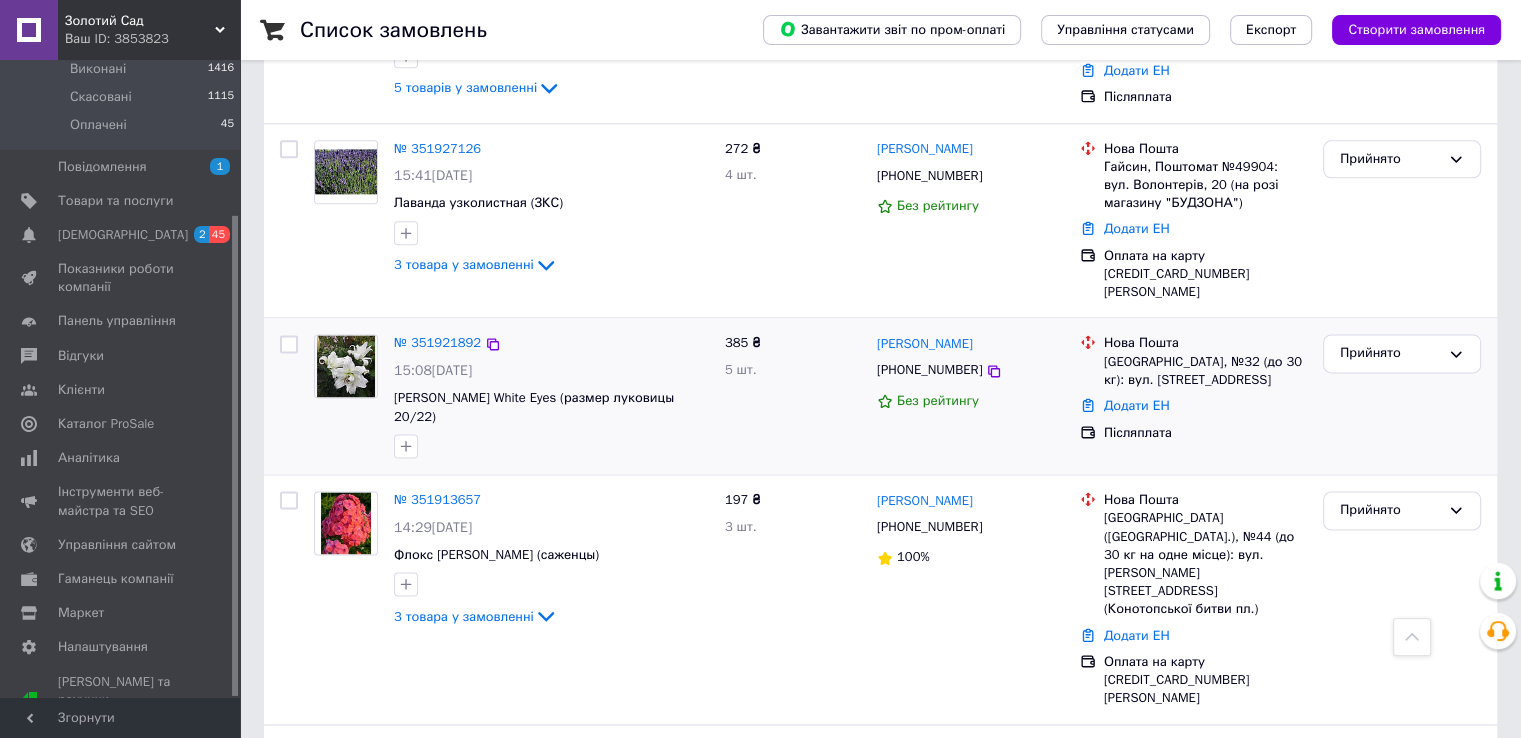 click at bounding box center (289, 344) 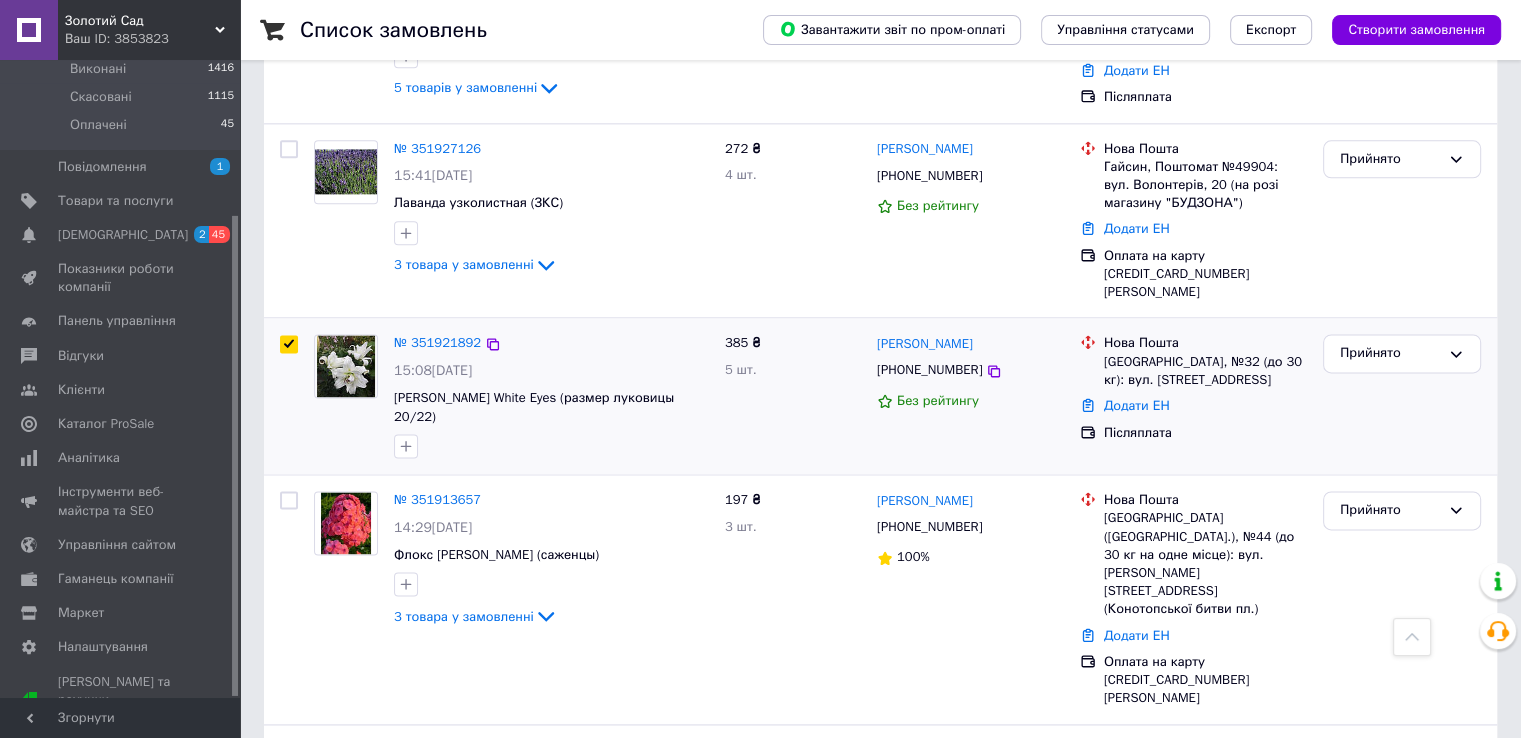 checkbox on "true" 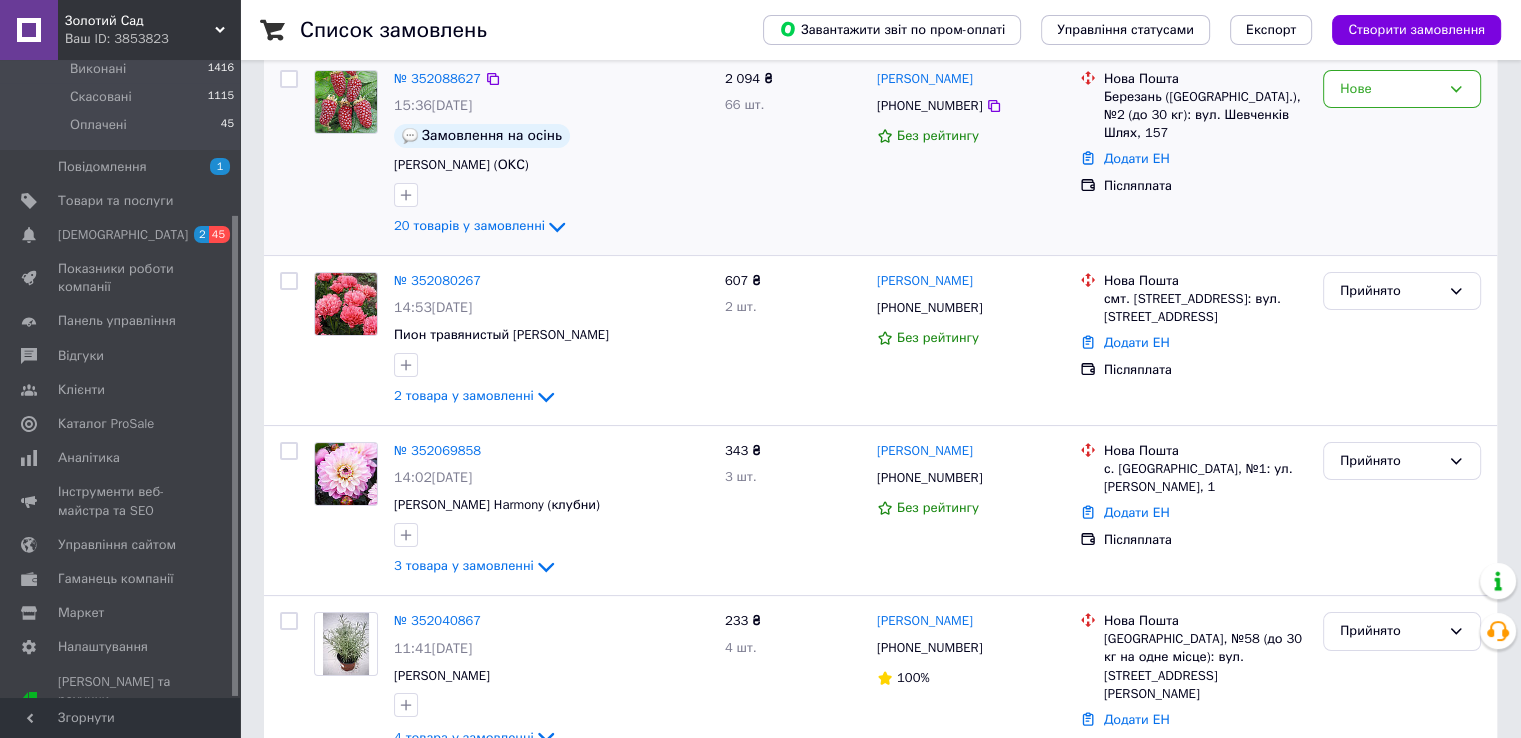 scroll, scrollTop: 0, scrollLeft: 0, axis: both 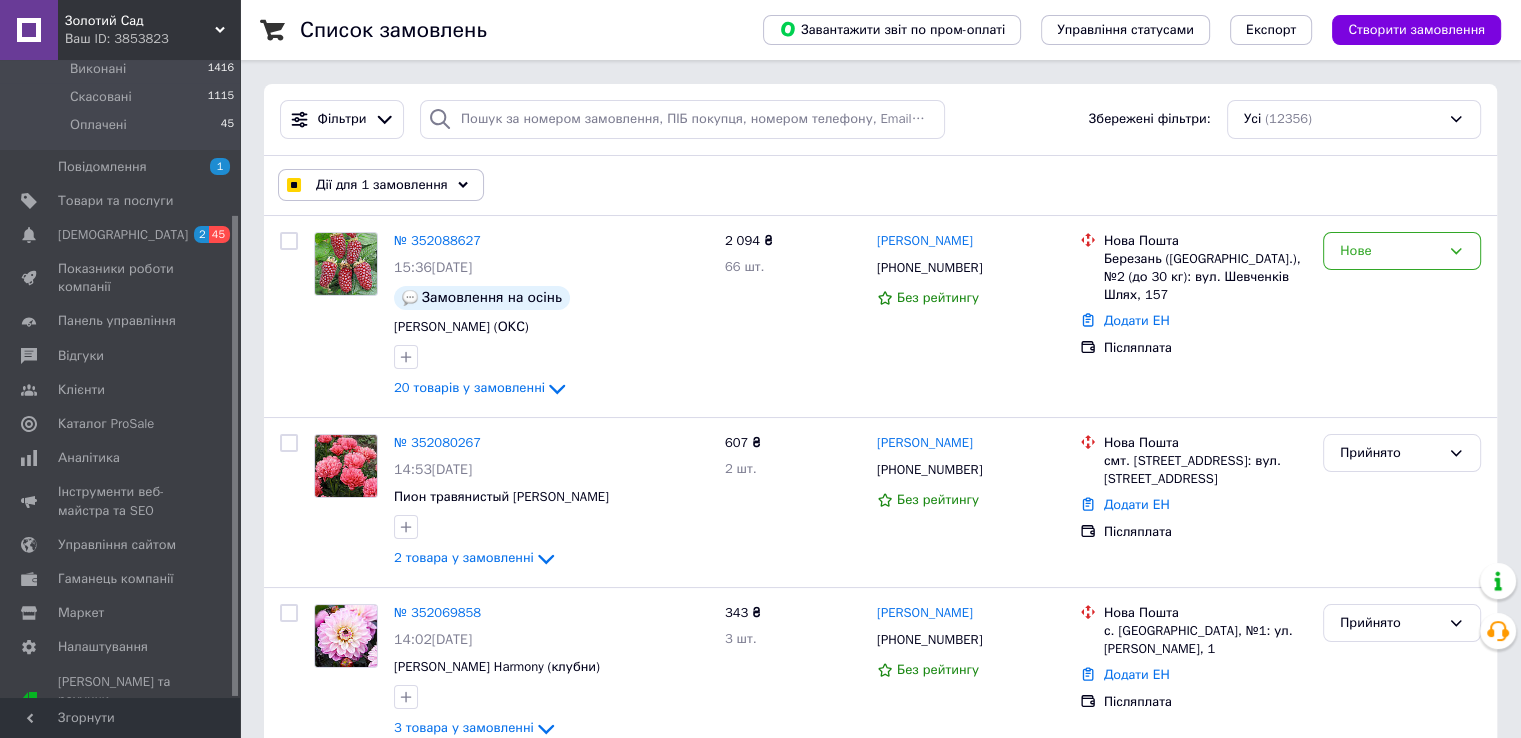 click on "Дії для 1 замовлення" at bounding box center [382, 185] 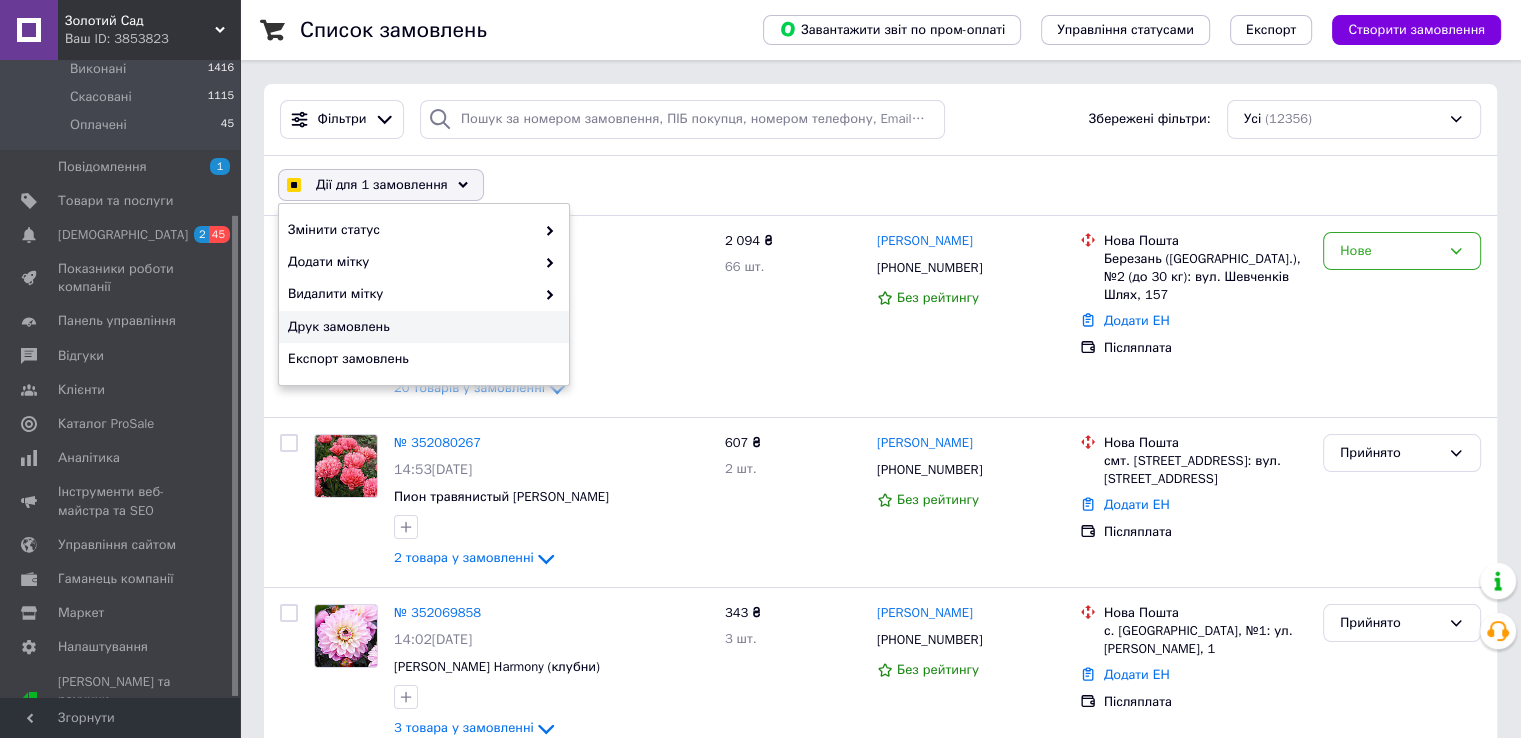 click on "Друк замовлень" at bounding box center [421, 327] 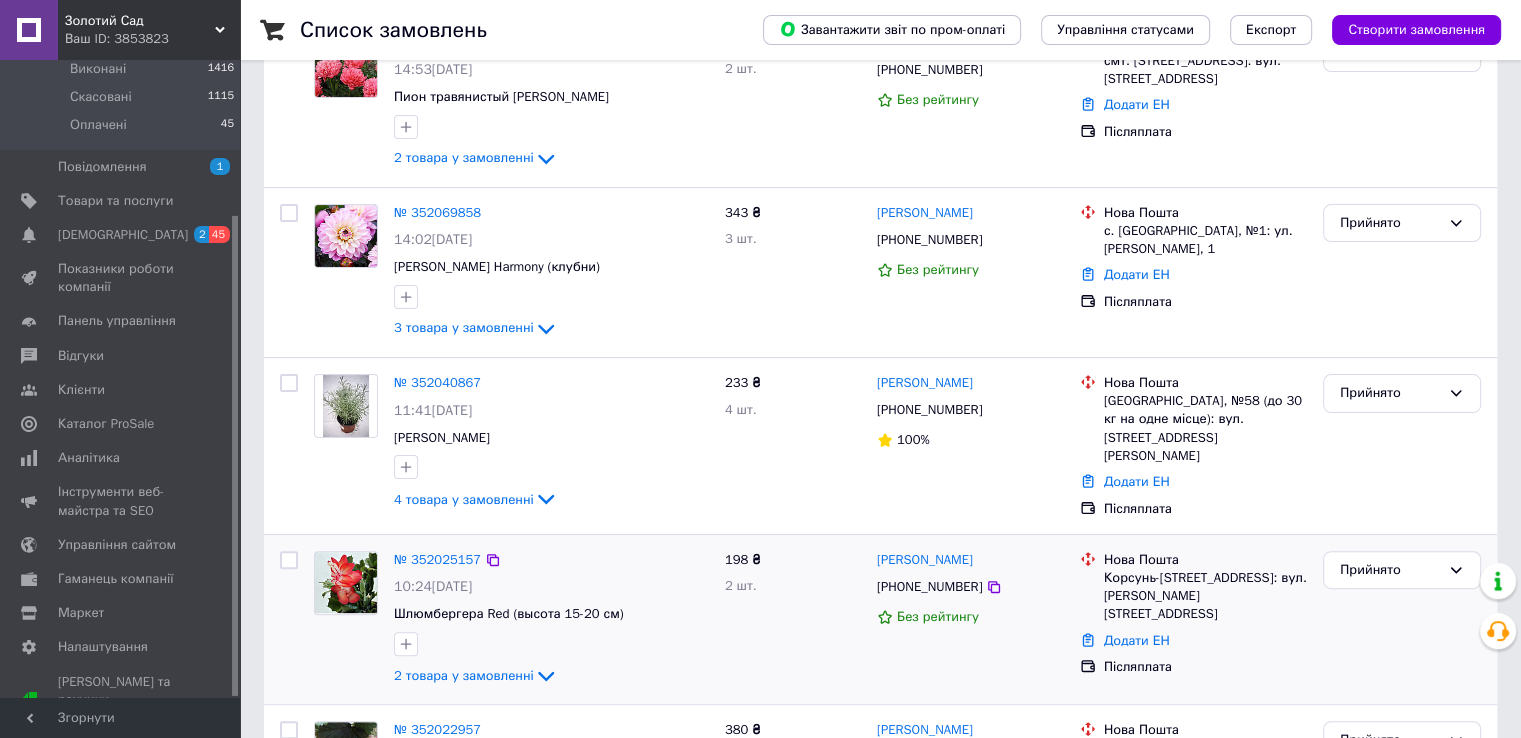 checkbox on "true" 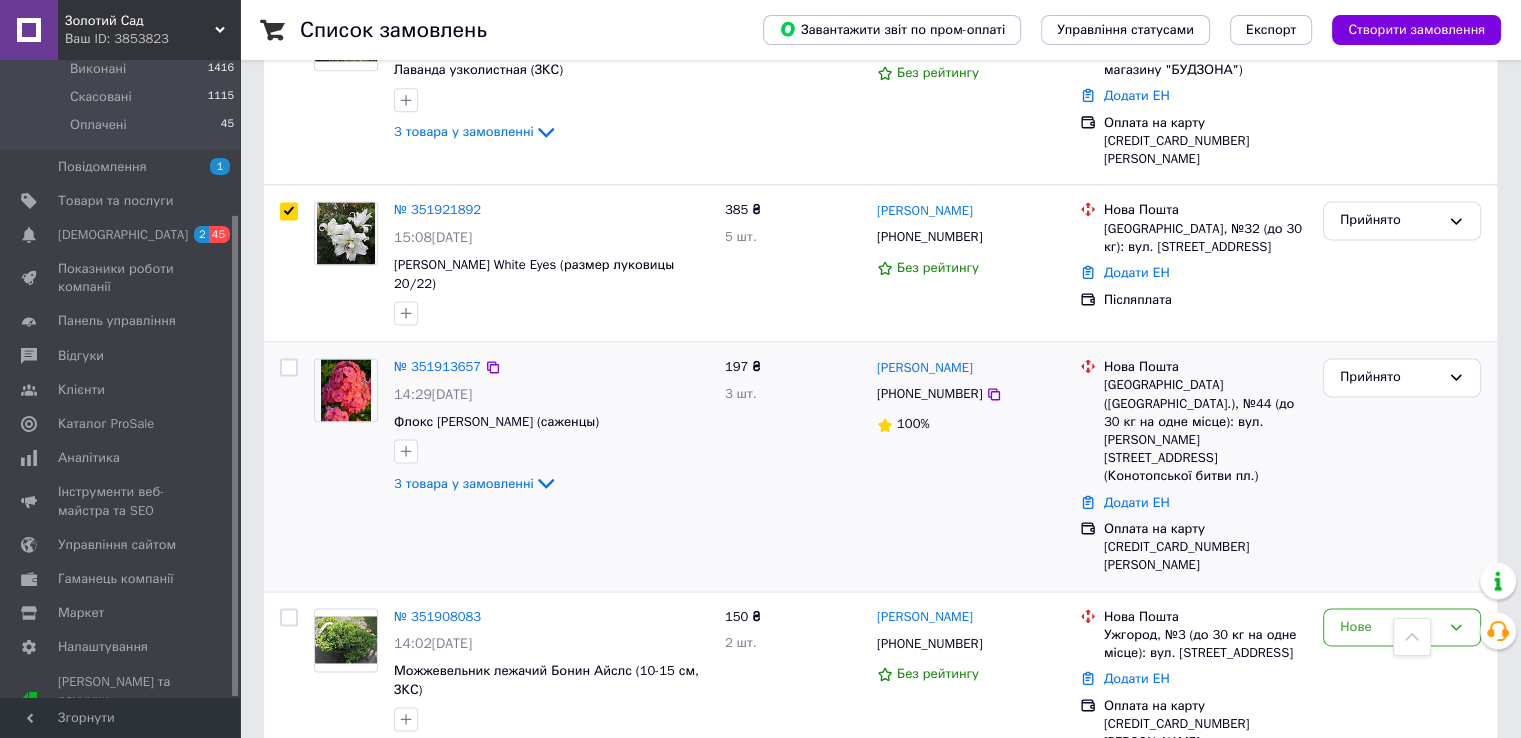 scroll, scrollTop: 2700, scrollLeft: 0, axis: vertical 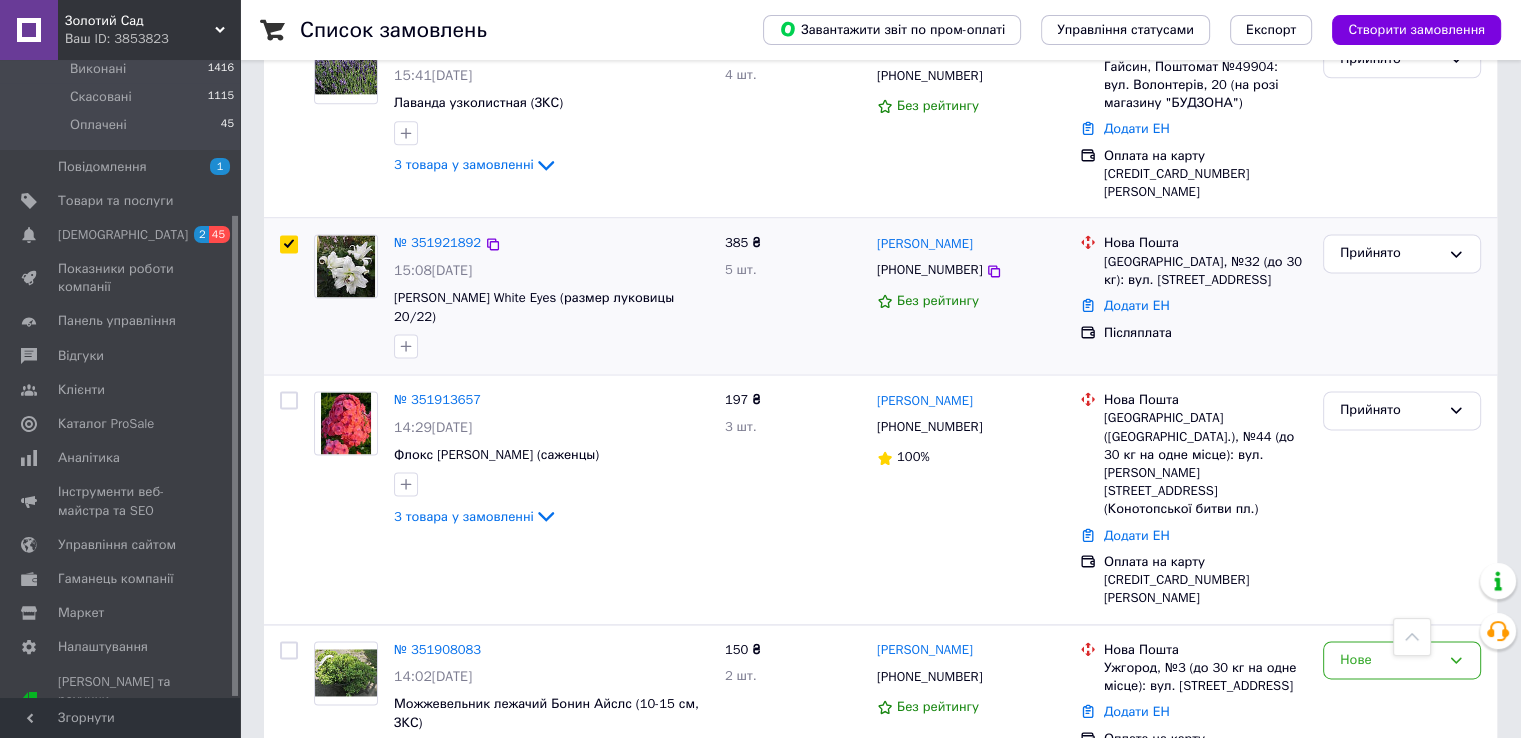 click at bounding box center (289, 244) 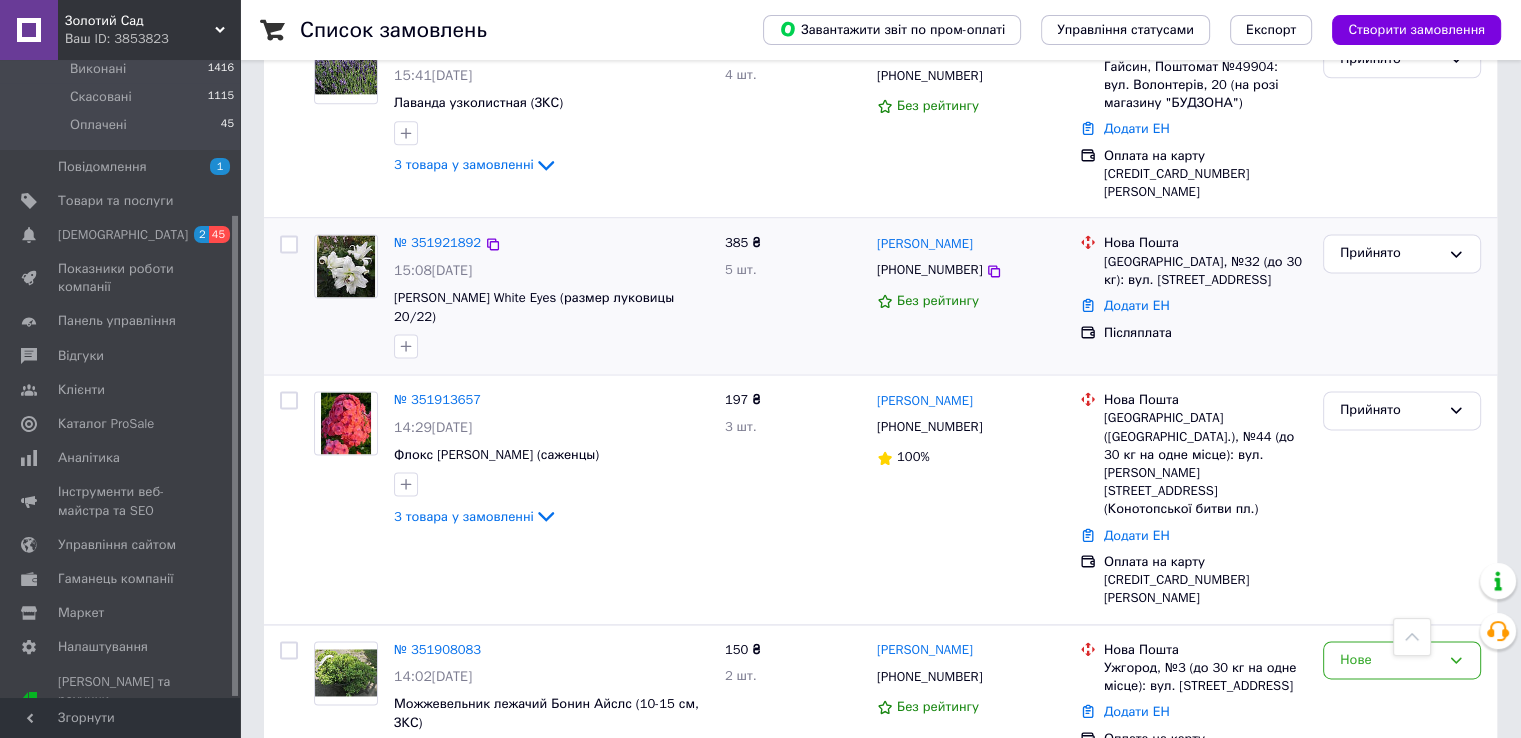 checkbox on "false" 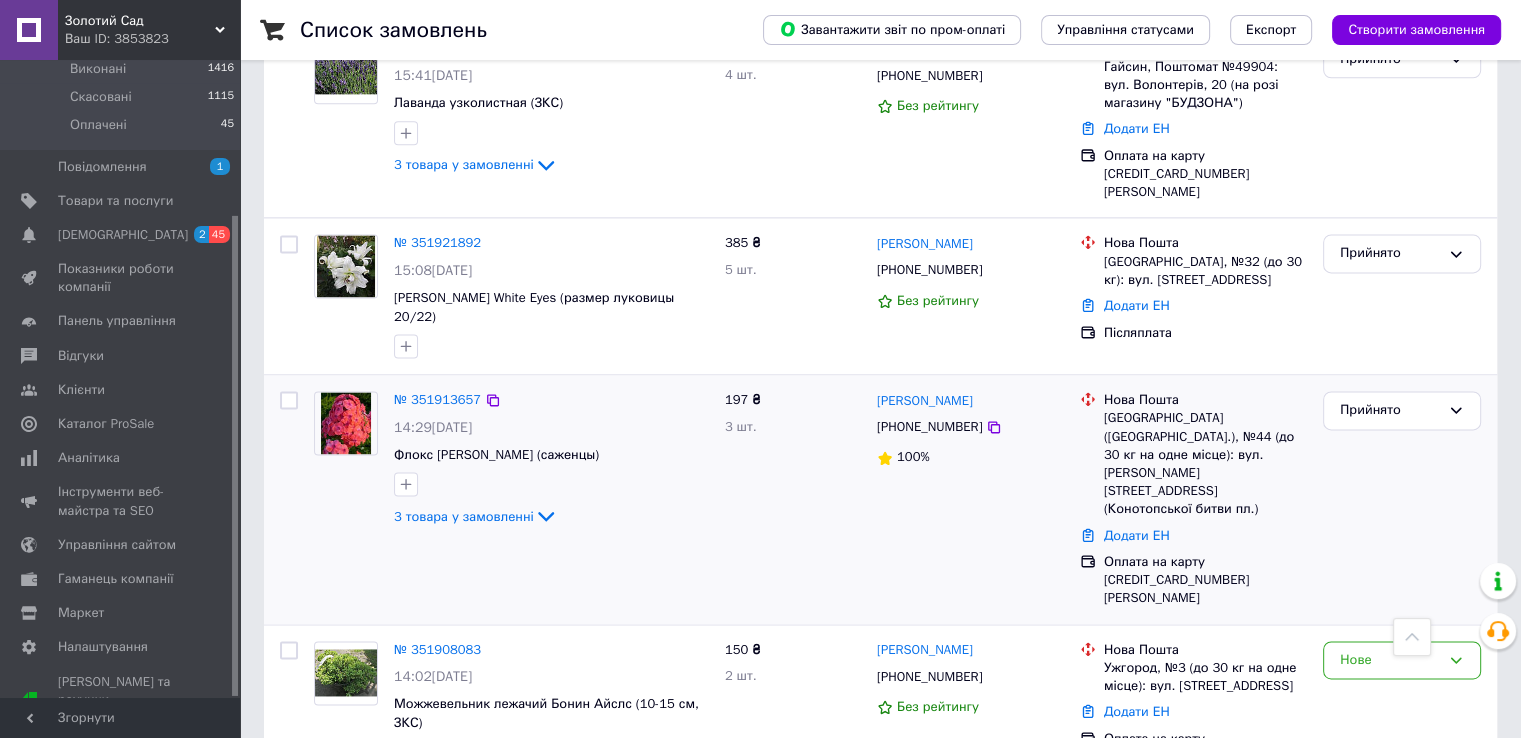 click at bounding box center [289, 400] 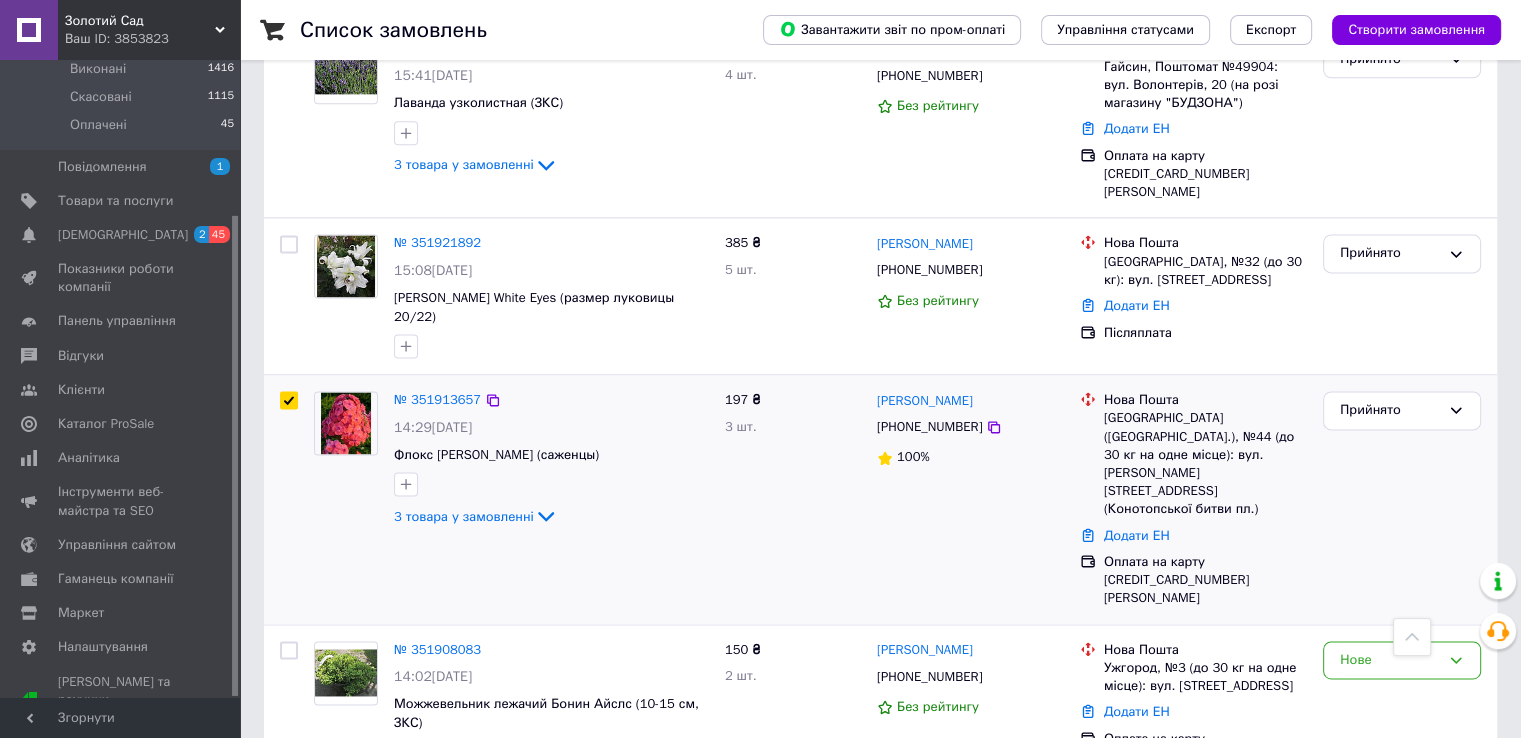 checkbox on "true" 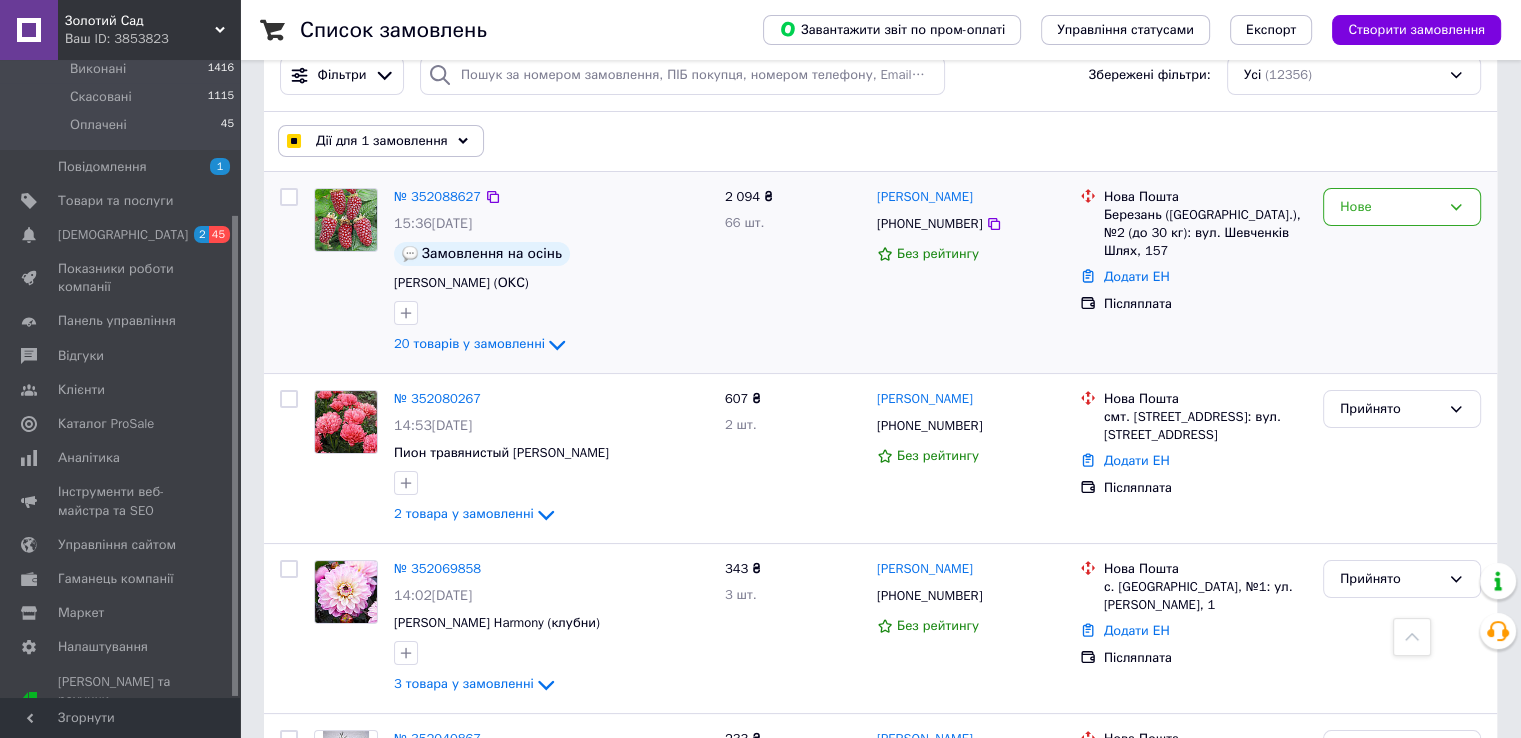 scroll, scrollTop: 0, scrollLeft: 0, axis: both 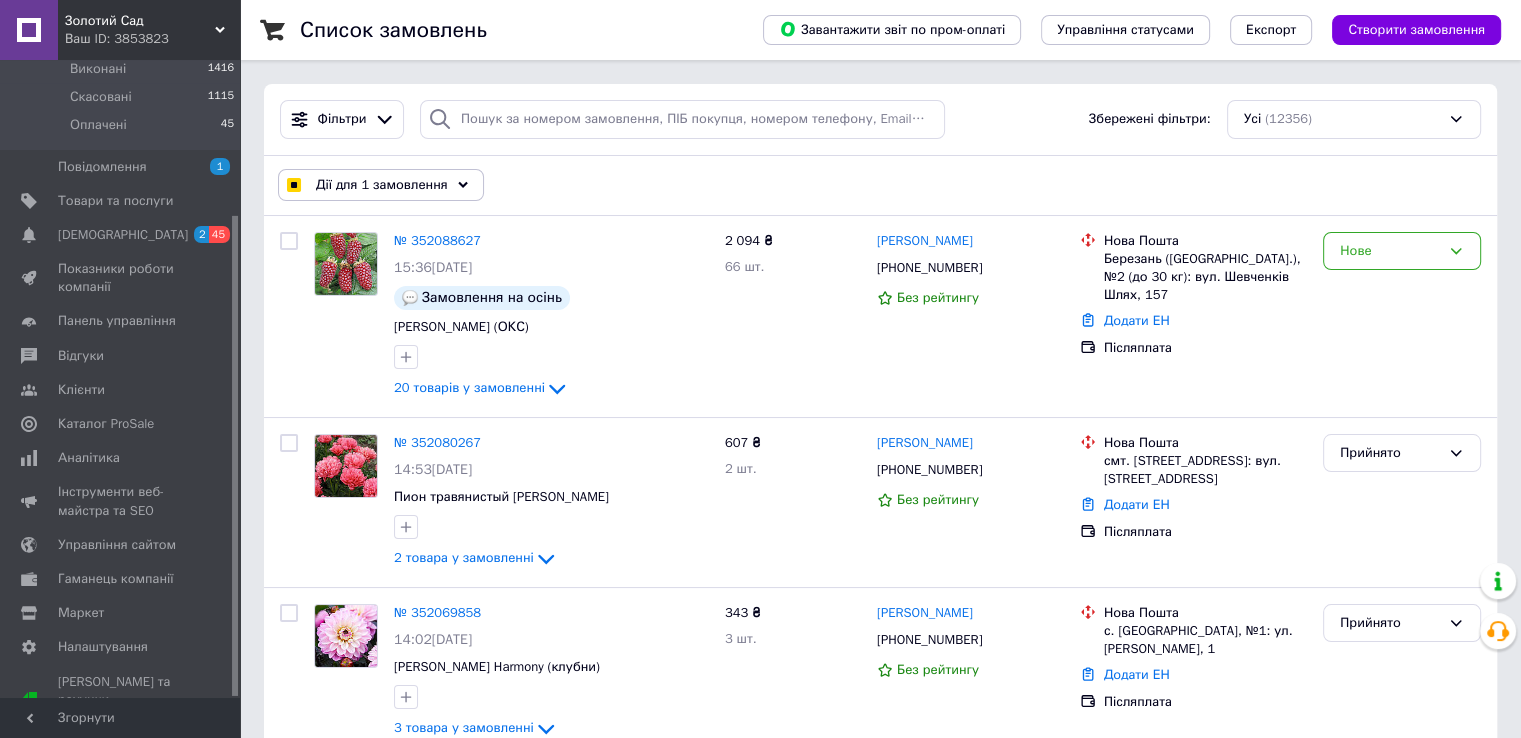 click on "Дії для 1 замовлення" at bounding box center (382, 185) 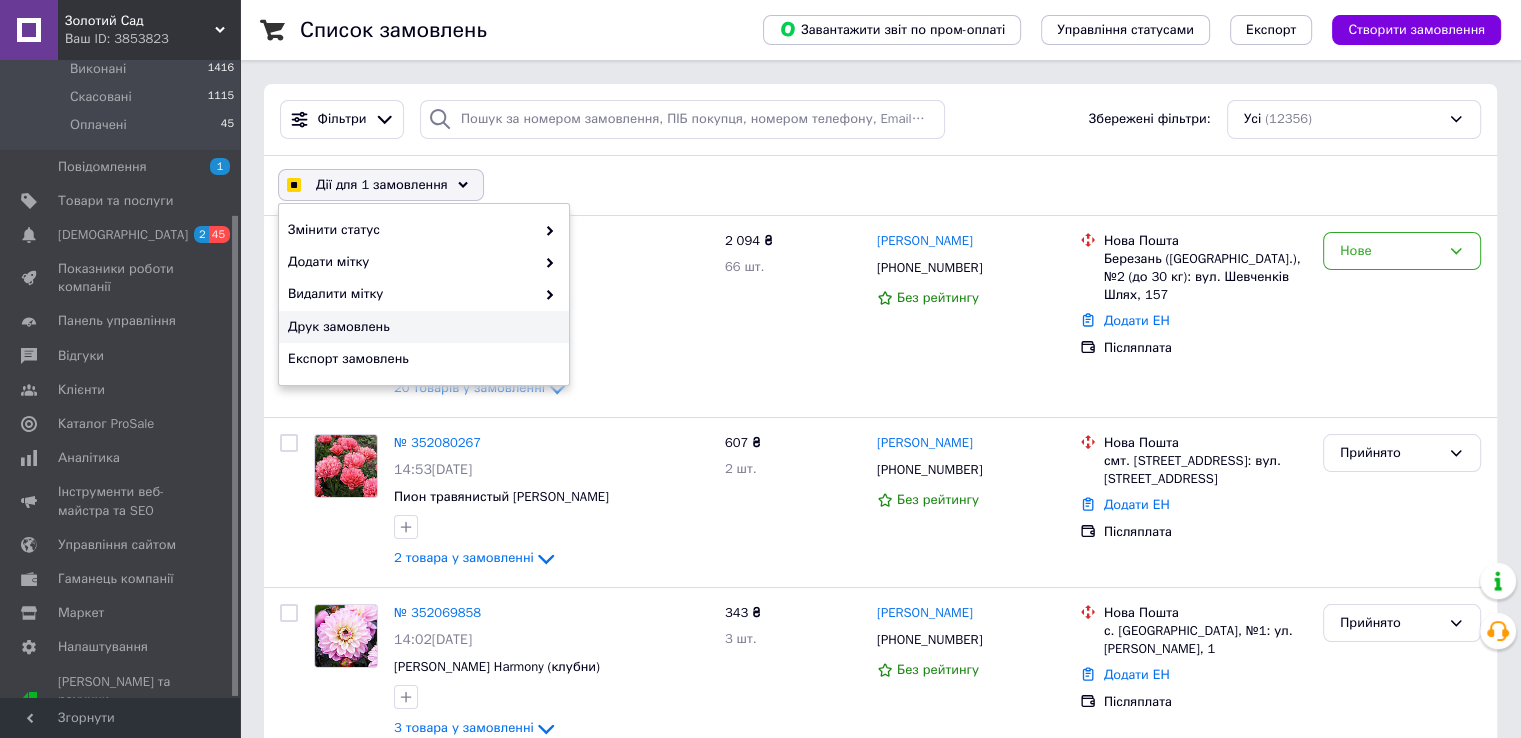 click on "Друк замовлень" at bounding box center (421, 327) 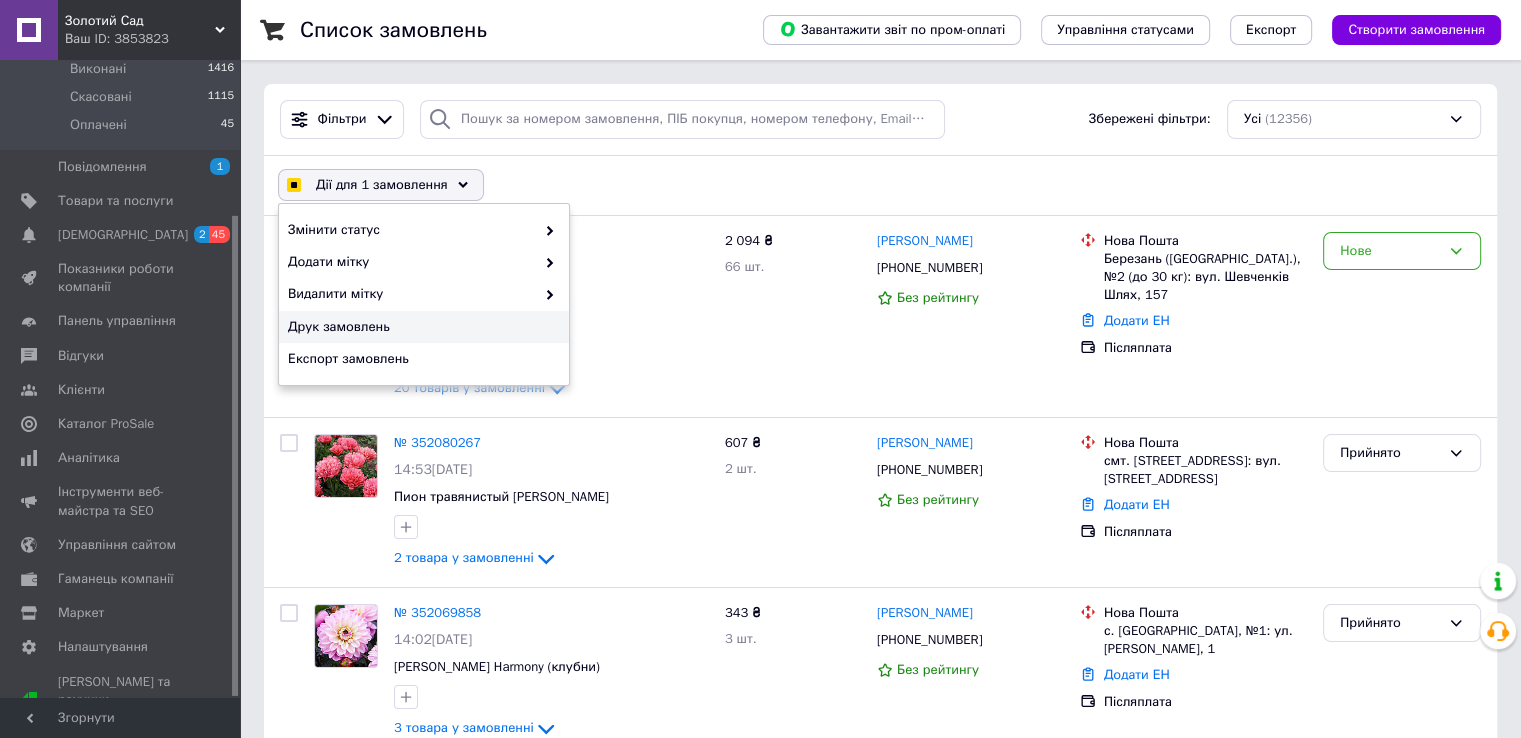 checkbox on "true" 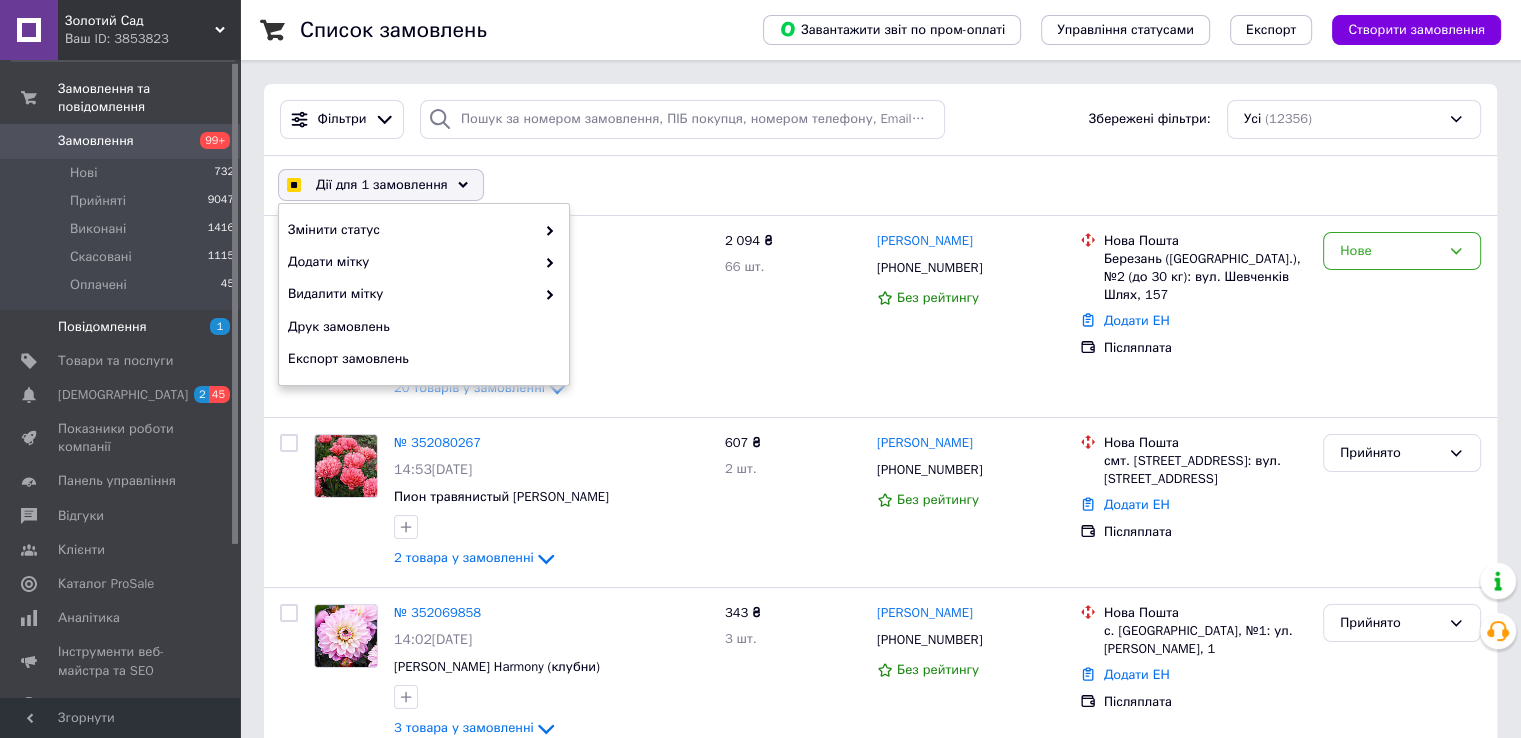 scroll, scrollTop: 0, scrollLeft: 0, axis: both 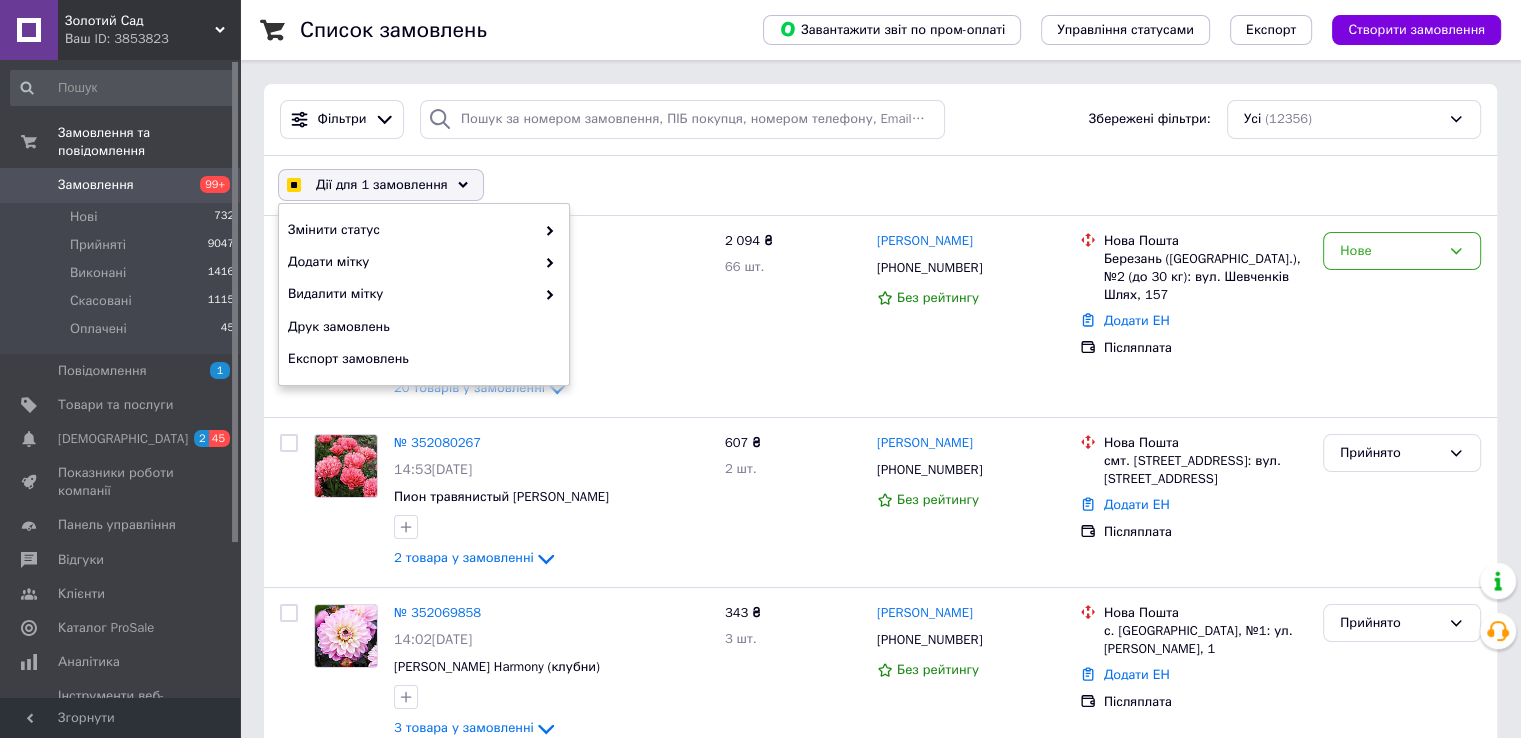 click on "Замовлення" at bounding box center (96, 185) 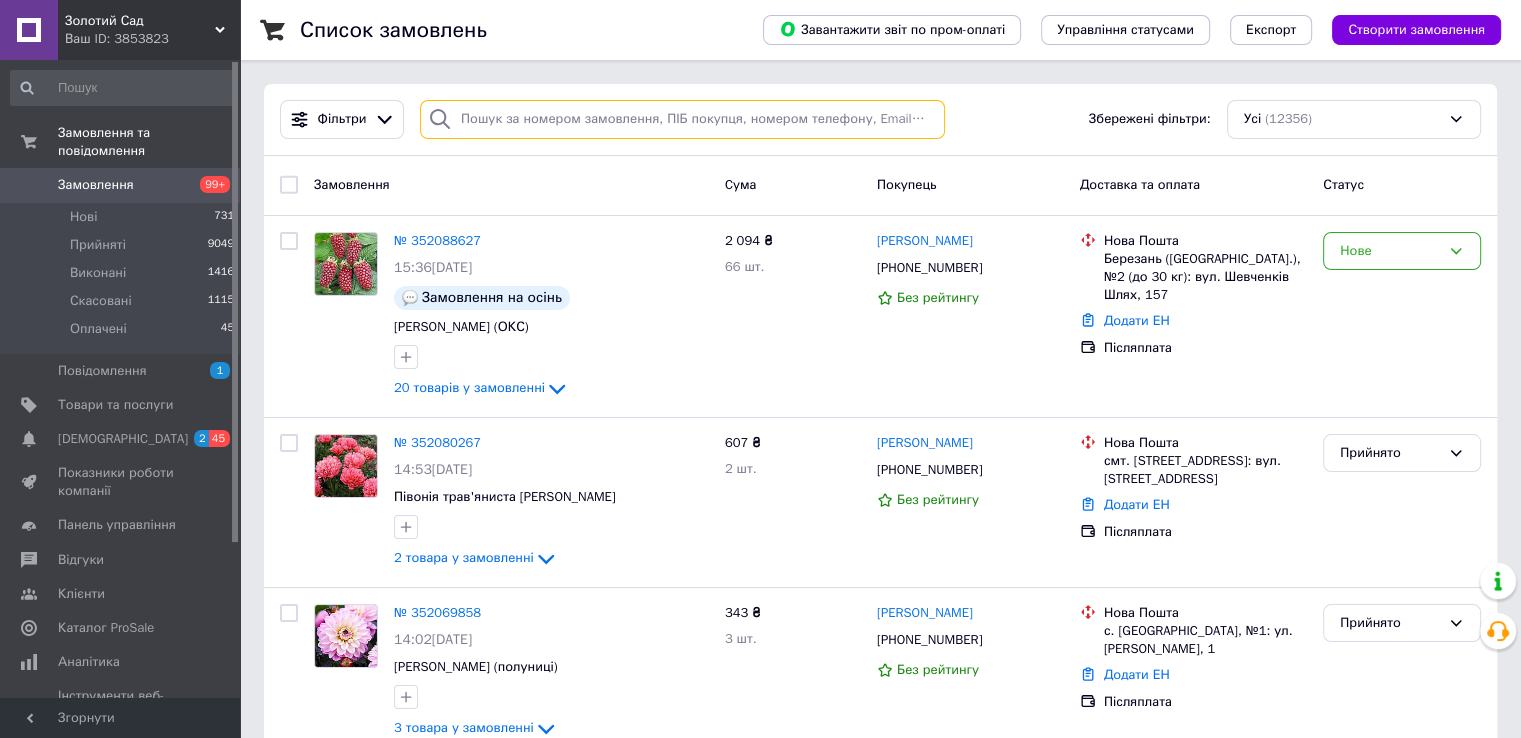 click at bounding box center (682, 119) 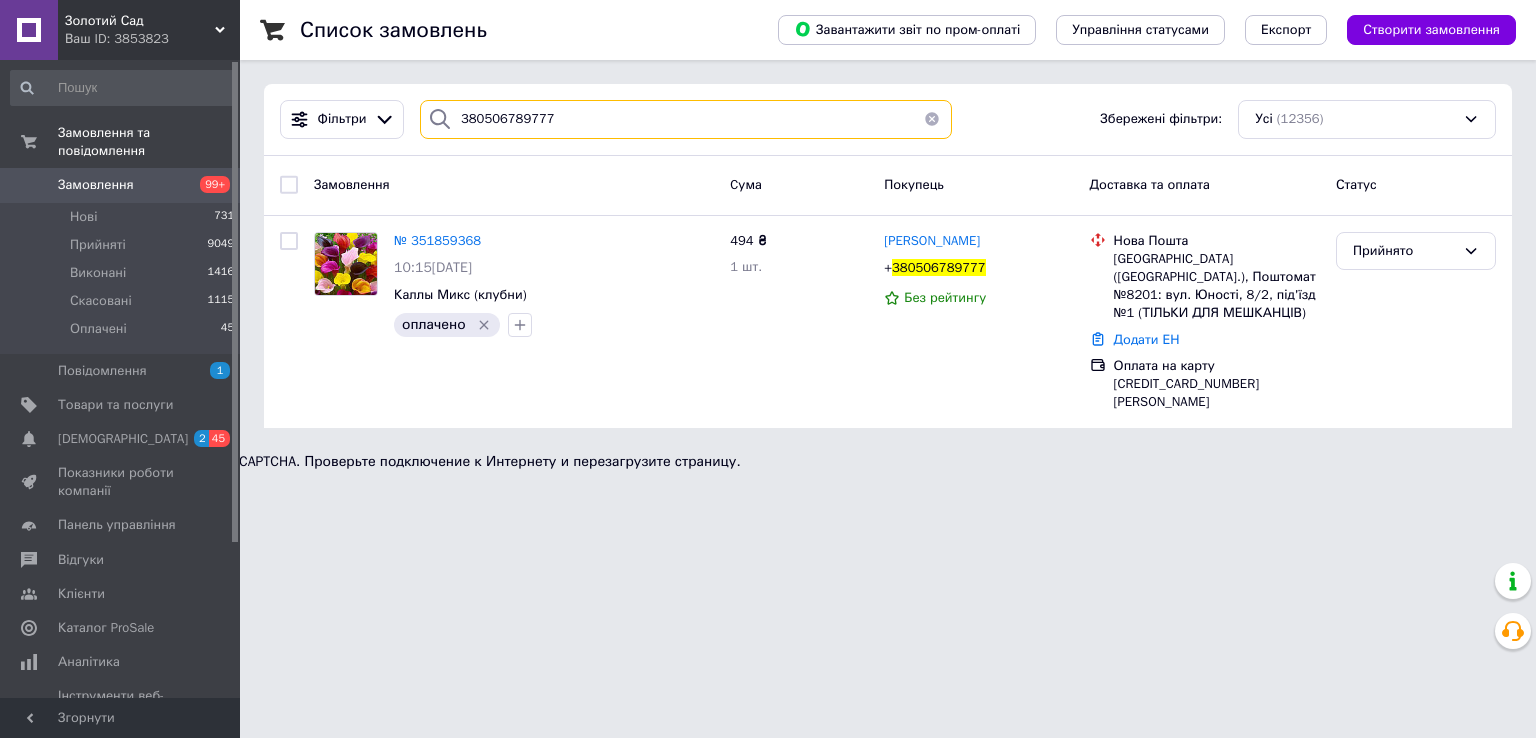 click on "380506789777" at bounding box center (686, 119) 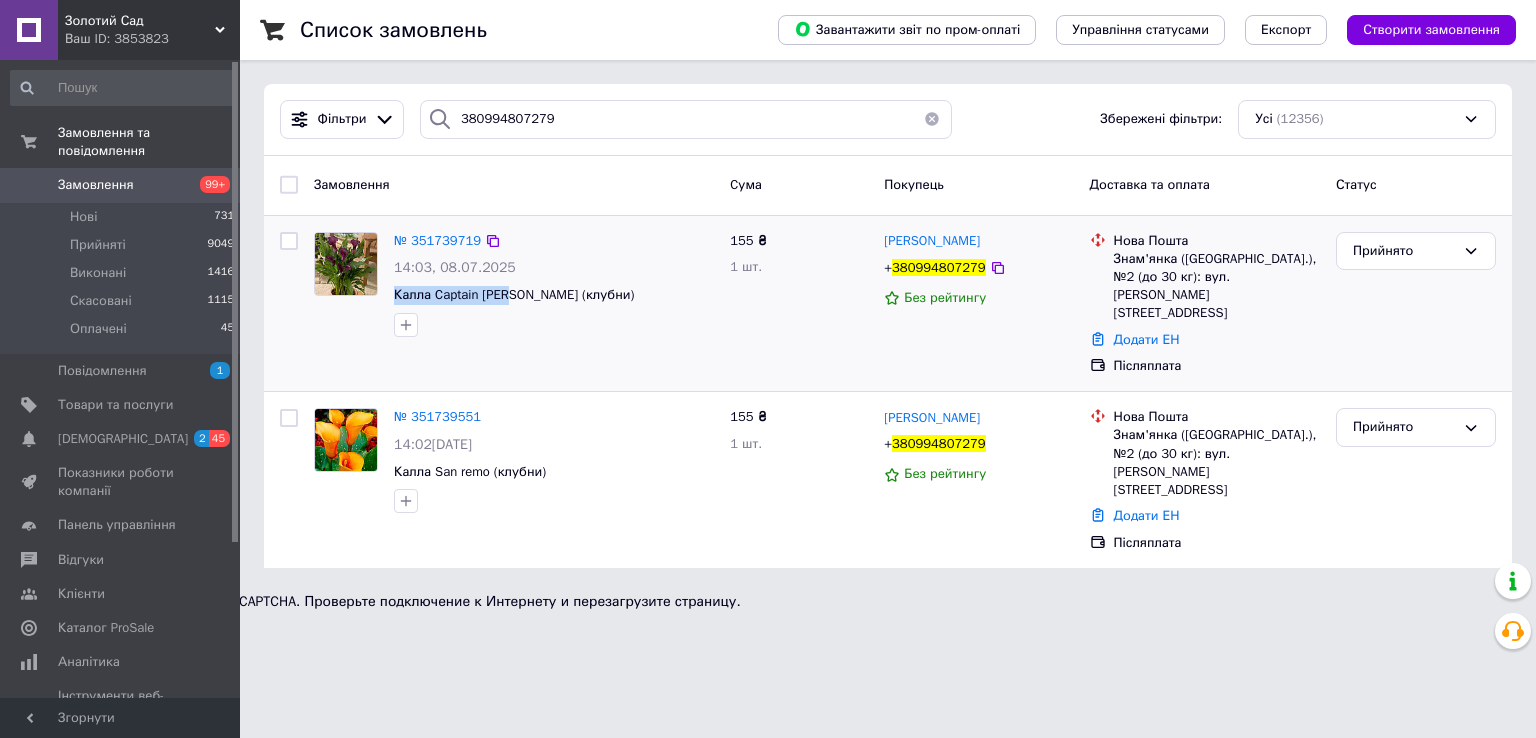 drag, startPoint x: 387, startPoint y: 299, endPoint x: 507, endPoint y: 283, distance: 121.061966 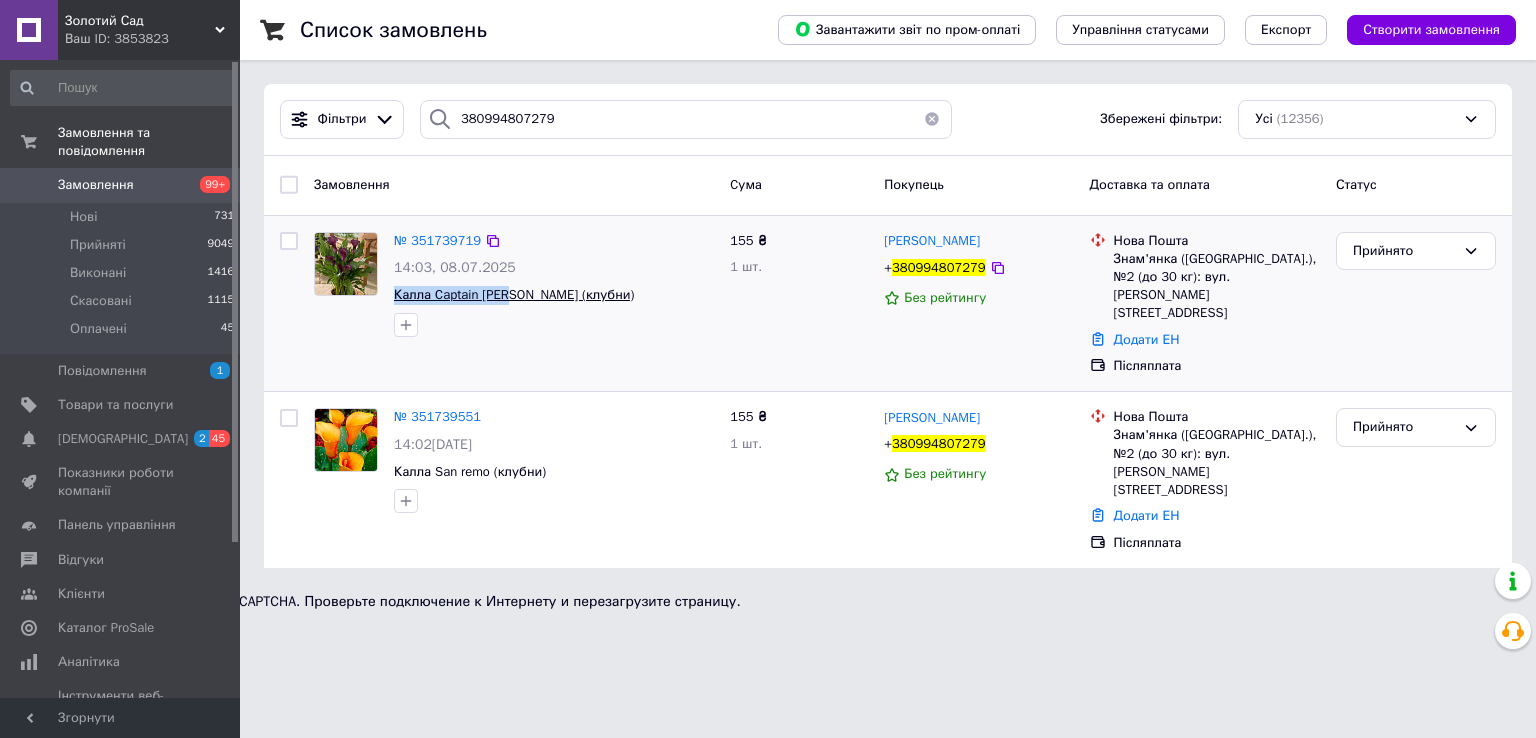 copy on "Калла Captain [PERSON_NAME]" 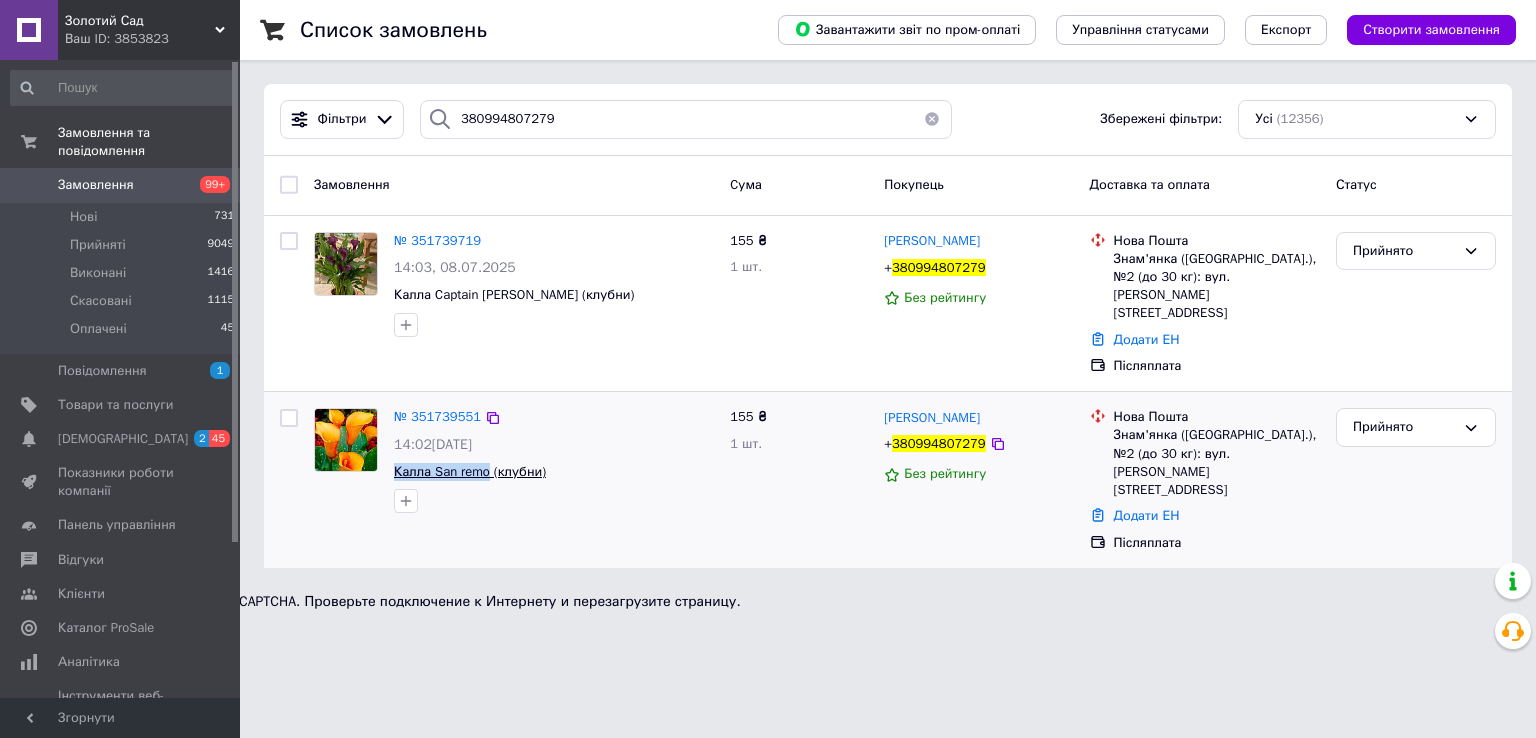 drag, startPoint x: 388, startPoint y: 458, endPoint x: 485, endPoint y: 446, distance: 97.73945 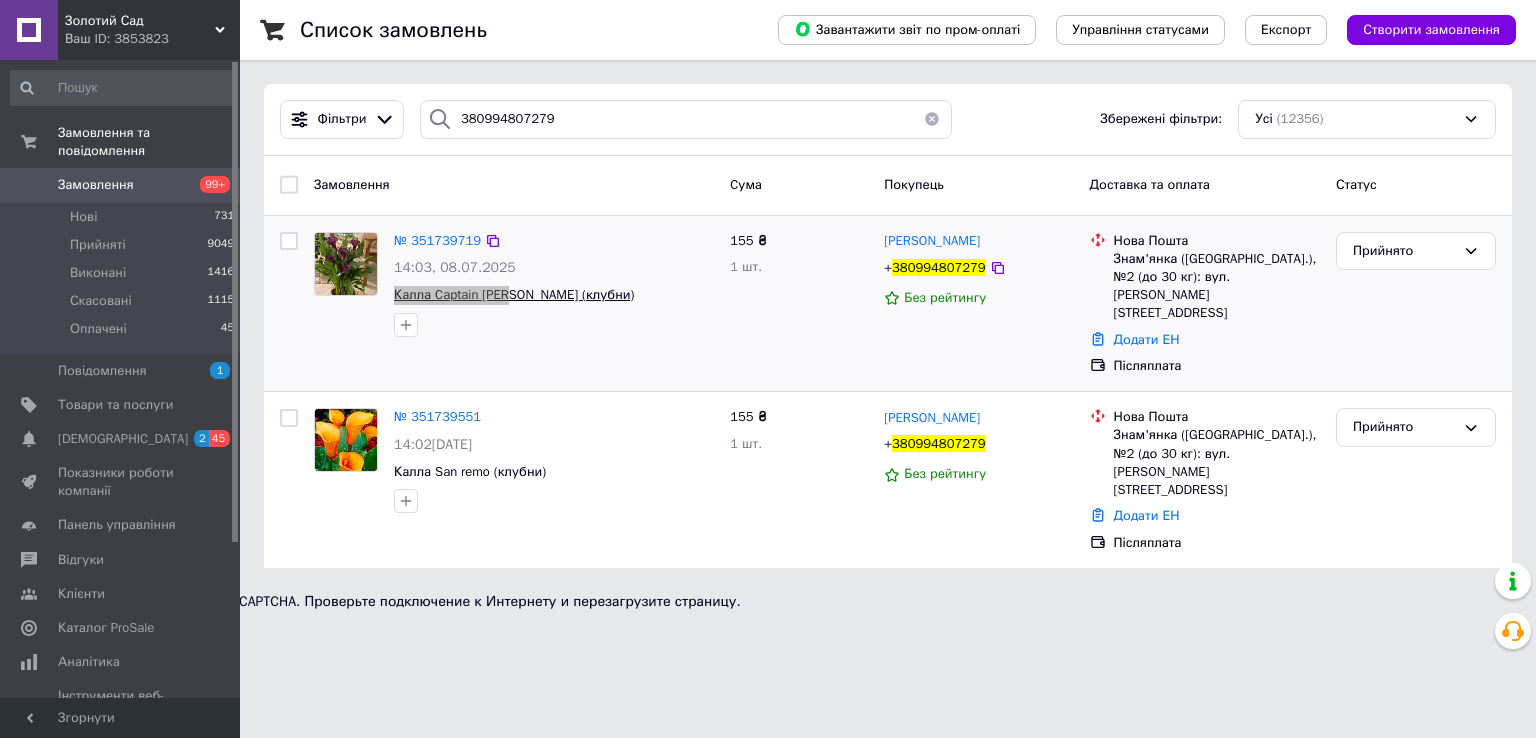 drag, startPoint x: 385, startPoint y: 295, endPoint x: 504, endPoint y: 293, distance: 119.01681 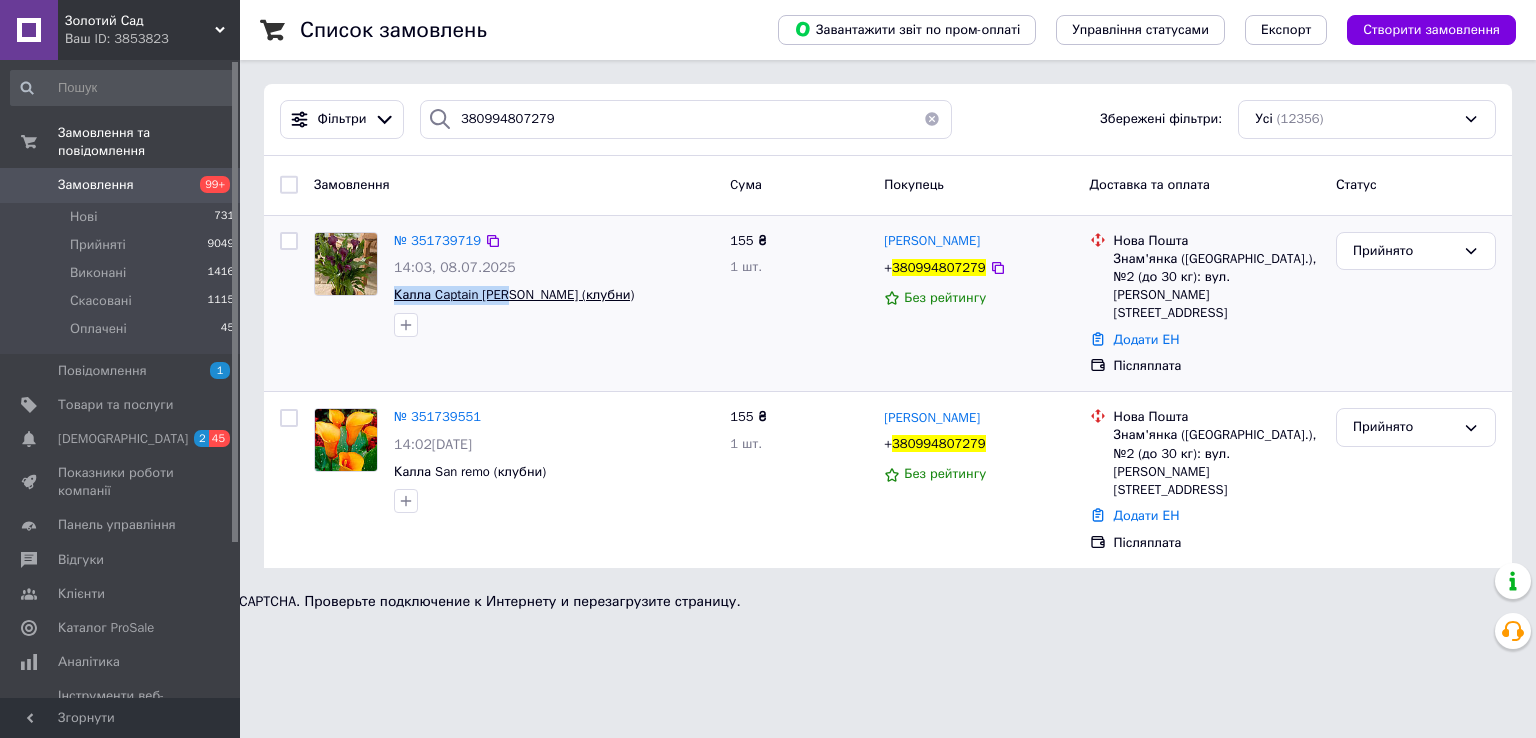 copy on "Калла Captain [PERSON_NAME]" 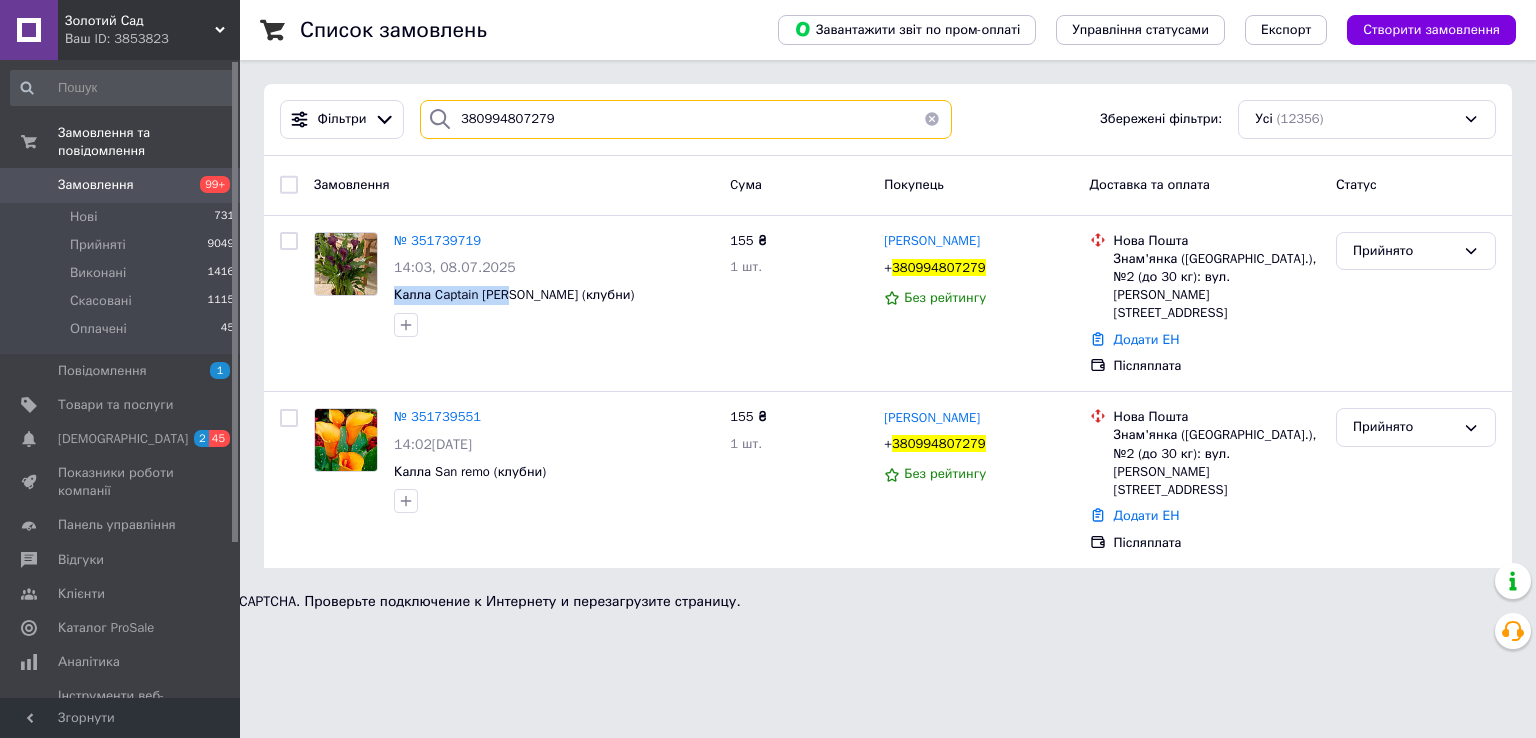 click on "380994807279" at bounding box center (686, 119) 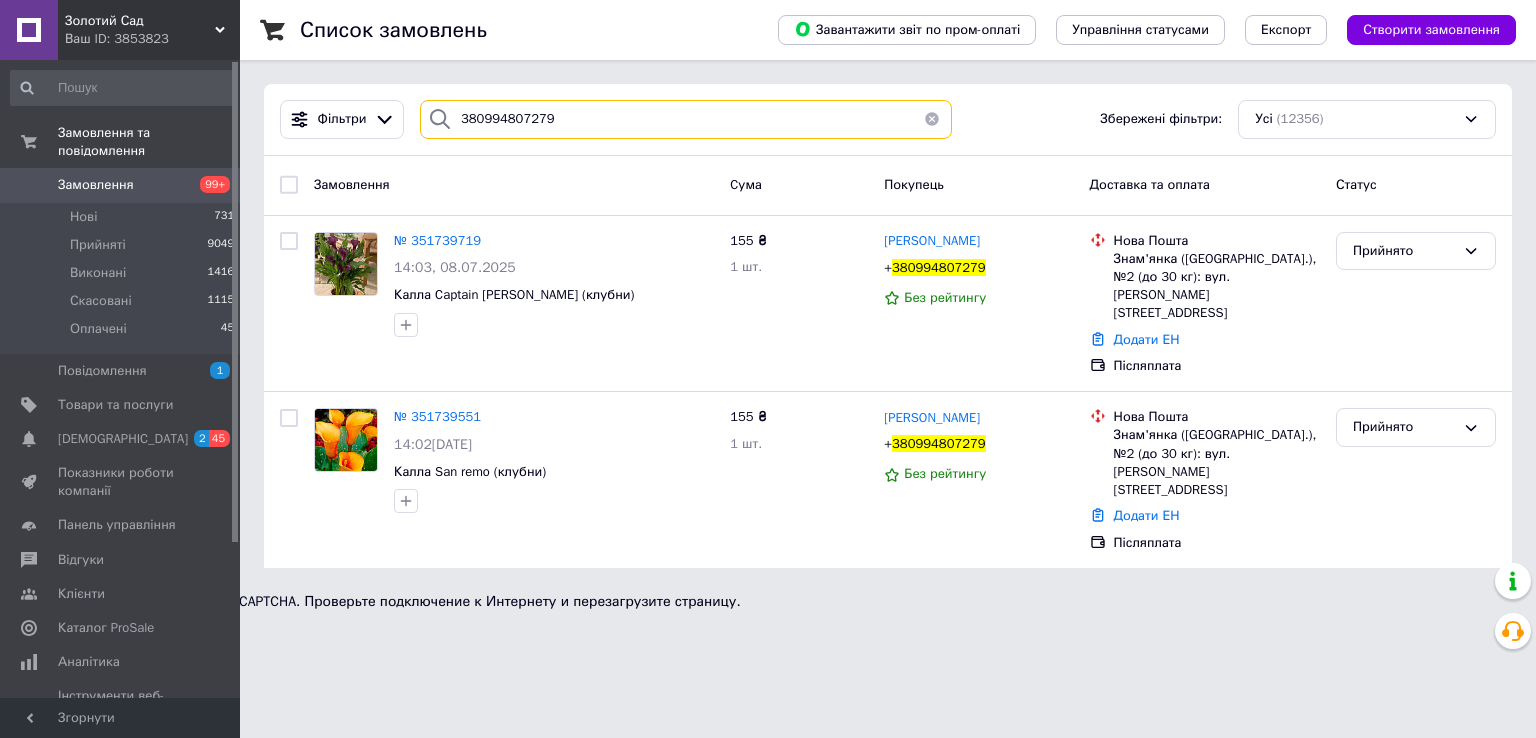 click on "380994807279" at bounding box center (686, 119) 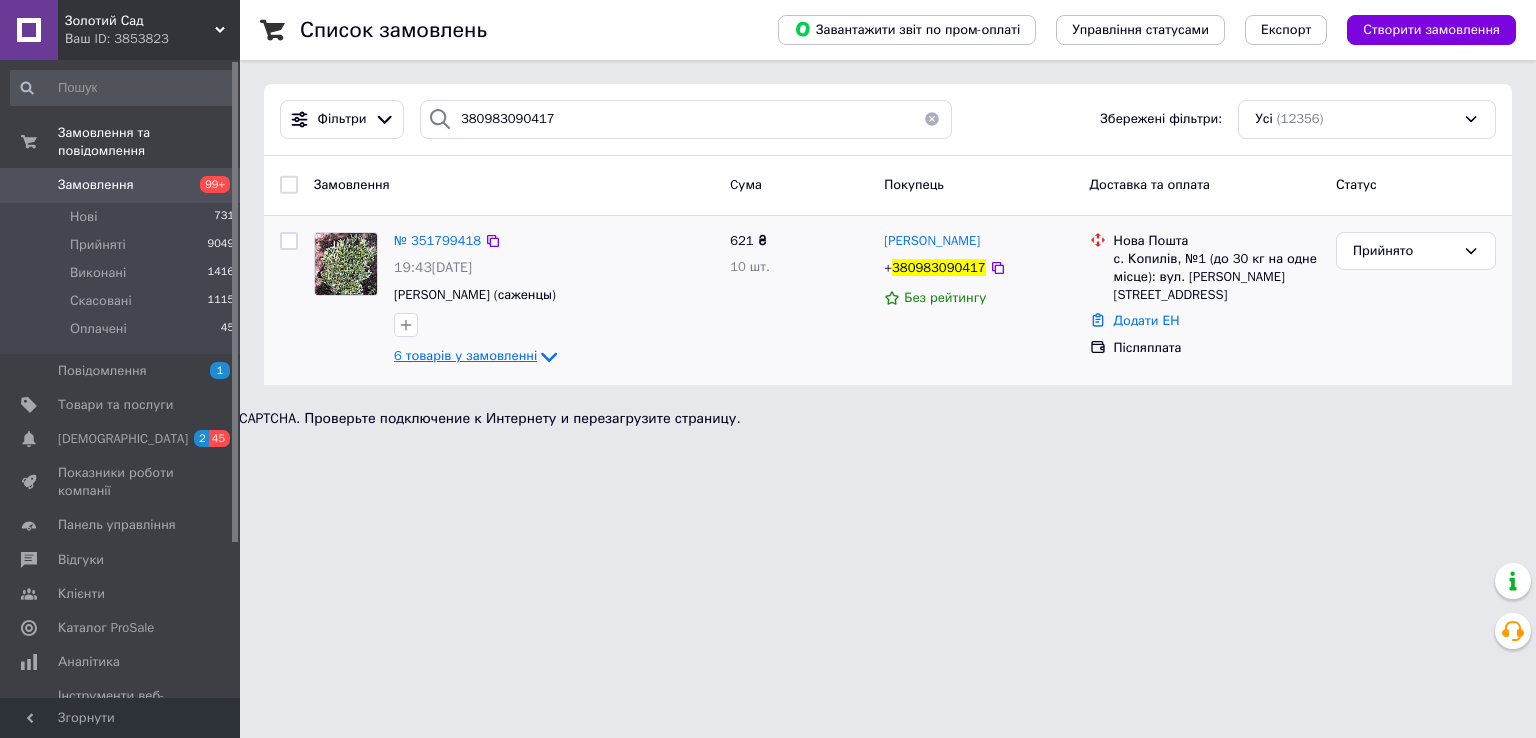 click on "6 товарів у замовленні" at bounding box center (465, 355) 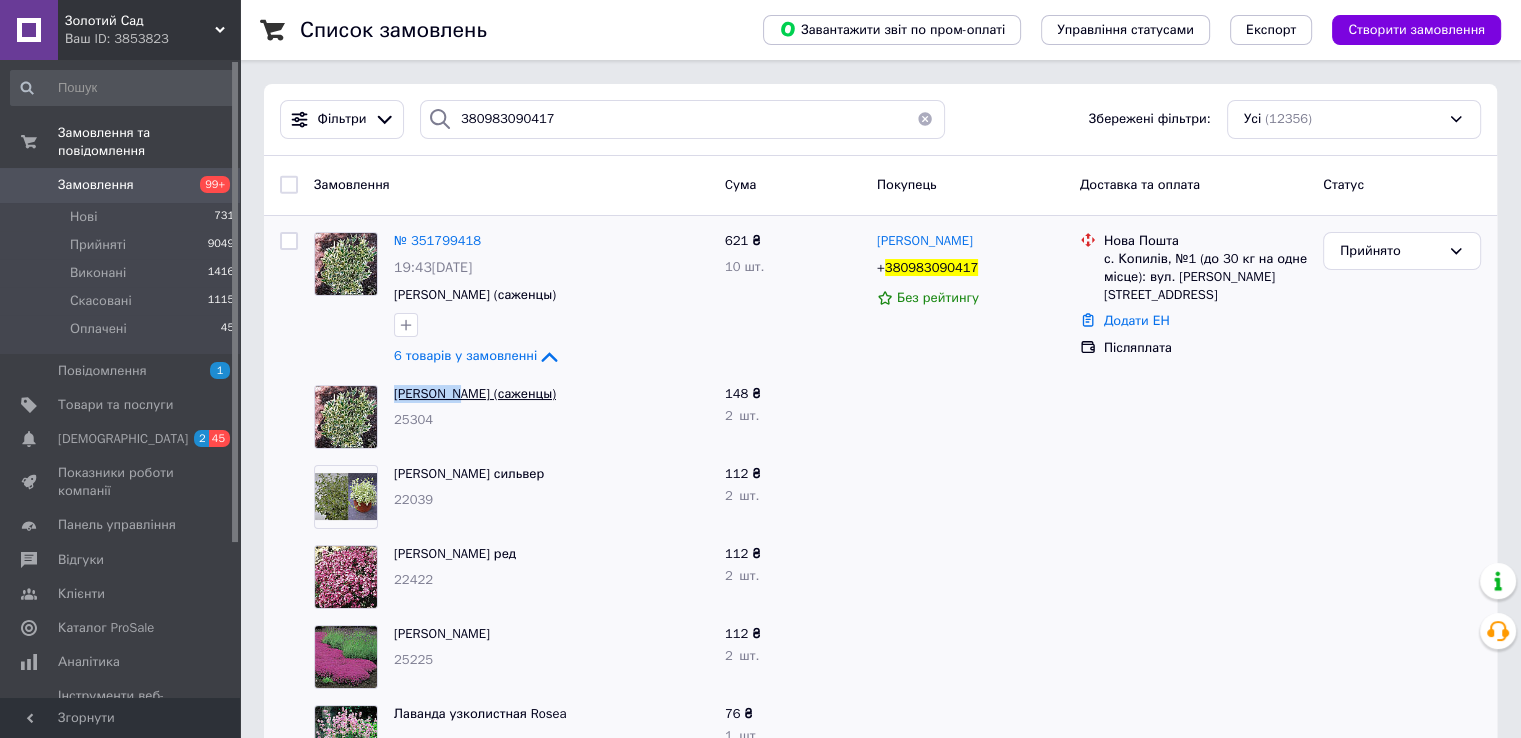 drag, startPoint x: 384, startPoint y: 391, endPoint x: 453, endPoint y: 392, distance: 69.00725 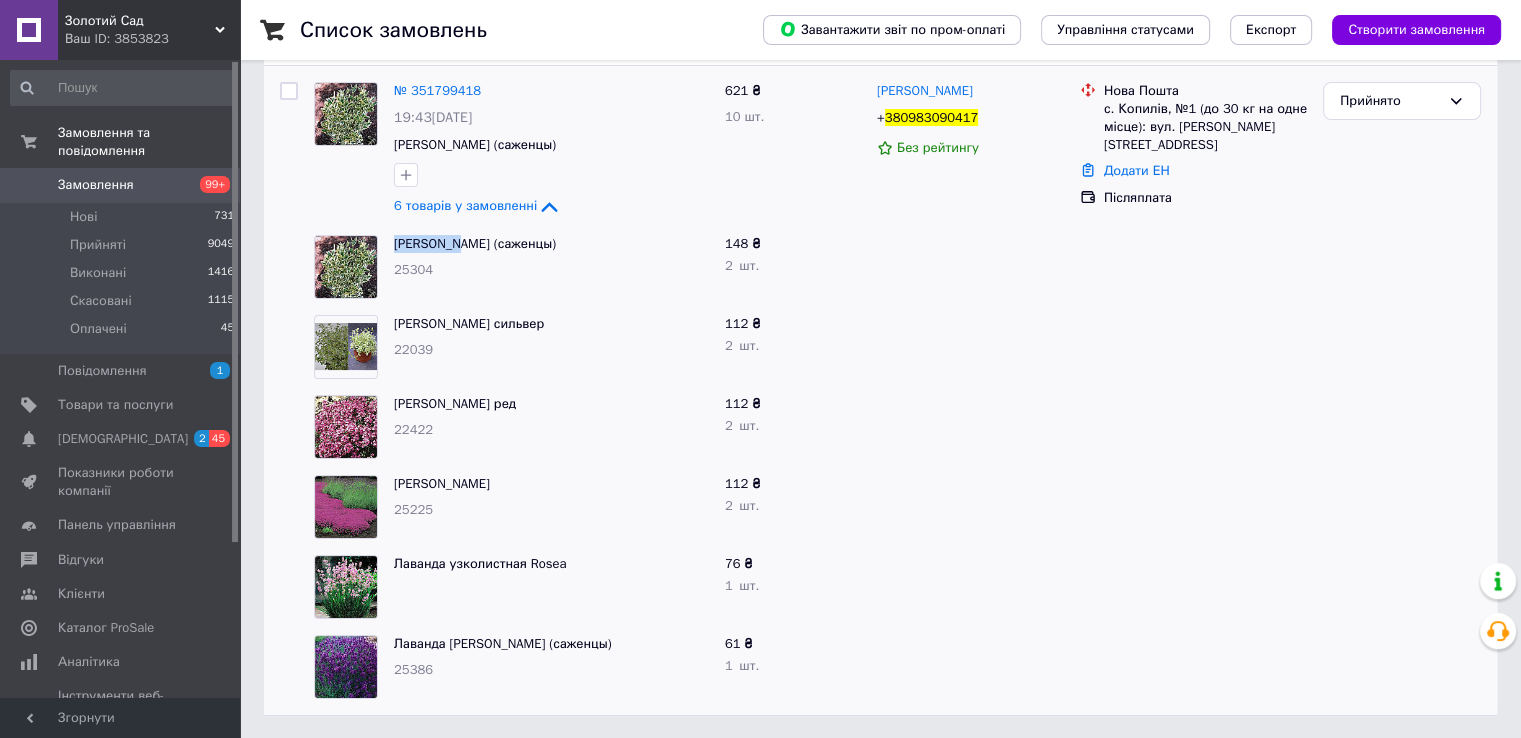 scroll, scrollTop: 171, scrollLeft: 0, axis: vertical 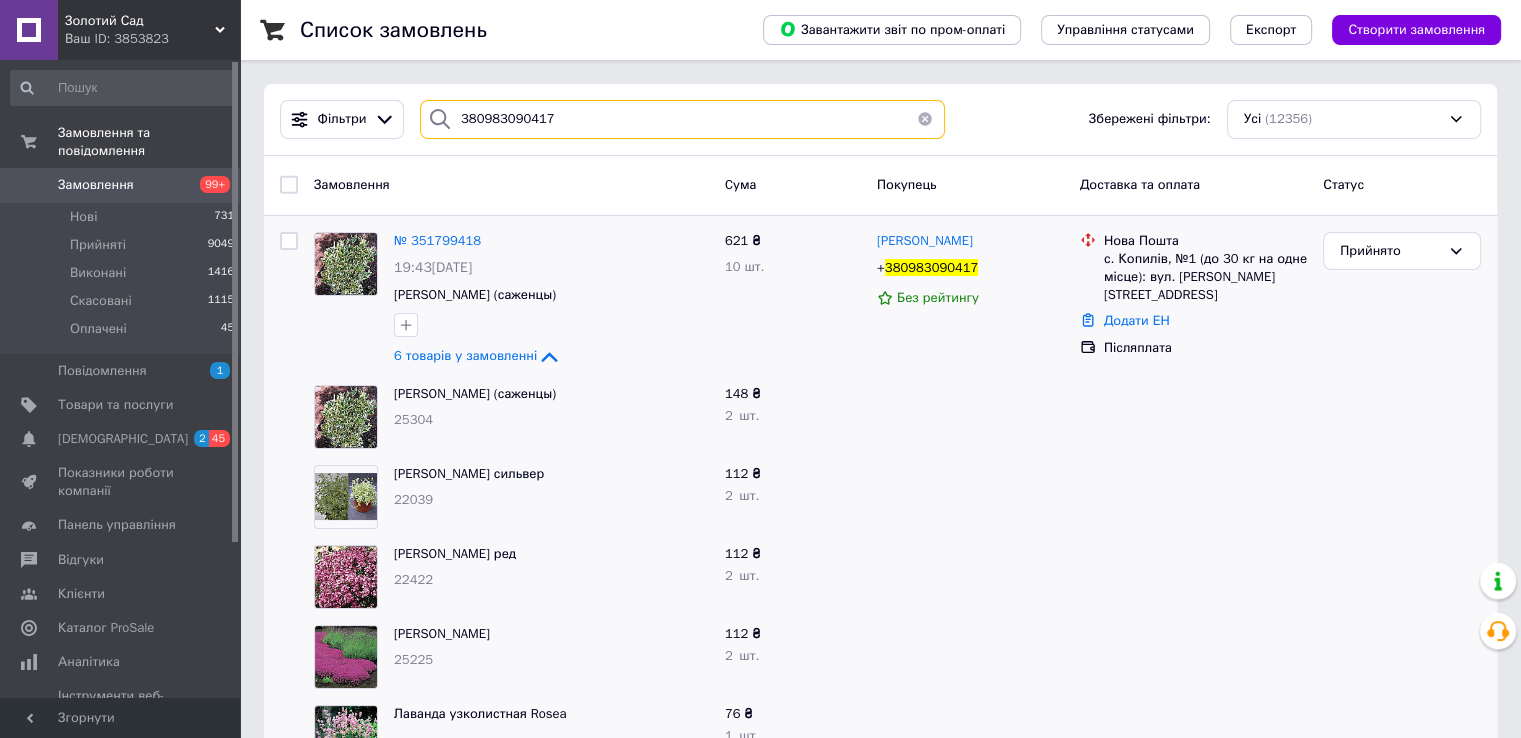 click on "380983090417" at bounding box center [682, 119] 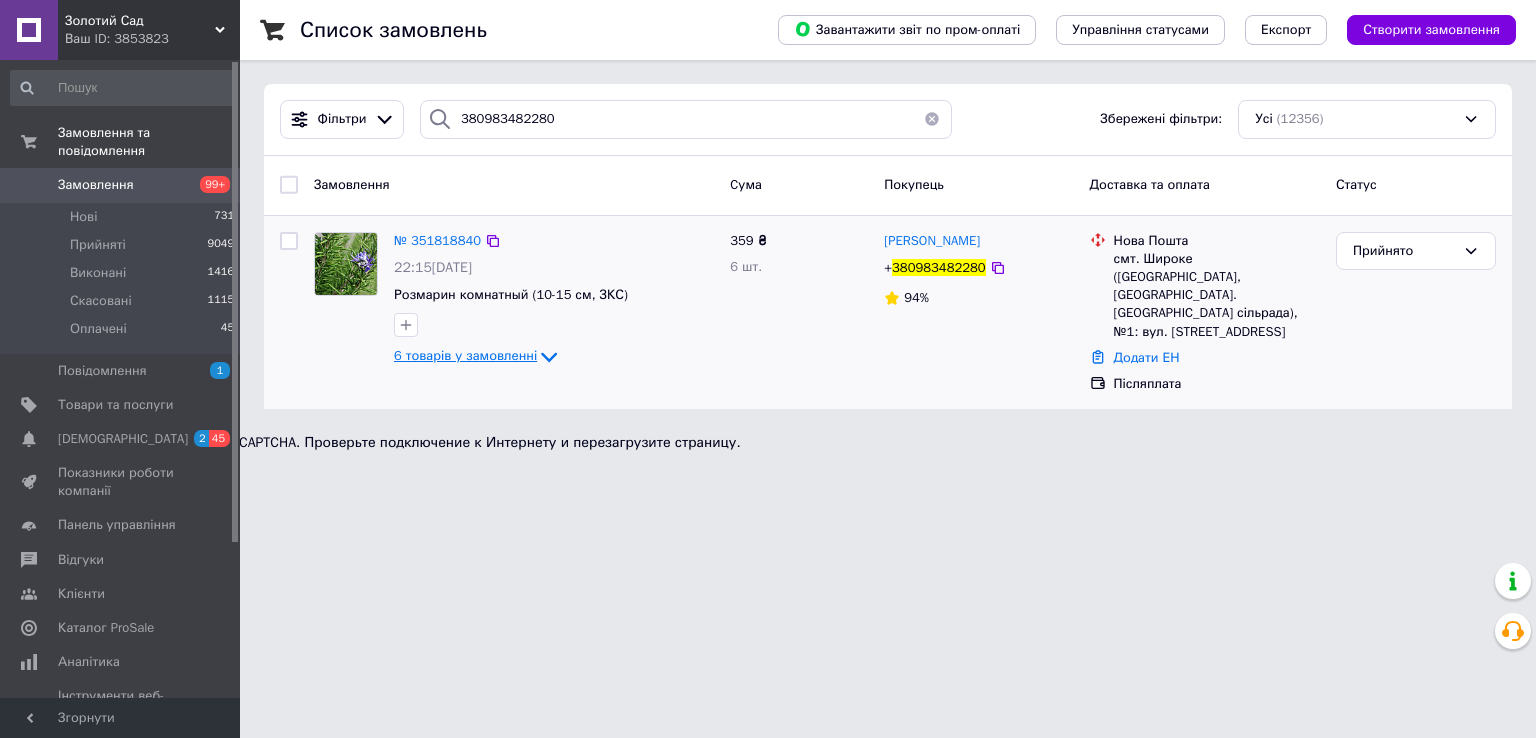 click on "6 товарів у замовленні" at bounding box center (465, 355) 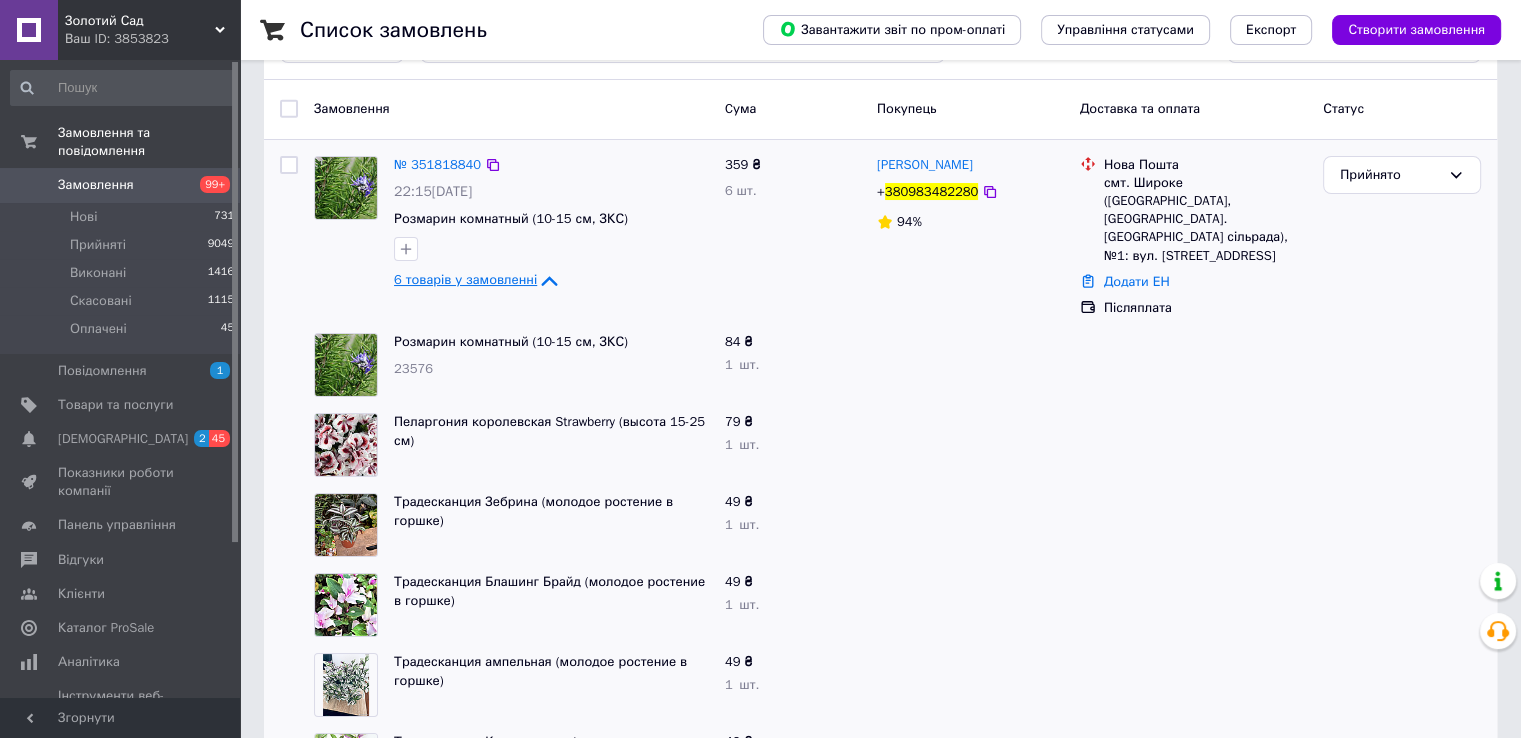 scroll, scrollTop: 177, scrollLeft: 0, axis: vertical 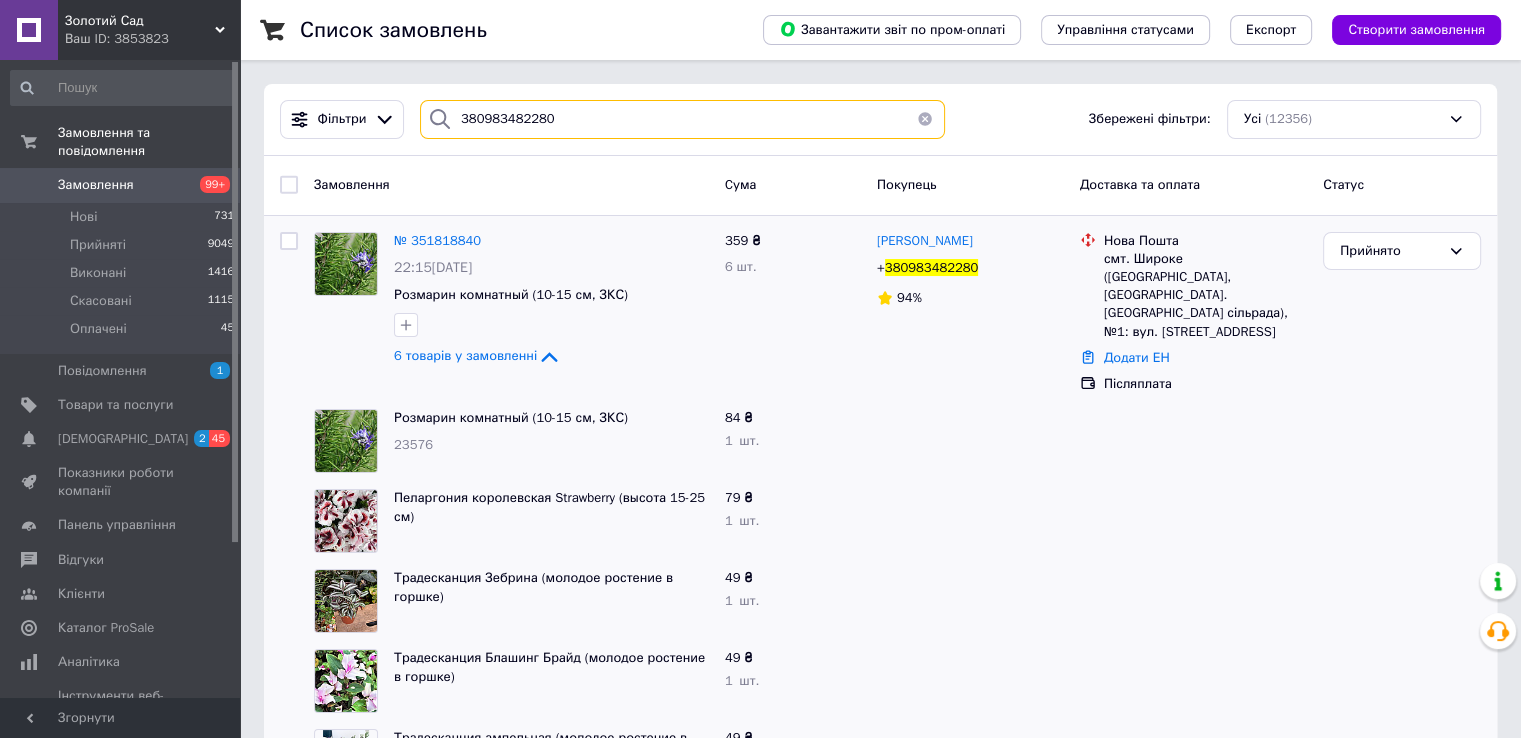 click on "380983482280" at bounding box center (682, 119) 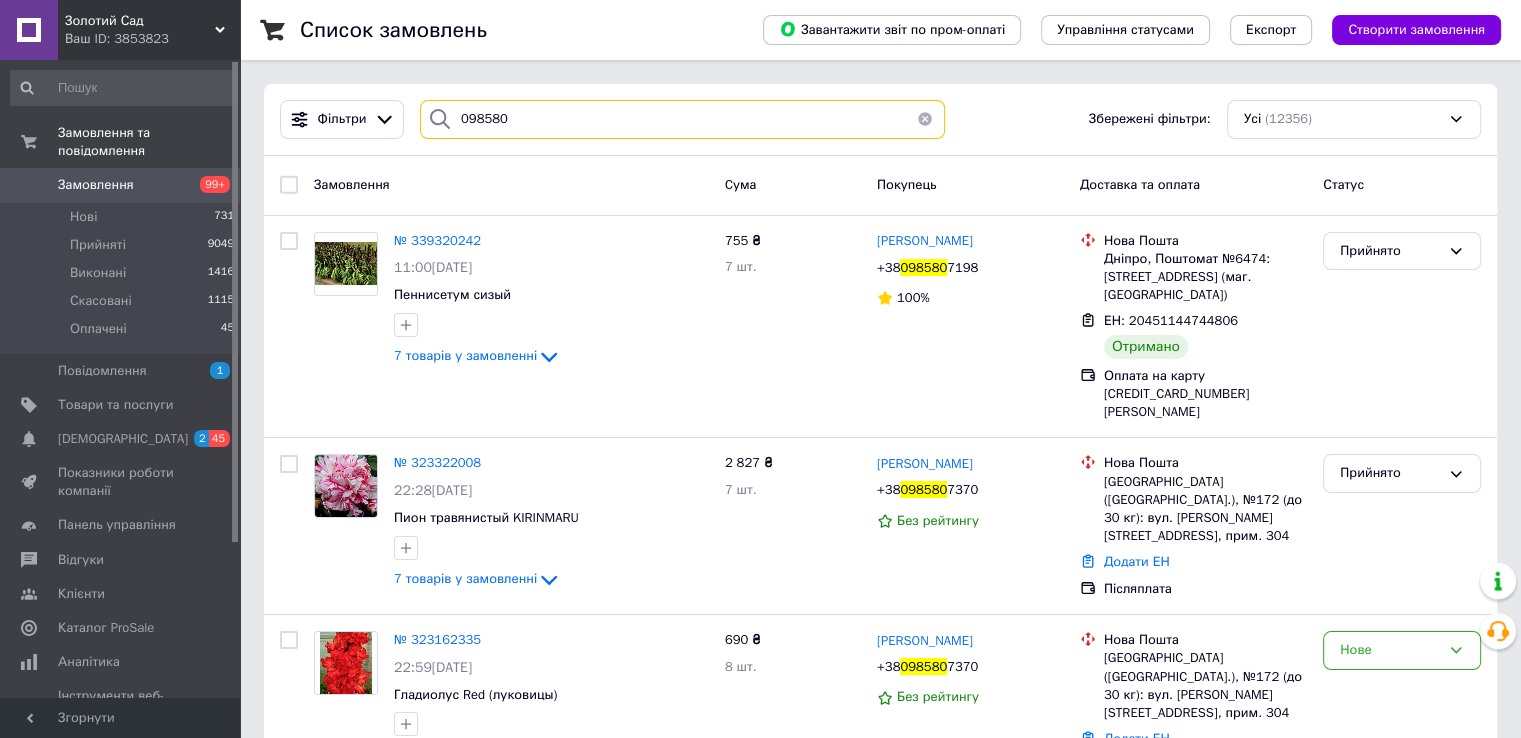 click on "098580" at bounding box center (682, 119) 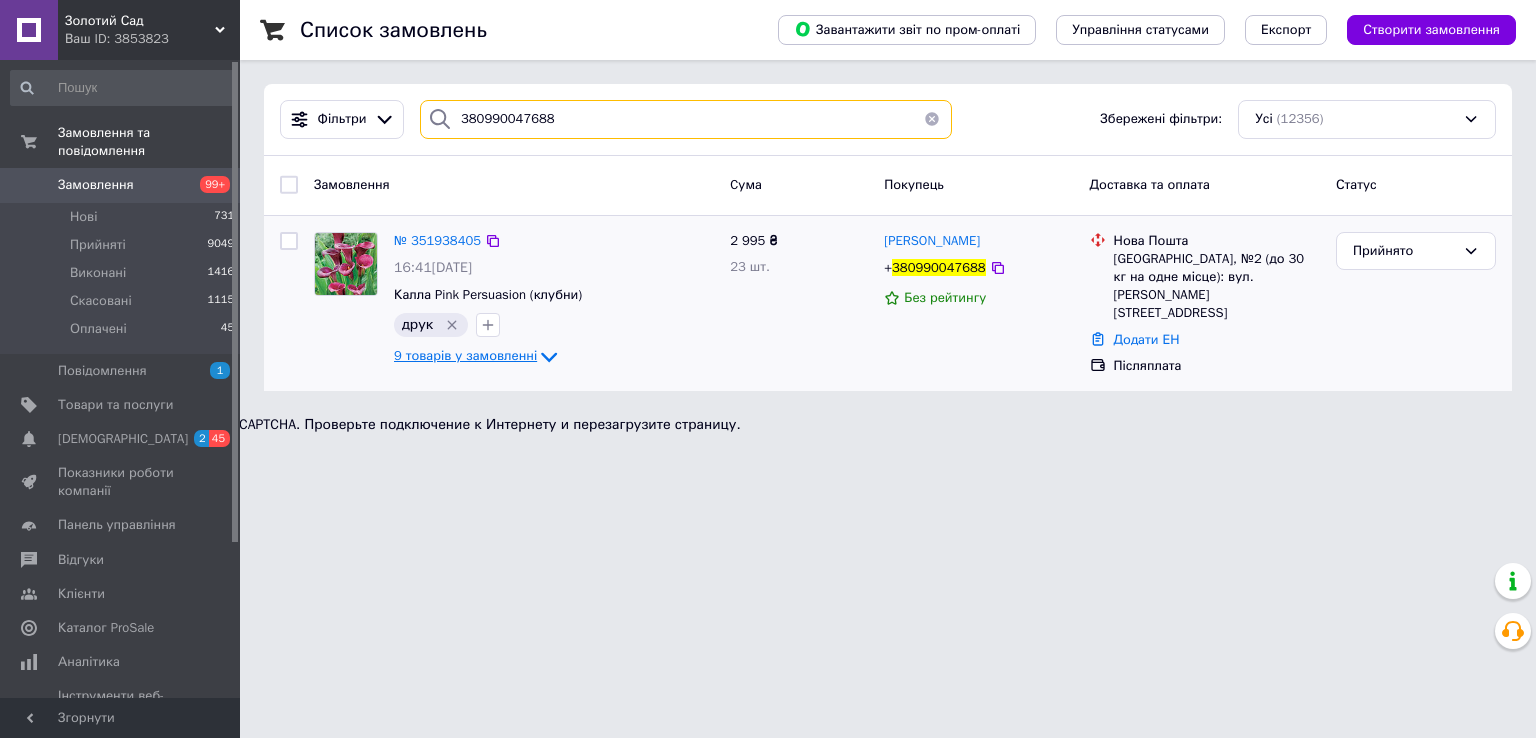 type on "380990047688" 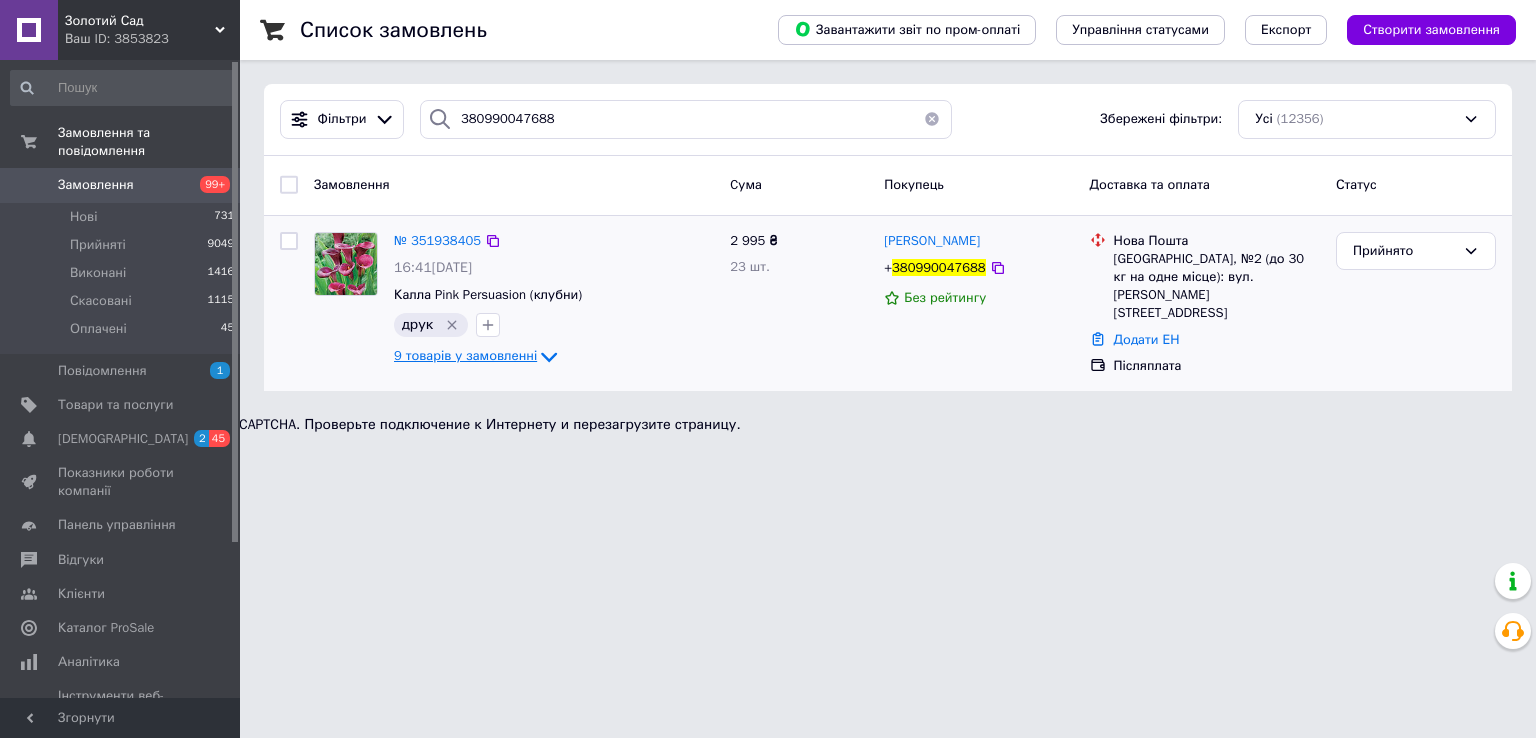 click on "9 товарів у замовленні" at bounding box center (465, 355) 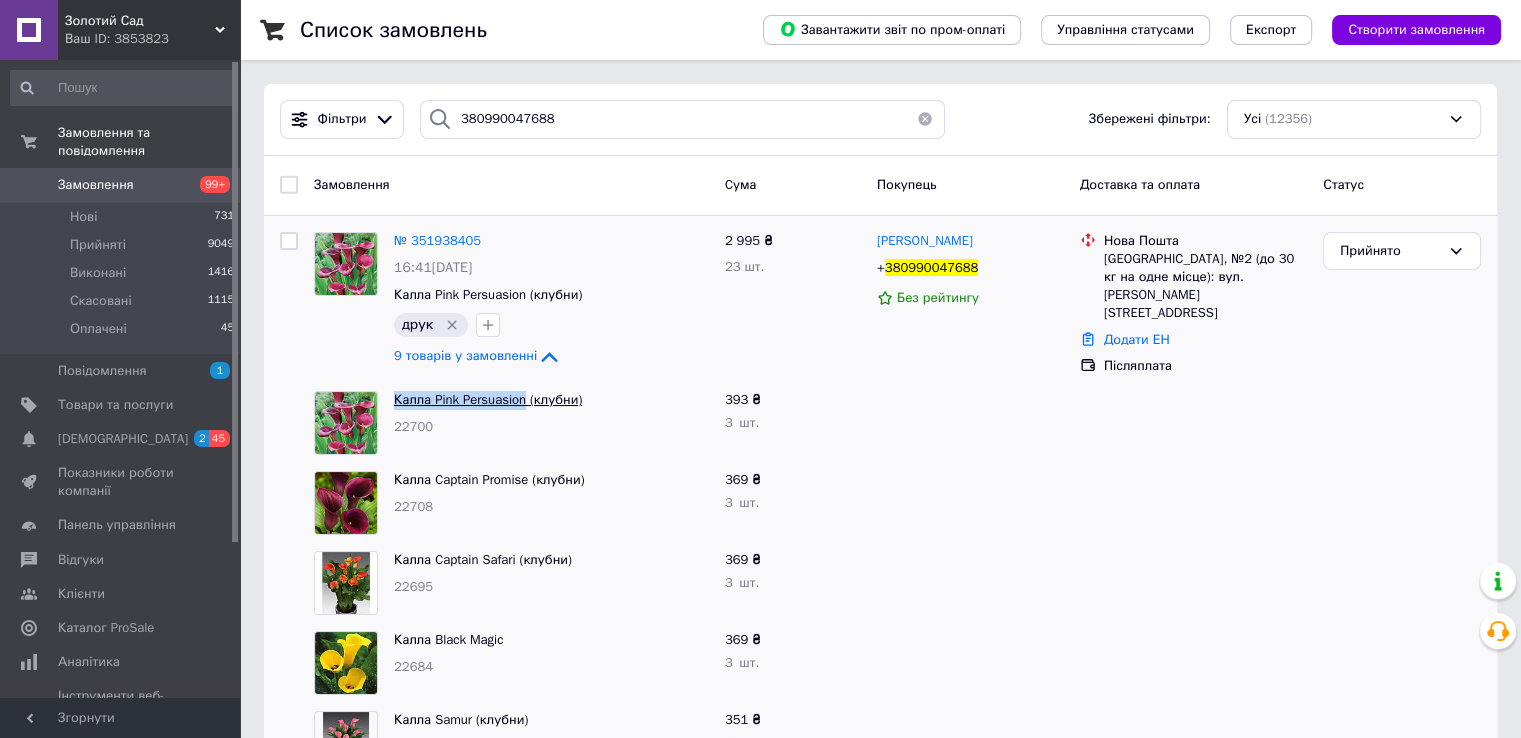 drag, startPoint x: 386, startPoint y: 401, endPoint x: 522, endPoint y: 393, distance: 136.23509 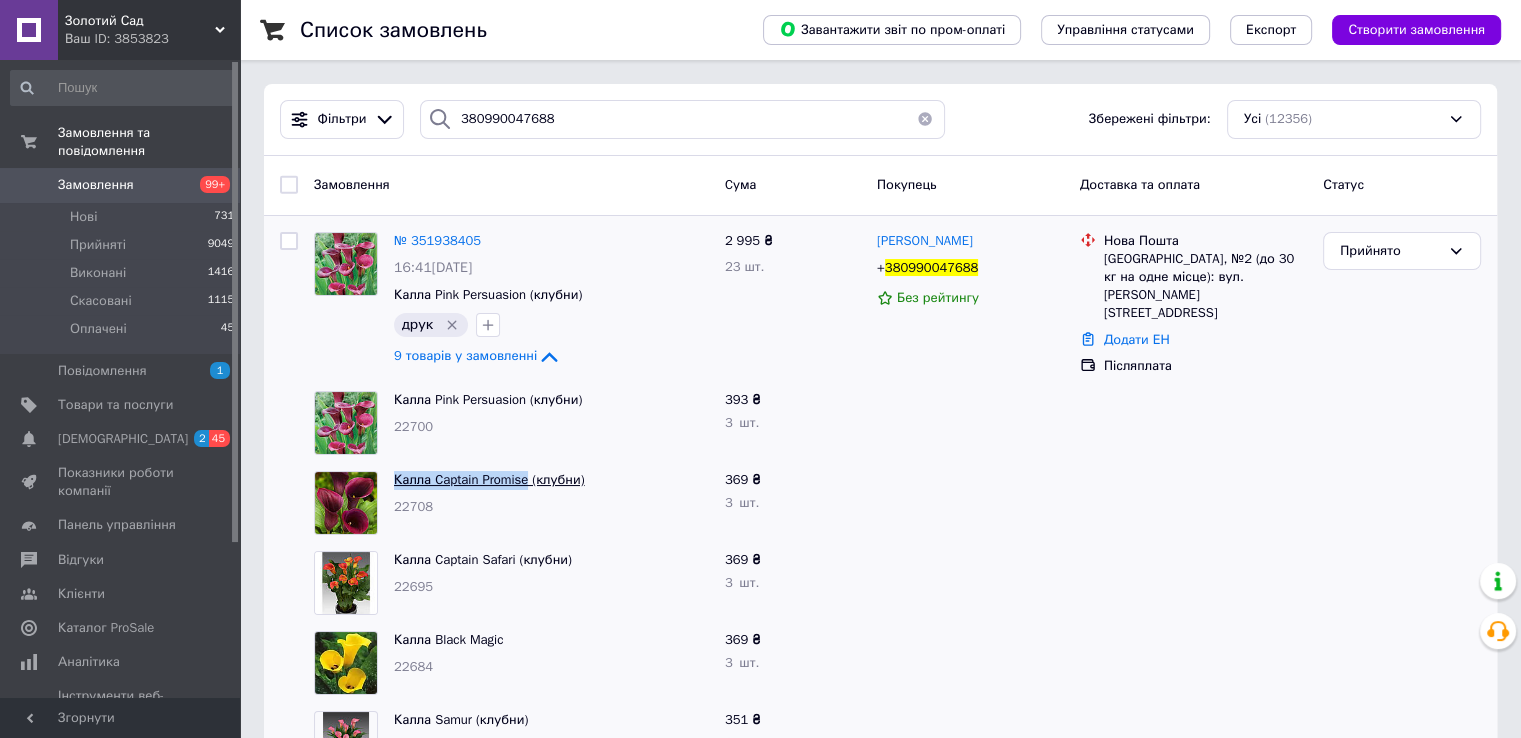 drag, startPoint x: 390, startPoint y: 475, endPoint x: 524, endPoint y: 465, distance: 134.37262 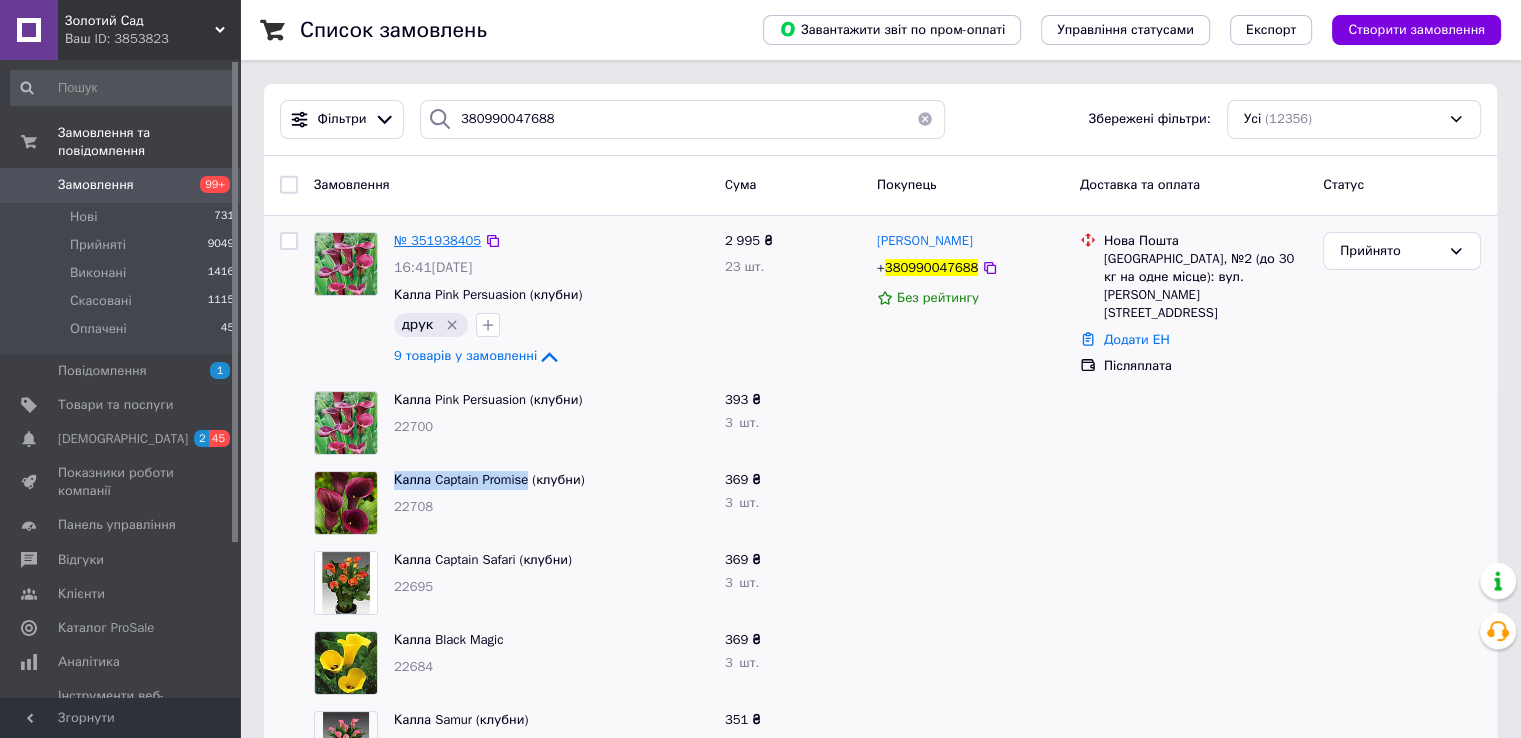 click on "№ 351938405" at bounding box center (437, 240) 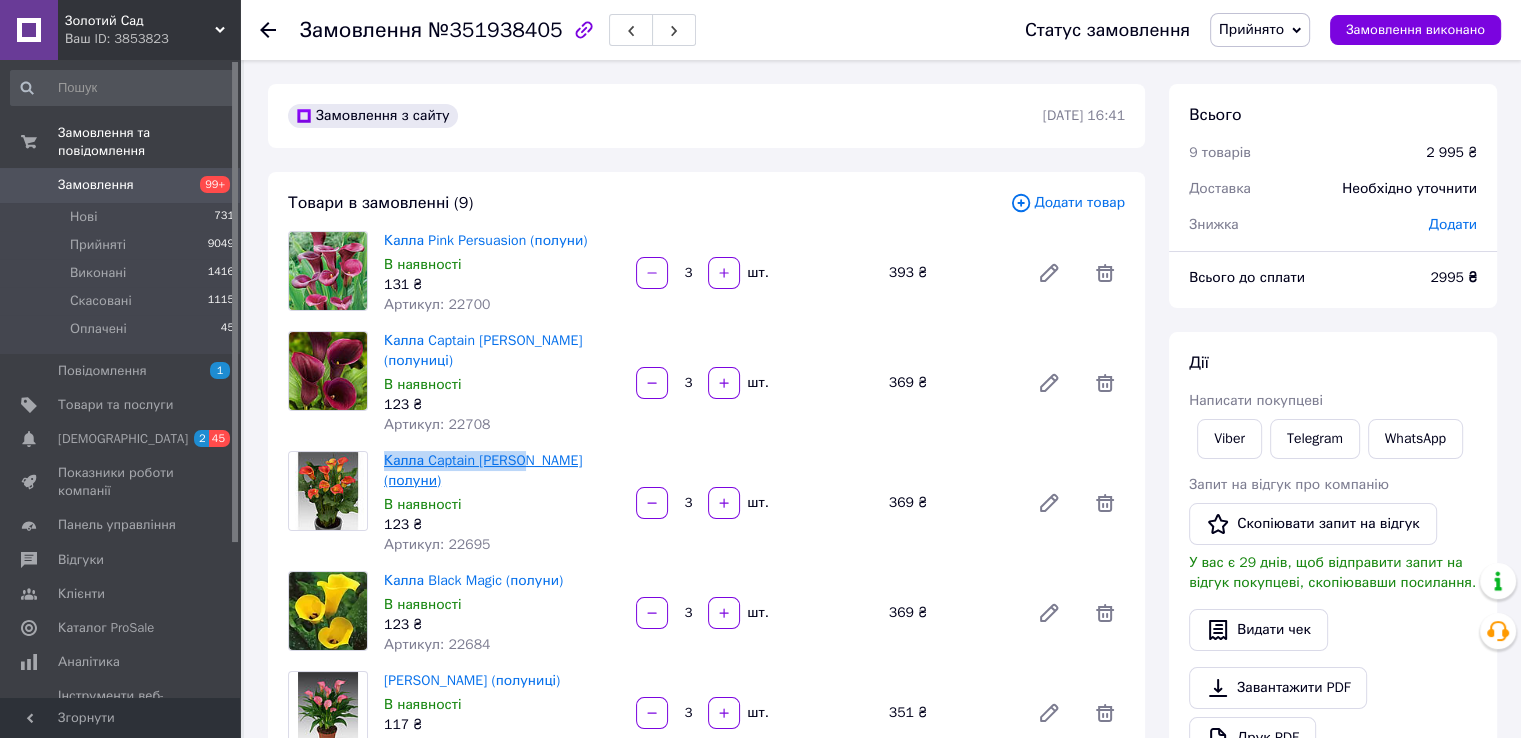 drag, startPoint x: 381, startPoint y: 444, endPoint x: 508, endPoint y: 433, distance: 127.47549 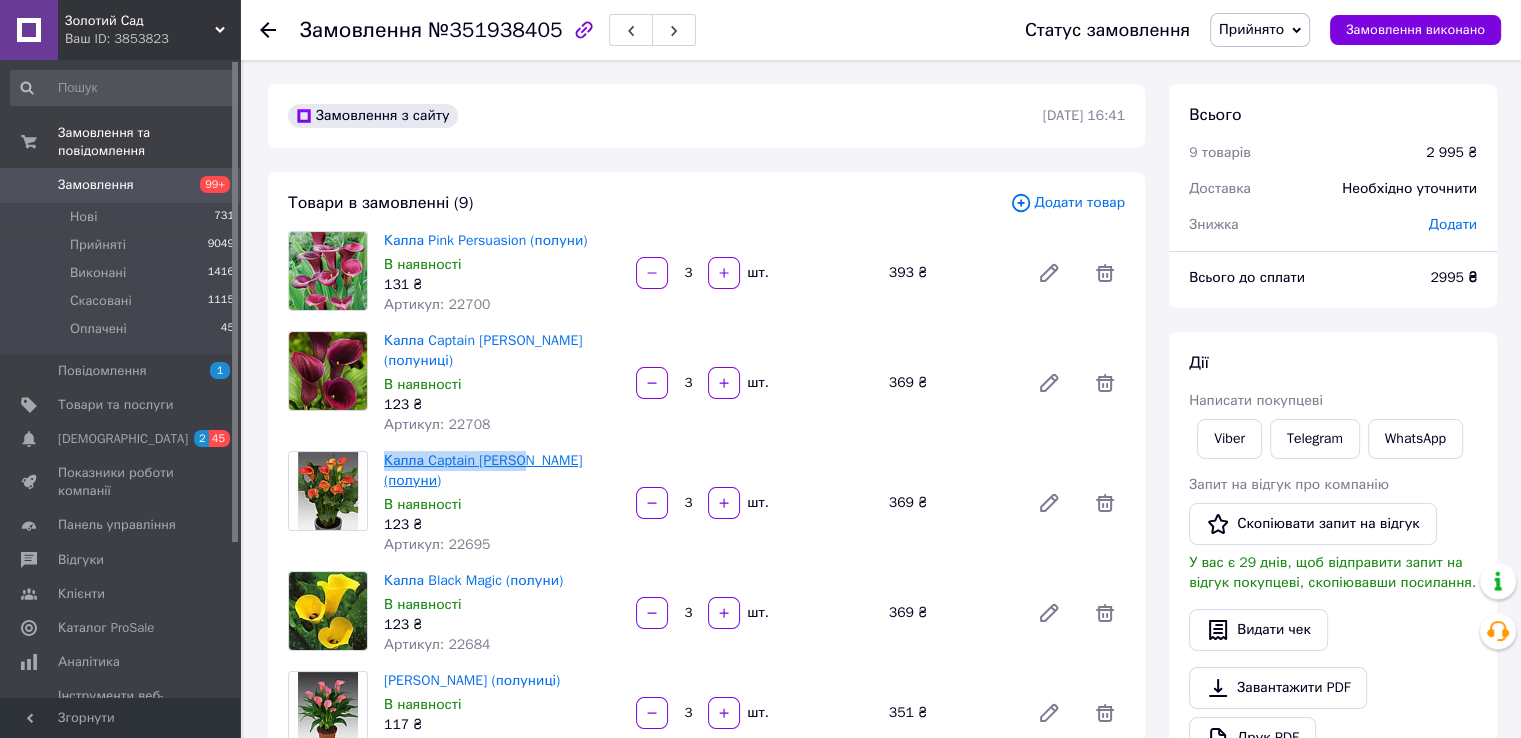 copy on "Калла Captain [PERSON_NAME]" 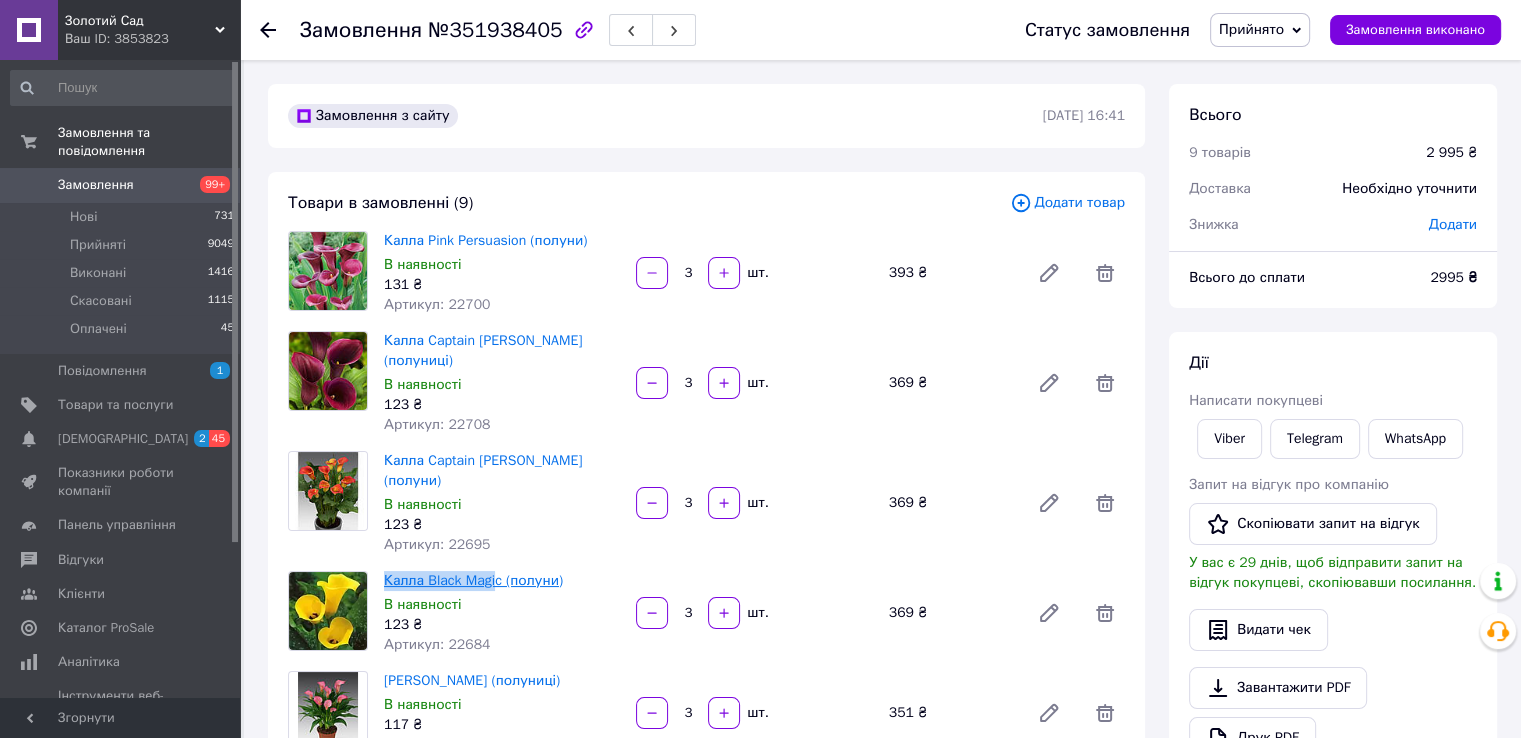 drag, startPoint x: 380, startPoint y: 543, endPoint x: 492, endPoint y: 545, distance: 112.01785 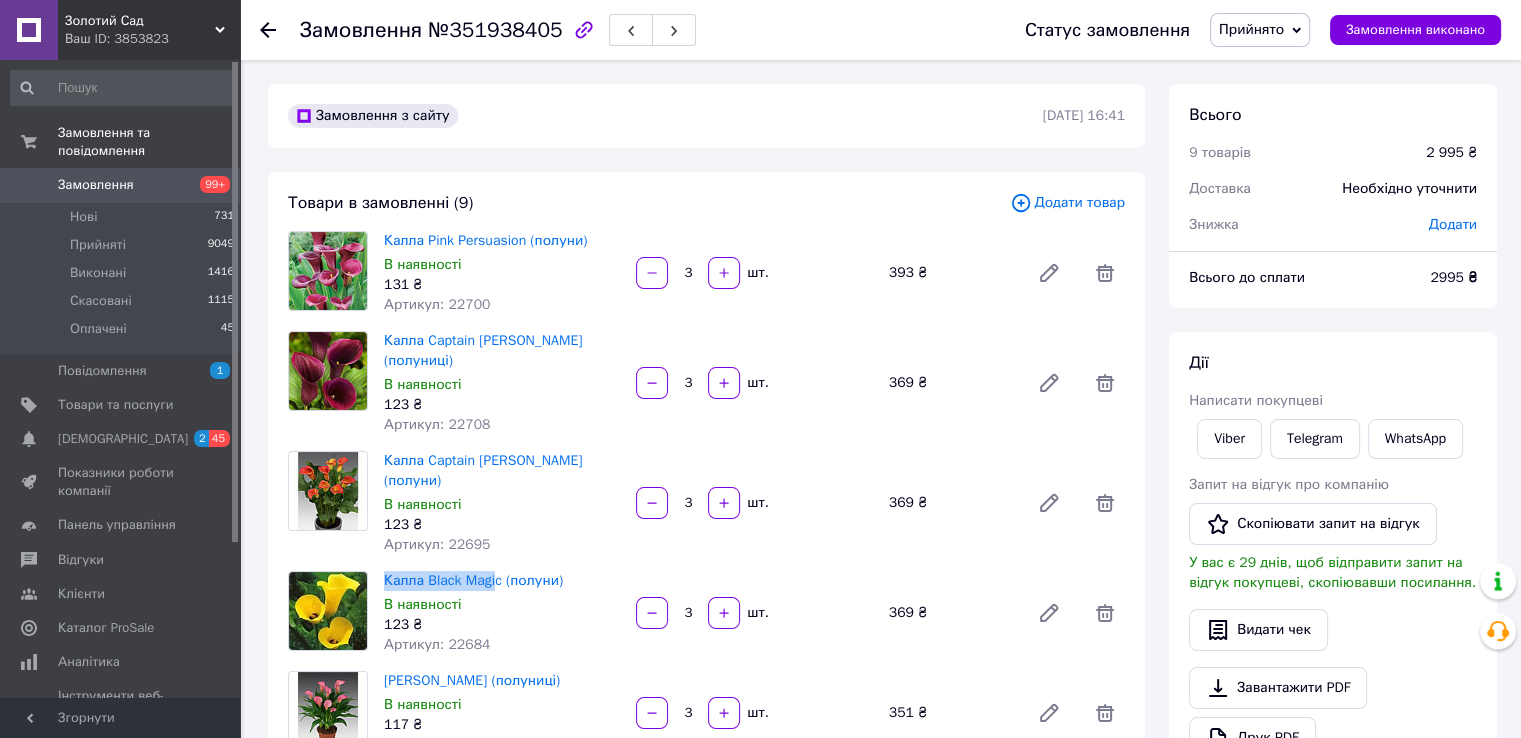 click on "123 ₴" at bounding box center (502, 625) 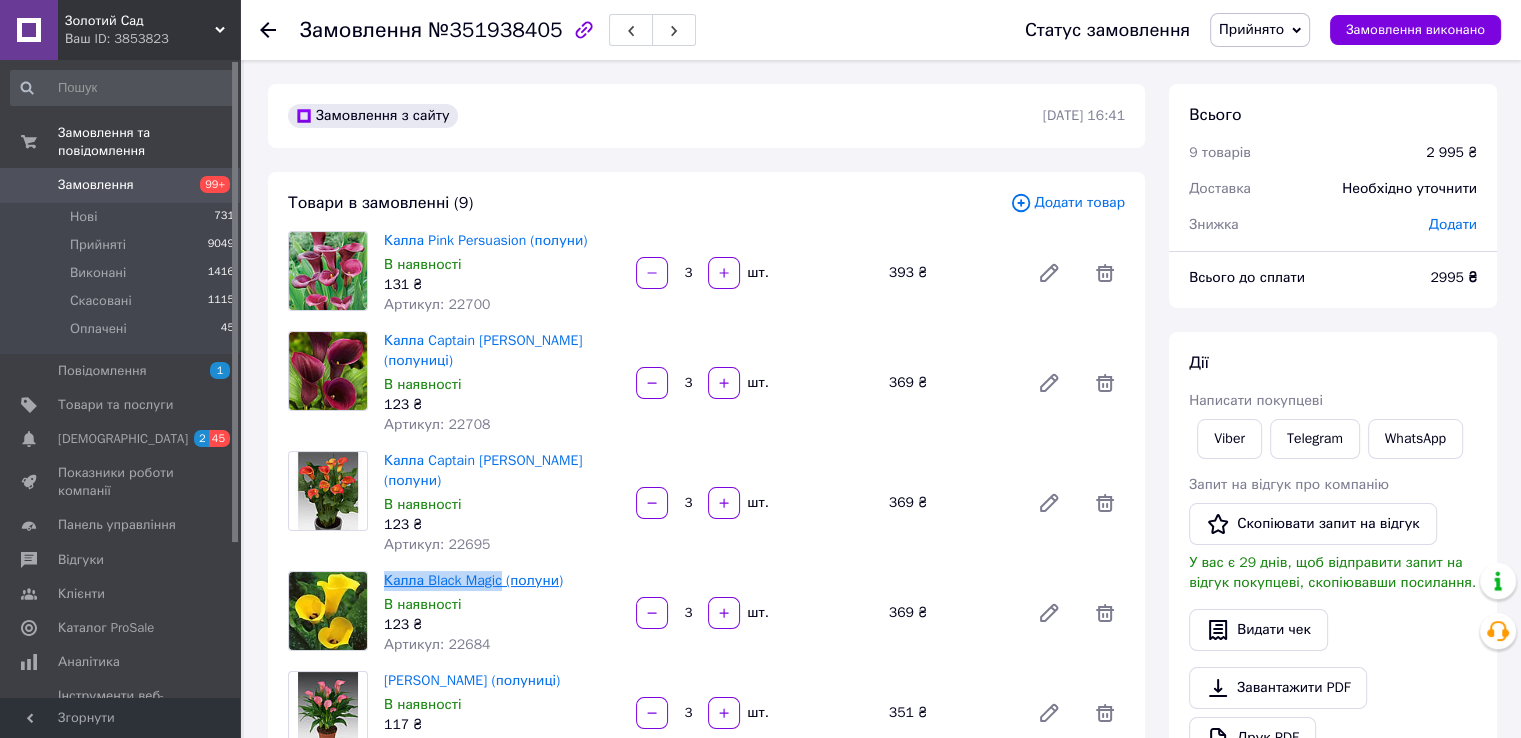 drag, startPoint x: 381, startPoint y: 543, endPoint x: 497, endPoint y: 542, distance: 116.00431 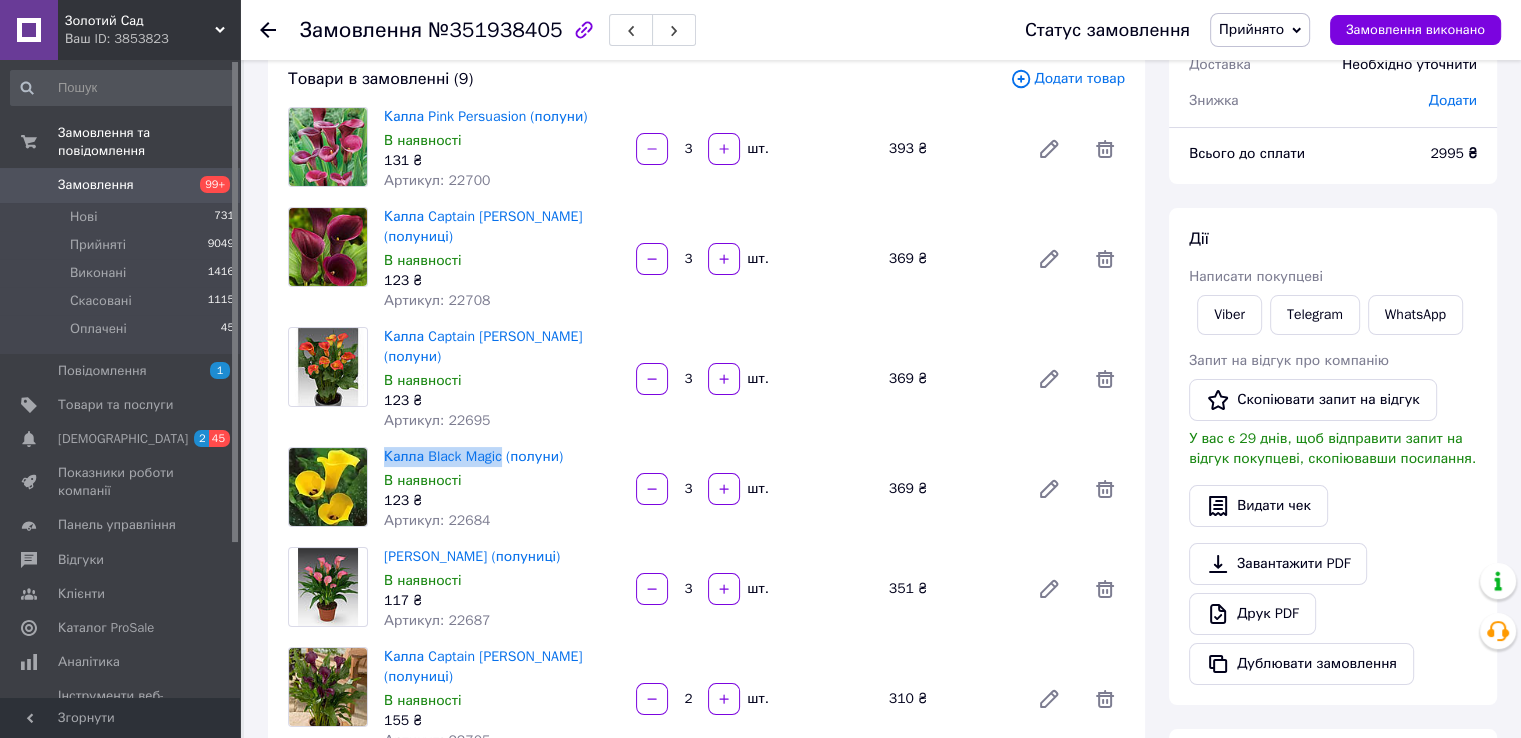 scroll, scrollTop: 300, scrollLeft: 0, axis: vertical 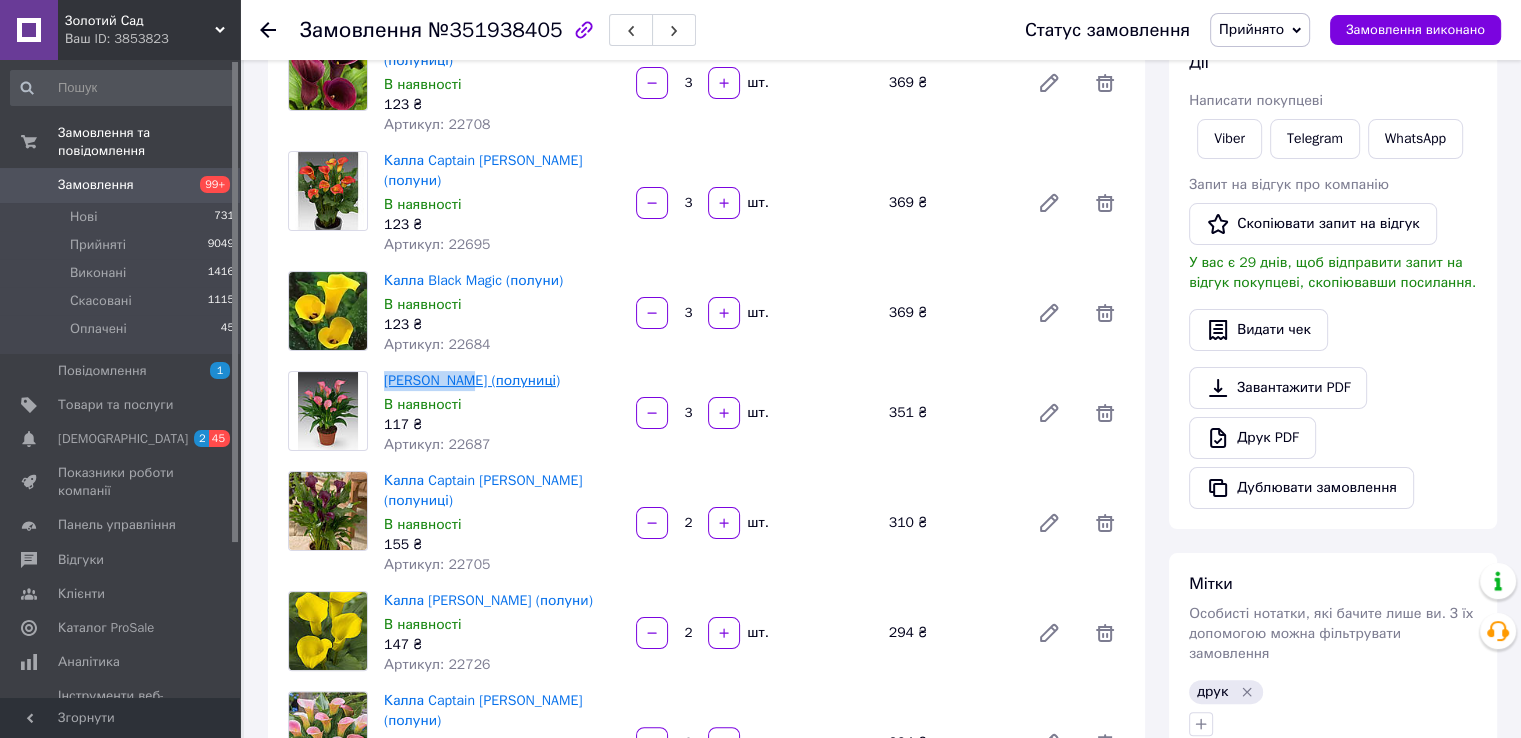 drag, startPoint x: 376, startPoint y: 341, endPoint x: 465, endPoint y: 341, distance: 89 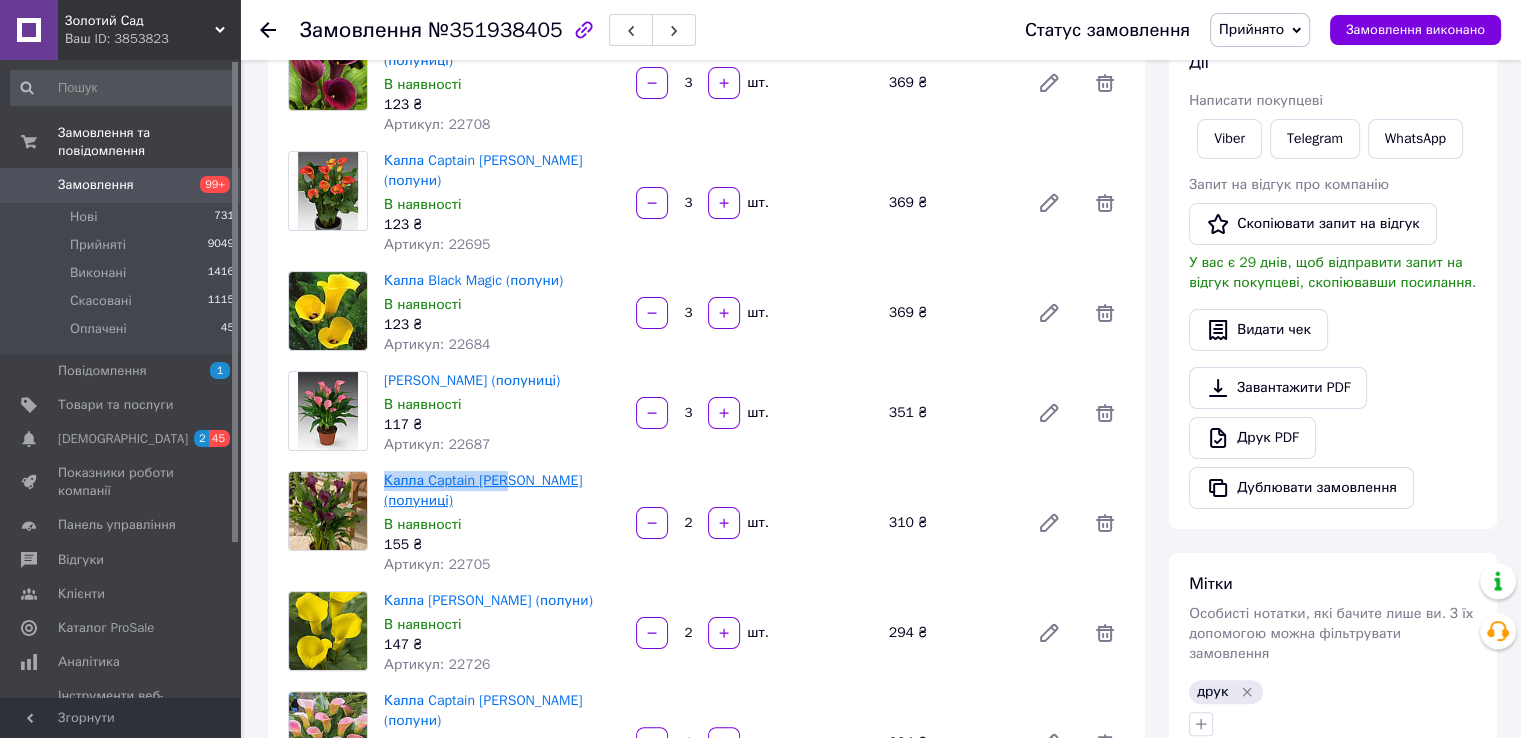 drag, startPoint x: 380, startPoint y: 439, endPoint x: 507, endPoint y: 441, distance: 127.01575 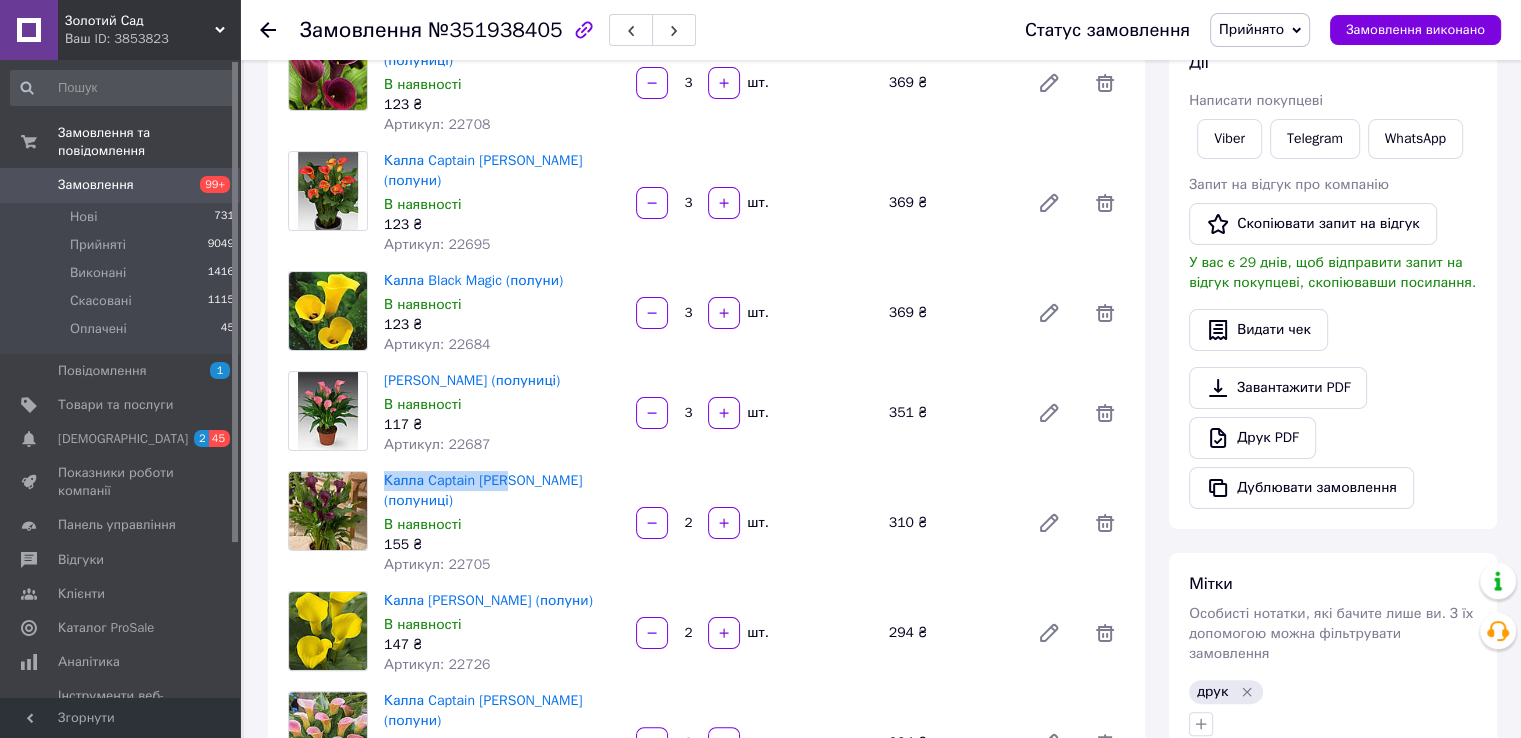 scroll, scrollTop: 400, scrollLeft: 0, axis: vertical 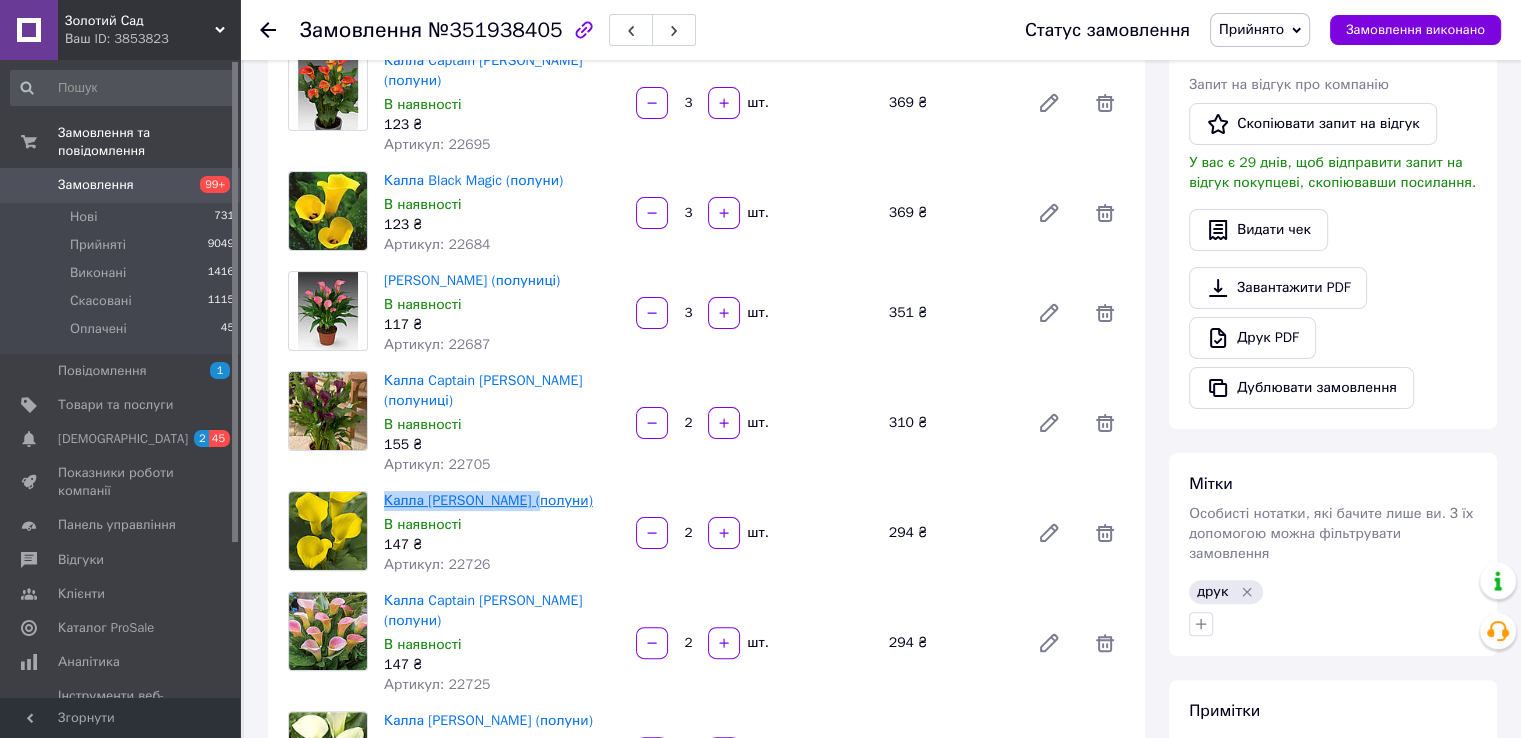 drag, startPoint x: 379, startPoint y: 443, endPoint x: 518, endPoint y: 441, distance: 139.01439 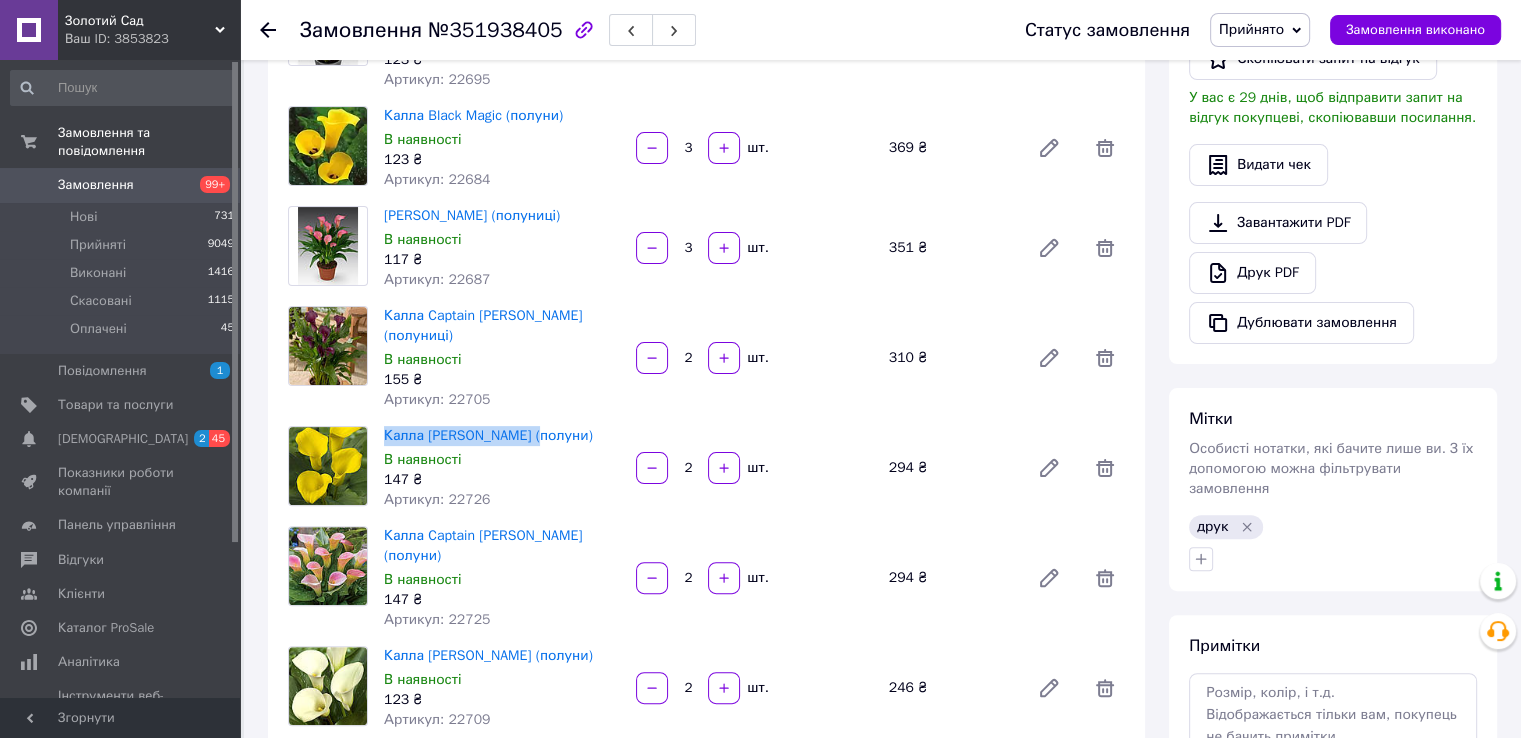 scroll, scrollTop: 500, scrollLeft: 0, axis: vertical 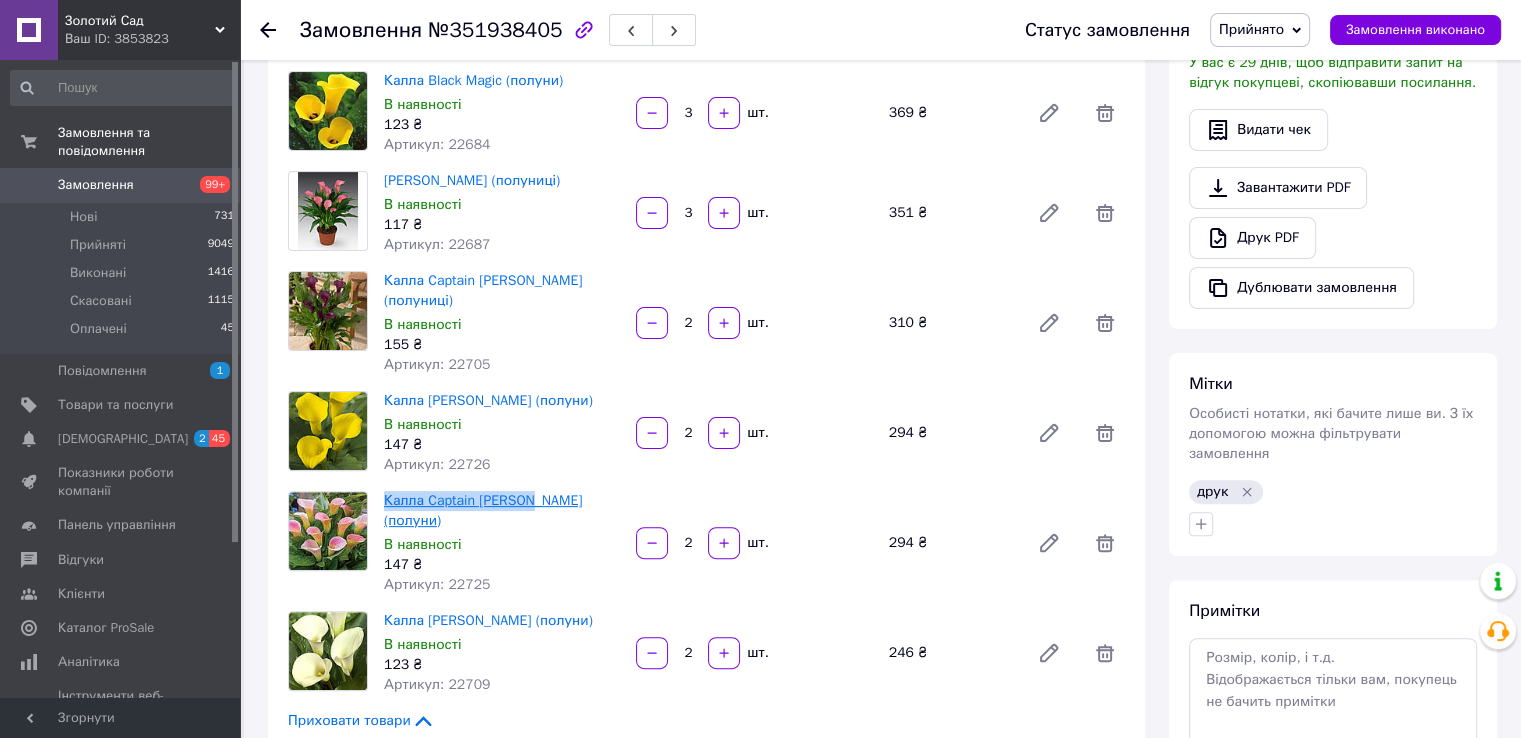 drag, startPoint x: 376, startPoint y: 442, endPoint x: 524, endPoint y: 446, distance: 148.05405 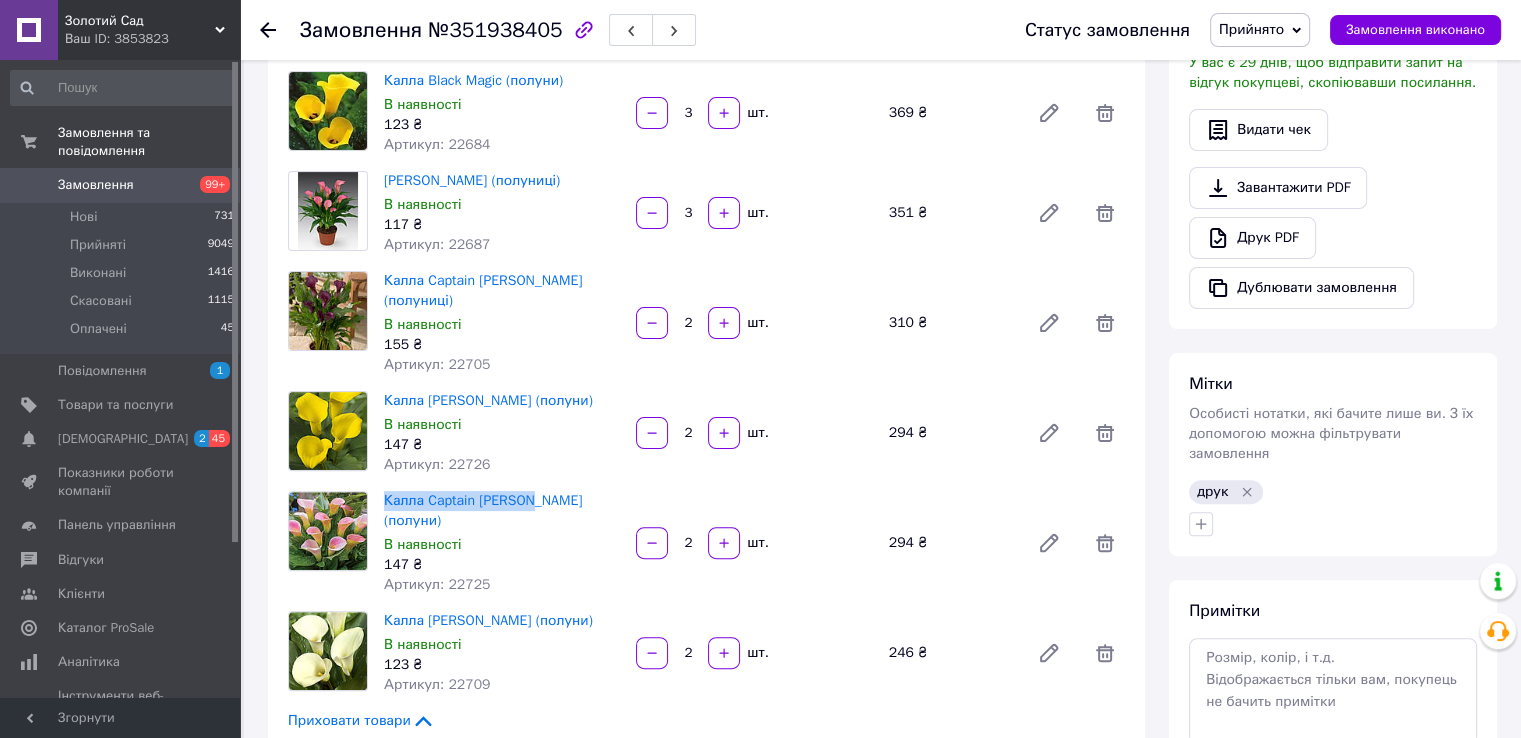 scroll, scrollTop: 700, scrollLeft: 0, axis: vertical 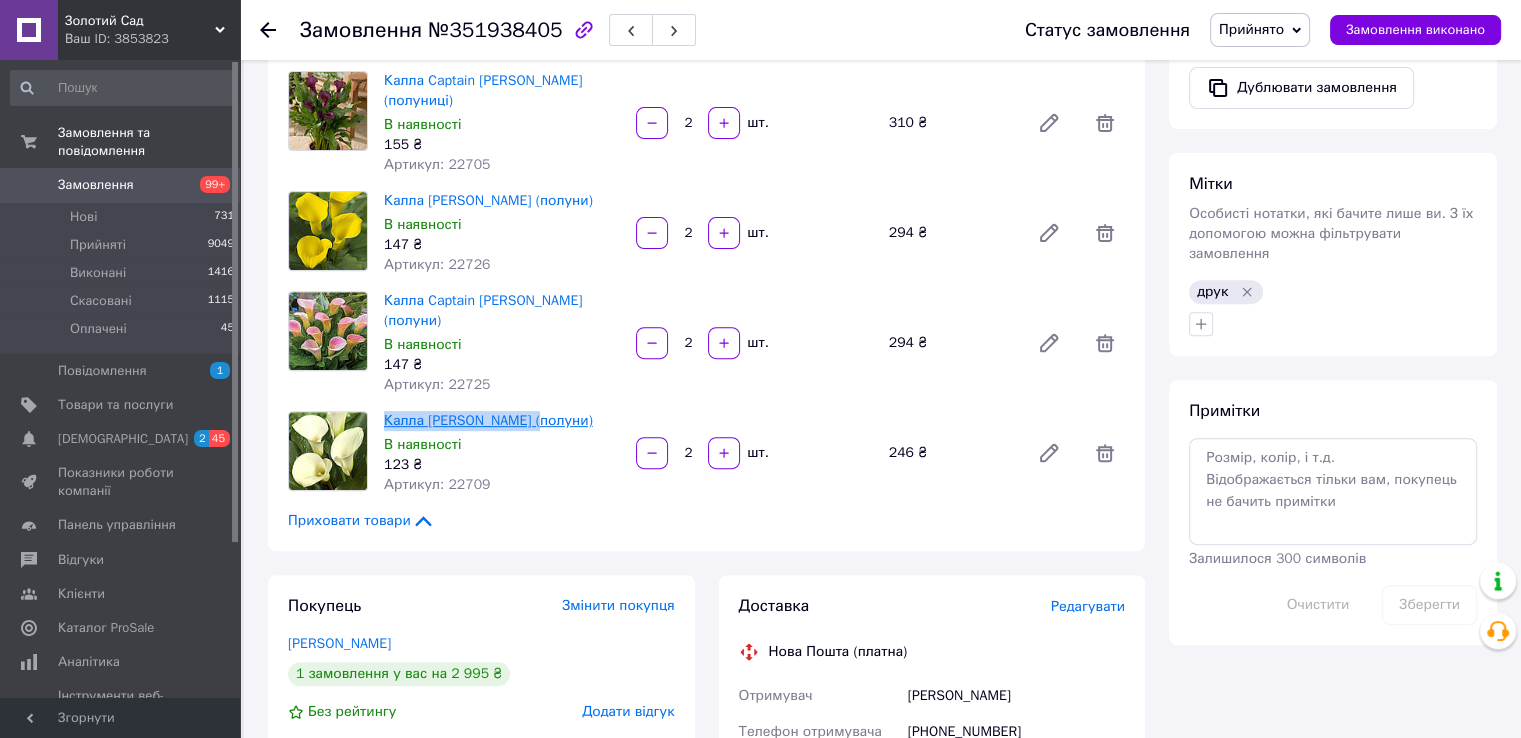 drag, startPoint x: 380, startPoint y: 340, endPoint x: 521, endPoint y: 345, distance: 141.08862 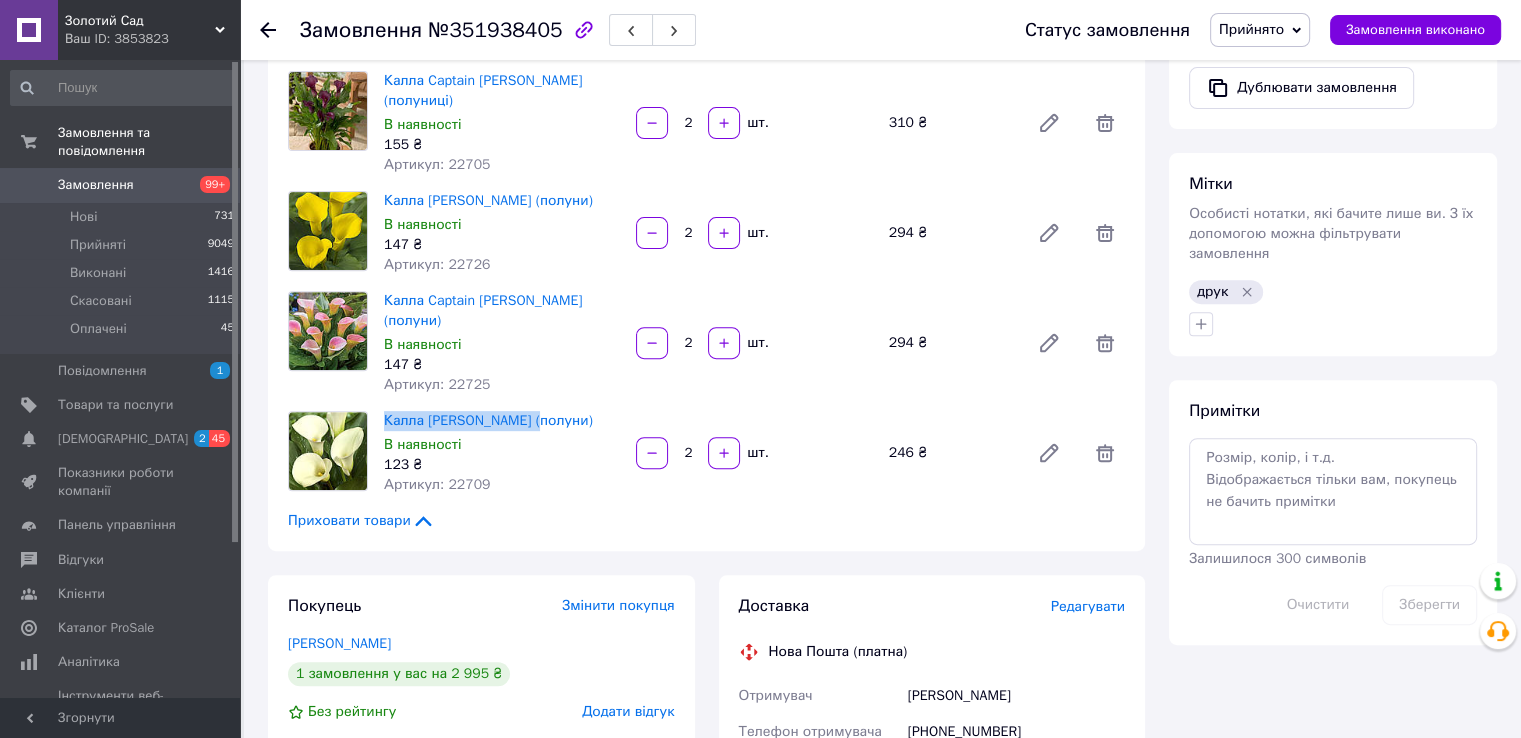 click on "Замовлення" at bounding box center (121, 185) 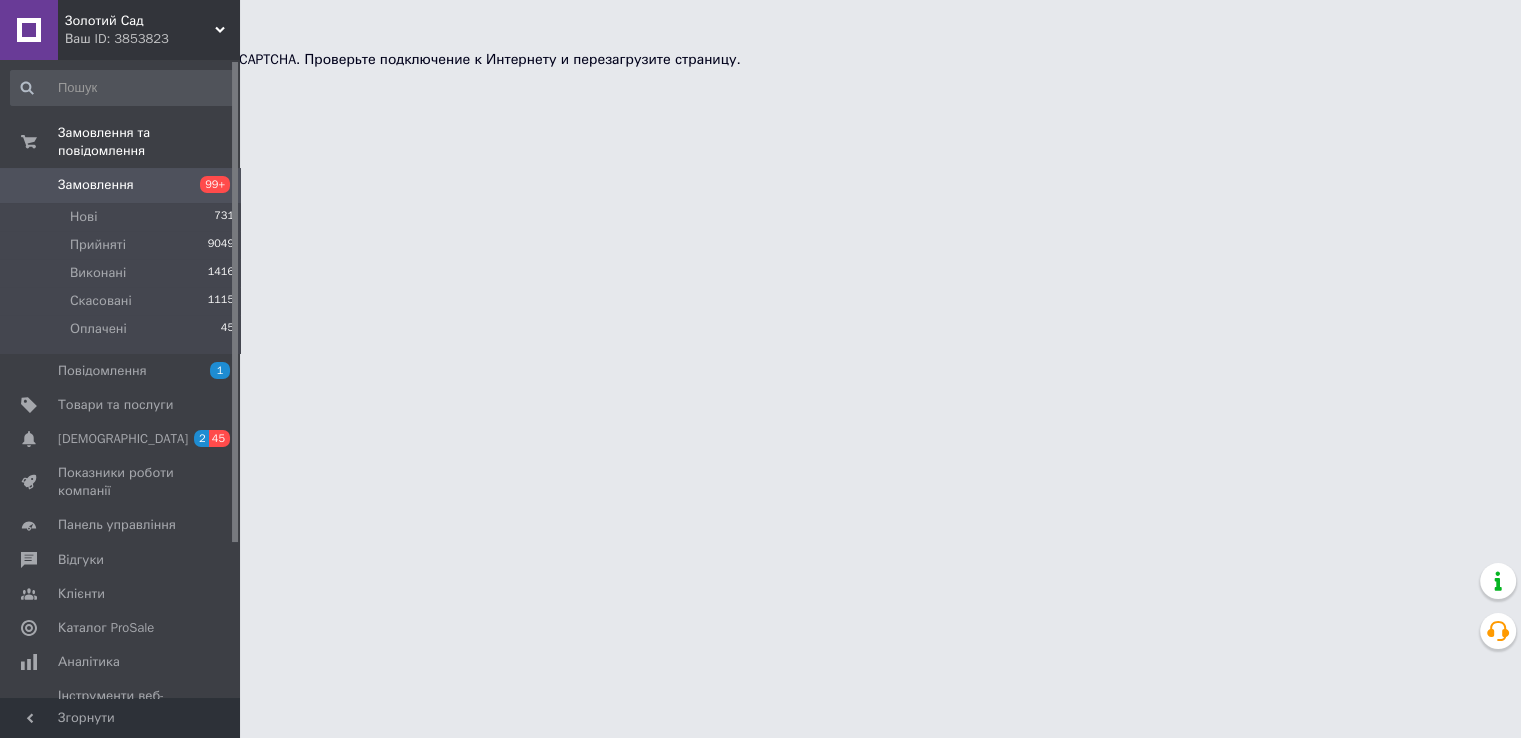 scroll, scrollTop: 0, scrollLeft: 0, axis: both 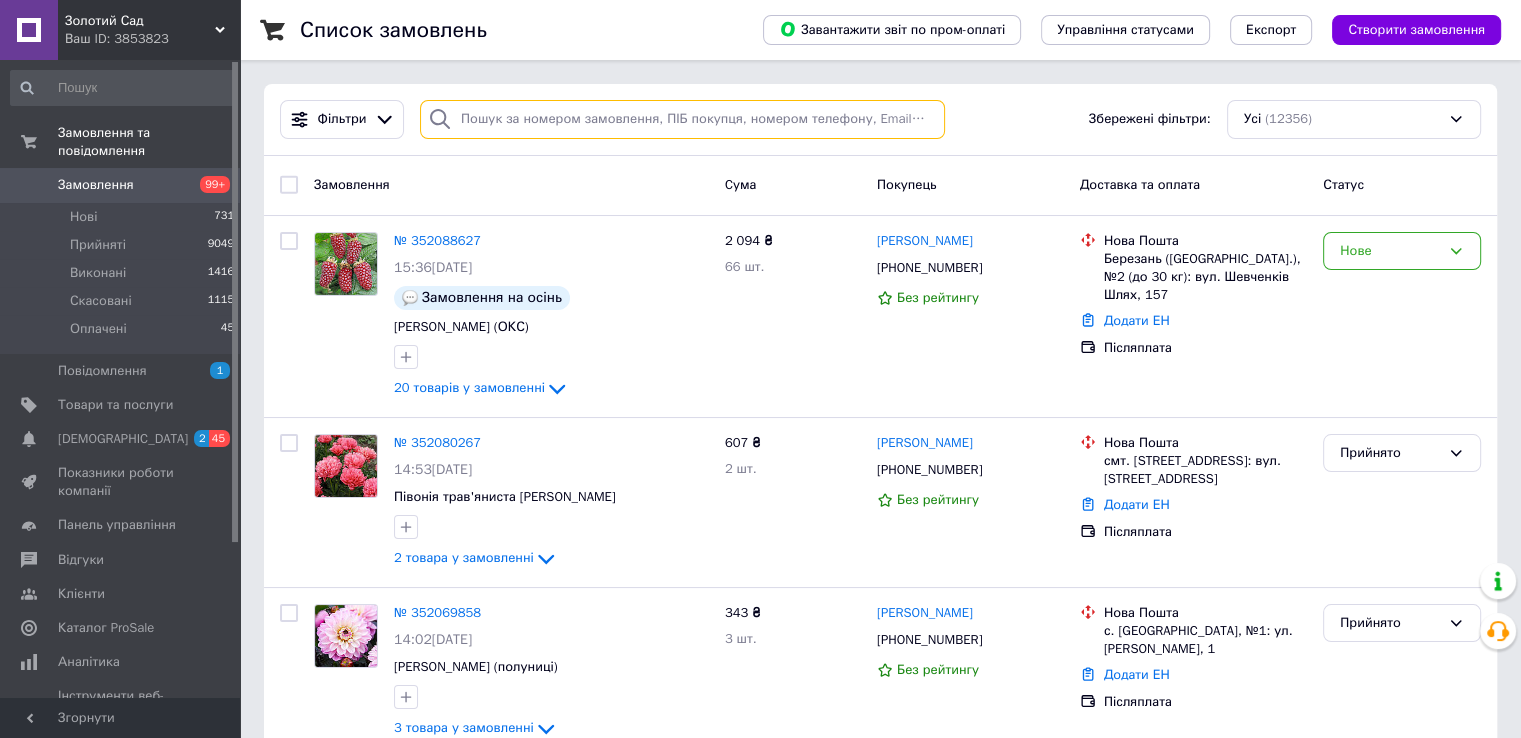 click at bounding box center [682, 119] 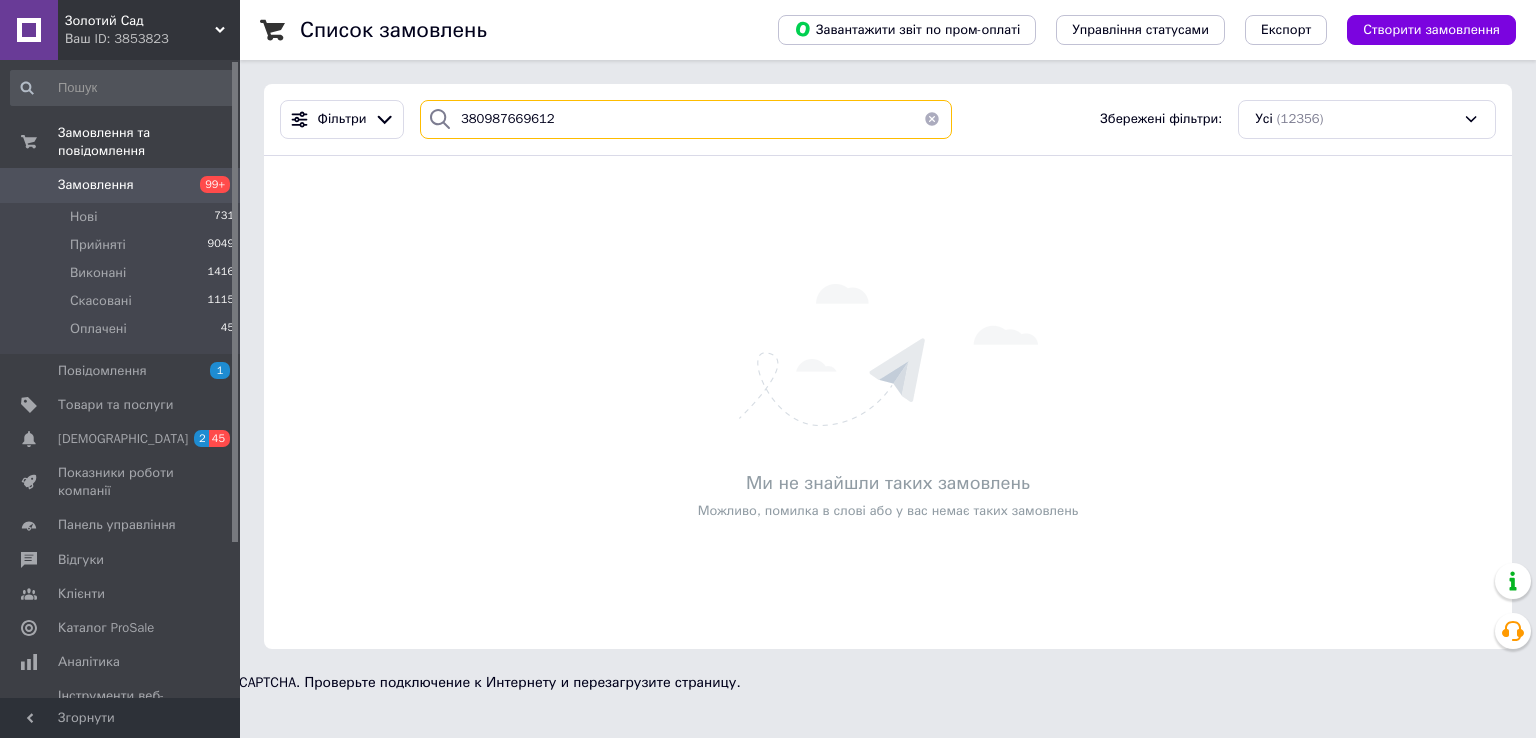 click on "380987669612" at bounding box center [686, 119] 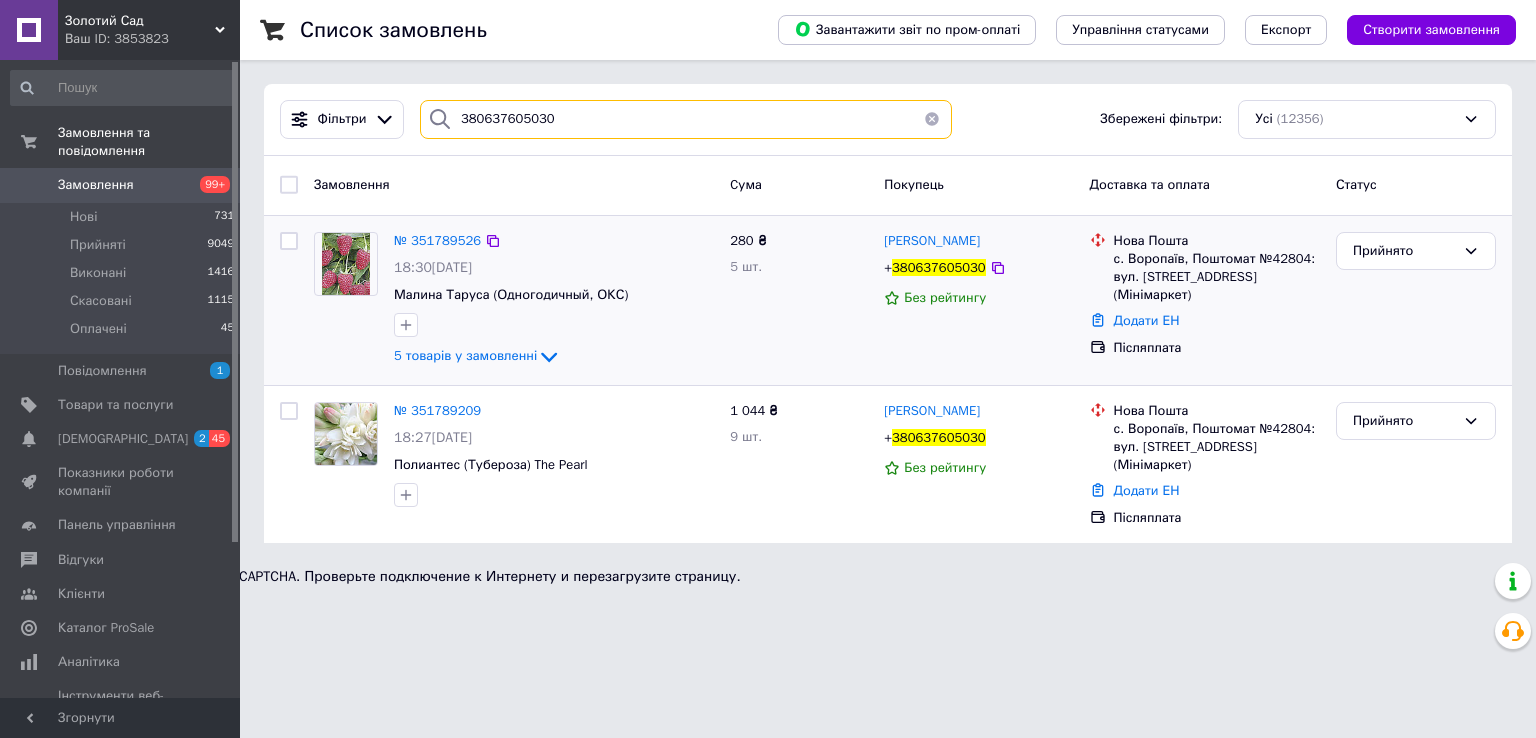 type on "380637605030" 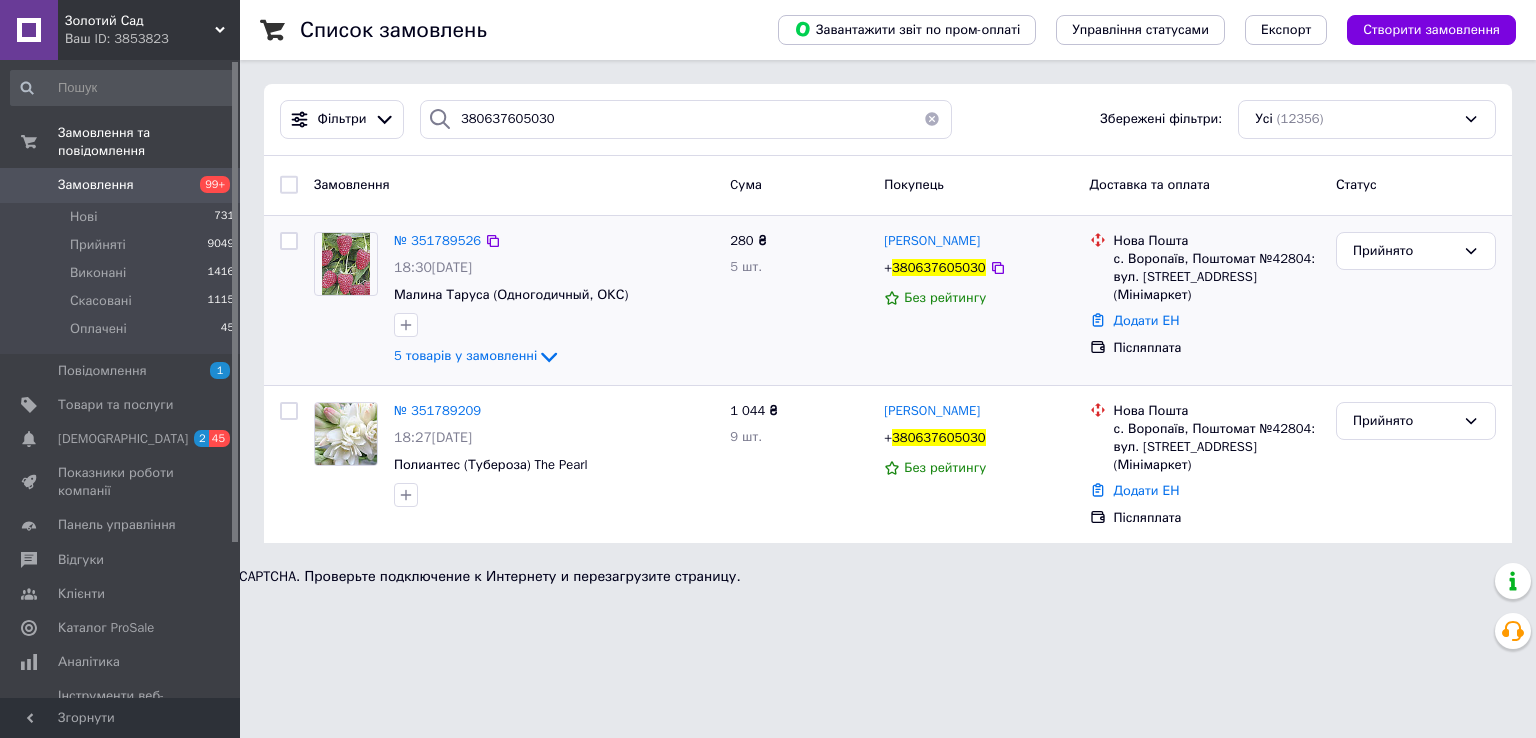 click on "№ 351789526 18:30[DATE] Малина Таруса (Одногодичный, ОКС) 5 товарів у замовленні" at bounding box center (554, 300) 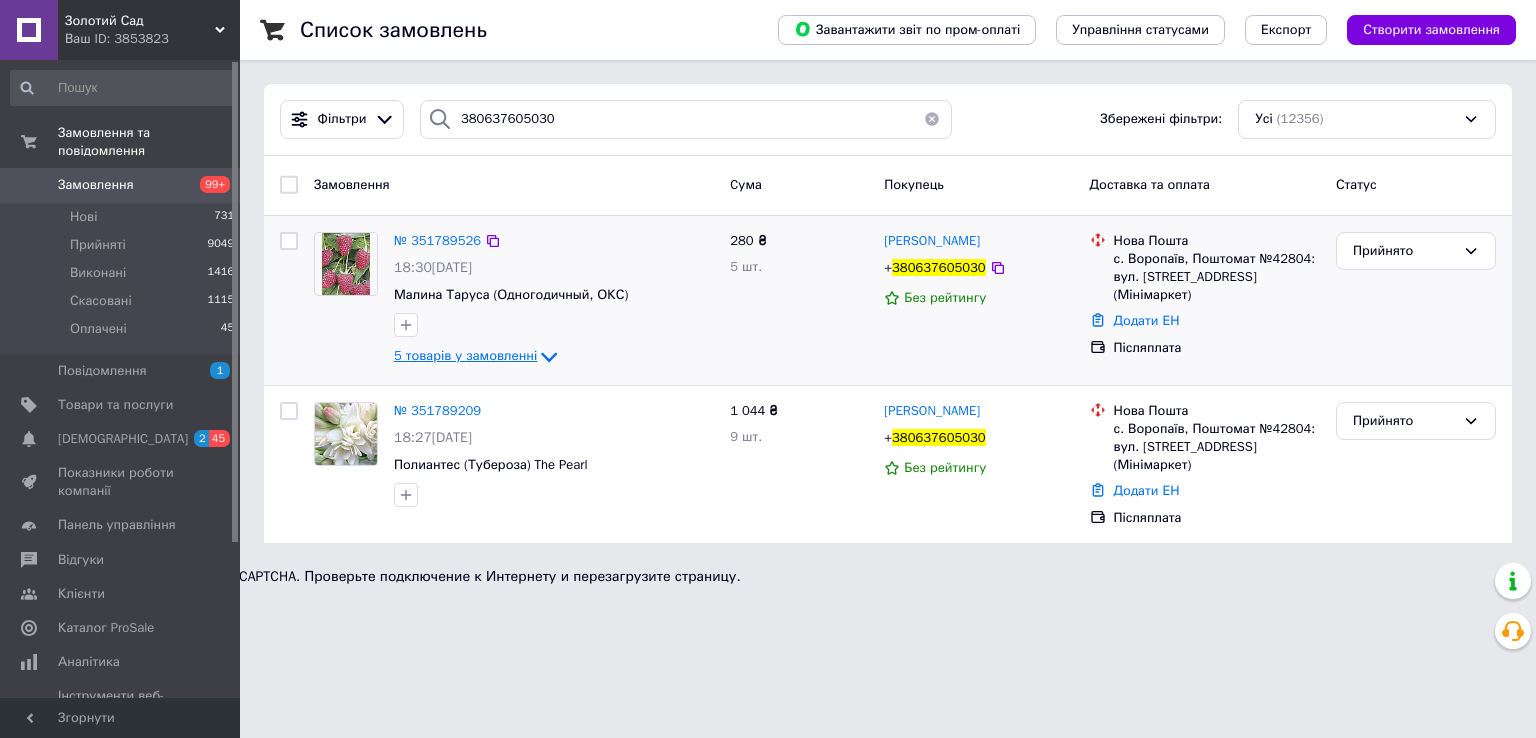 click on "5 товарів у замовленні" at bounding box center (465, 355) 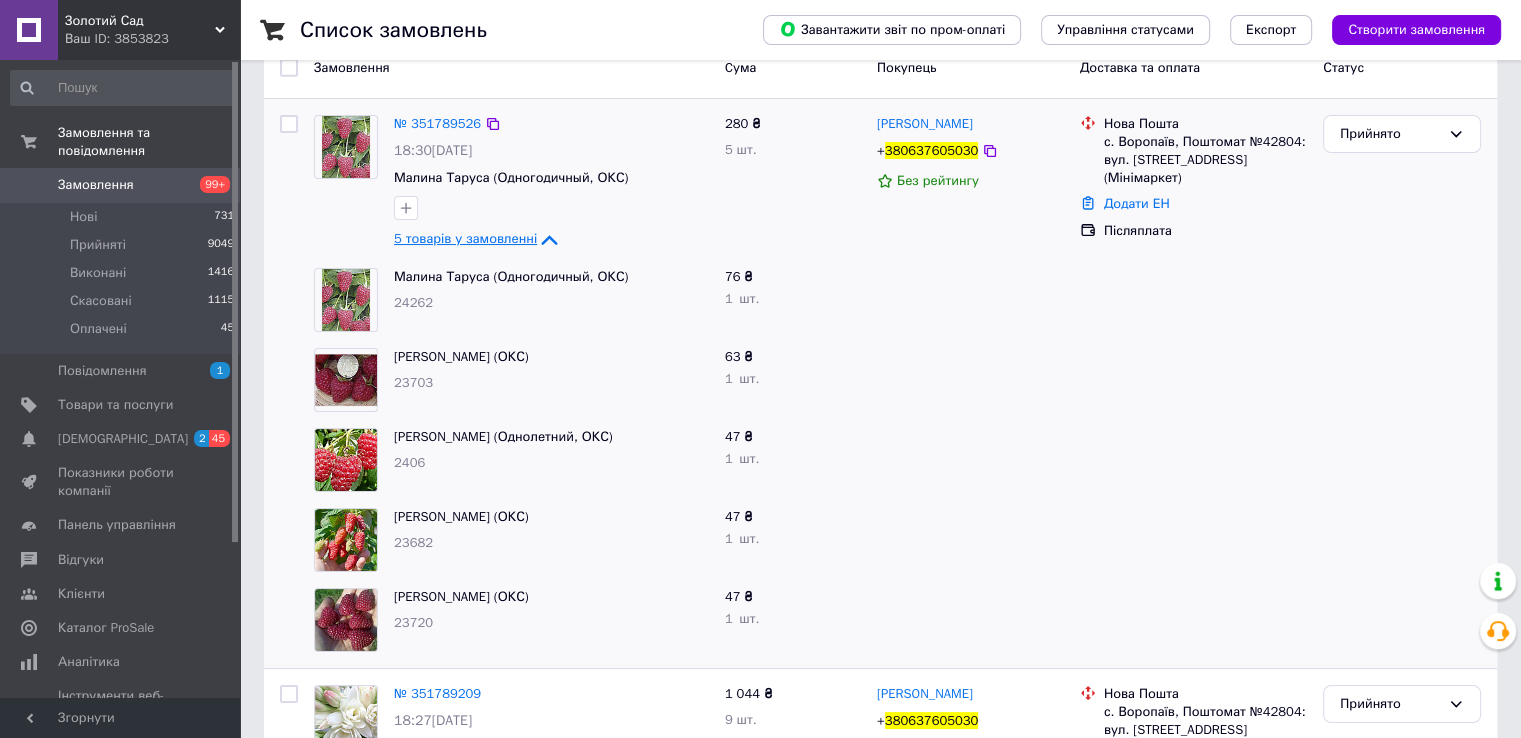 scroll, scrollTop: 200, scrollLeft: 0, axis: vertical 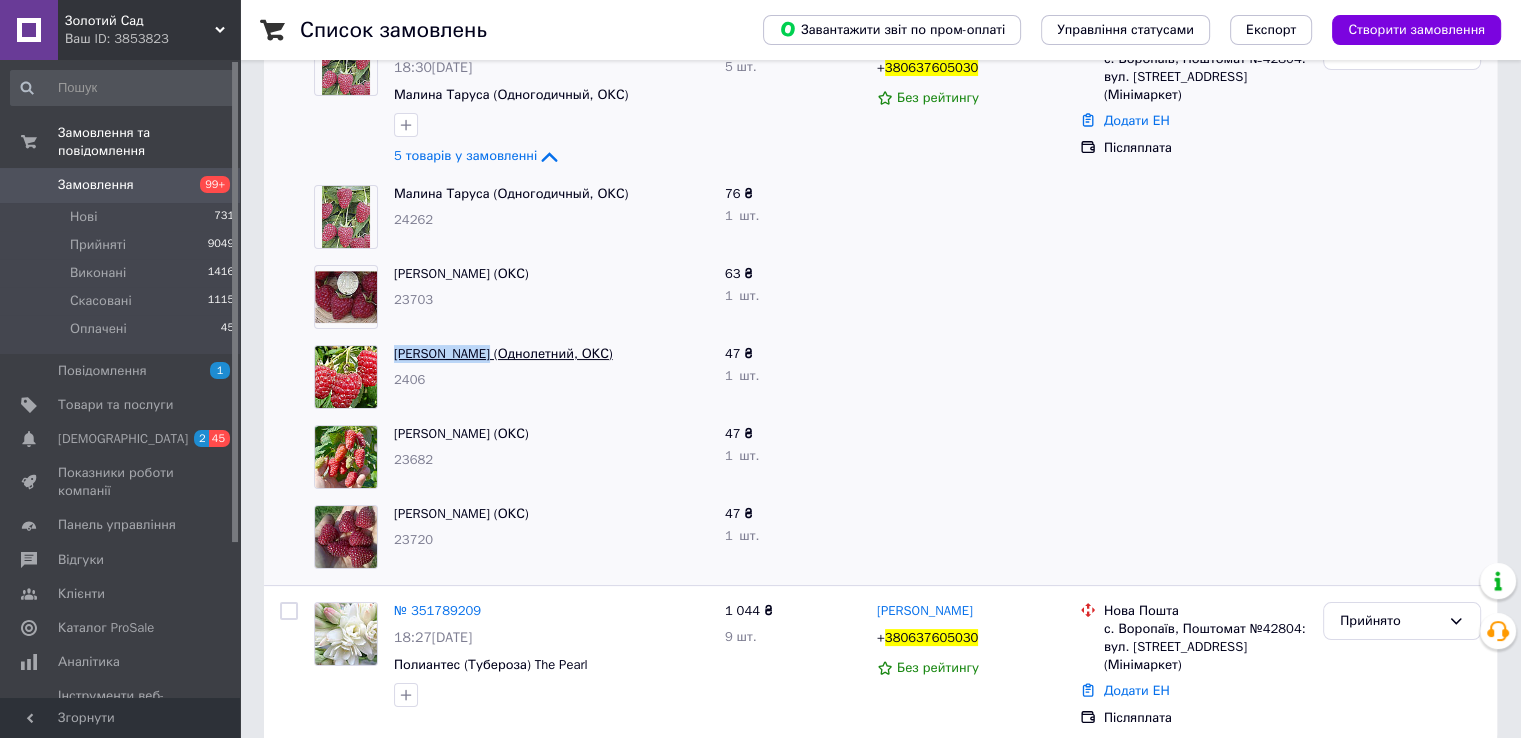 drag, startPoint x: 388, startPoint y: 348, endPoint x: 488, endPoint y: 361, distance: 100.84146 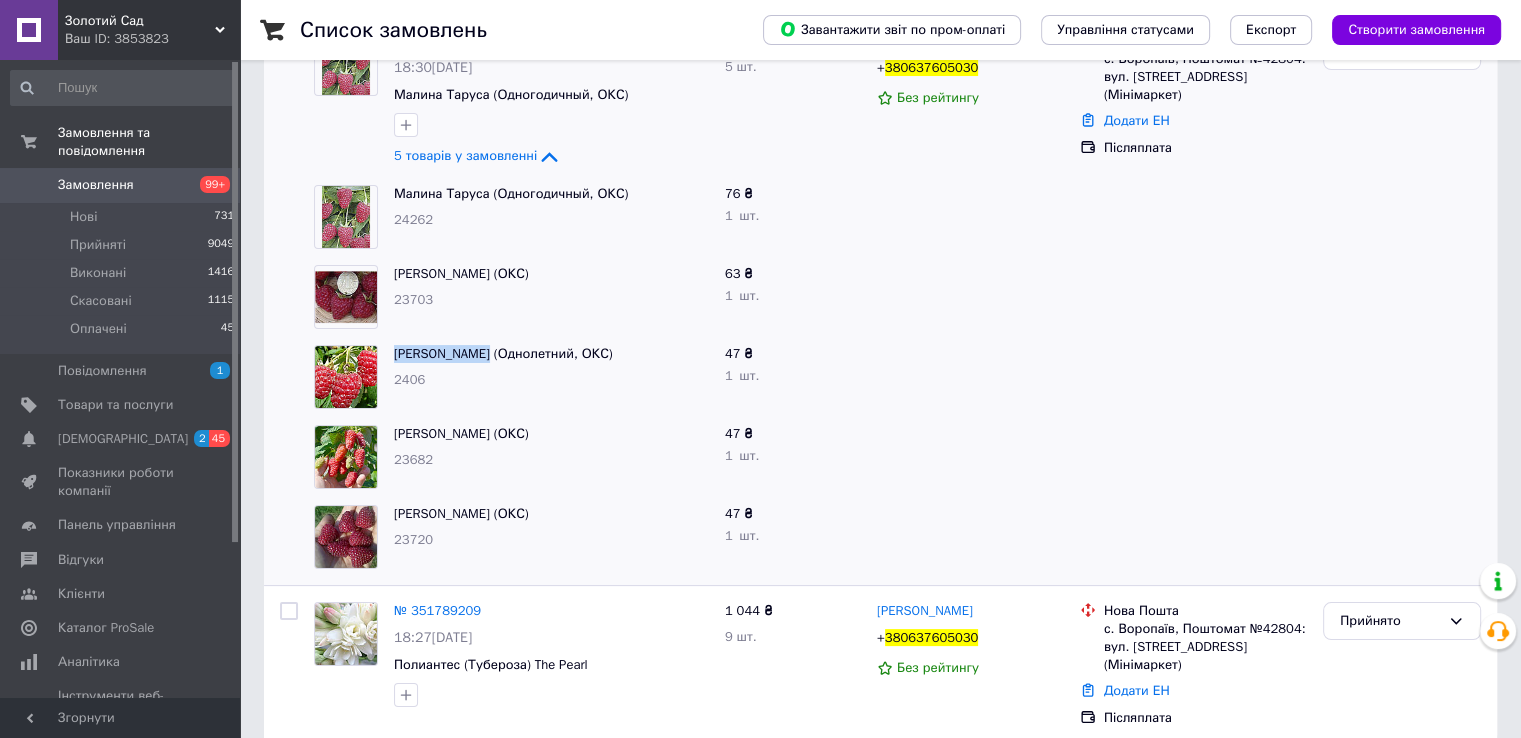 scroll, scrollTop: 100, scrollLeft: 0, axis: vertical 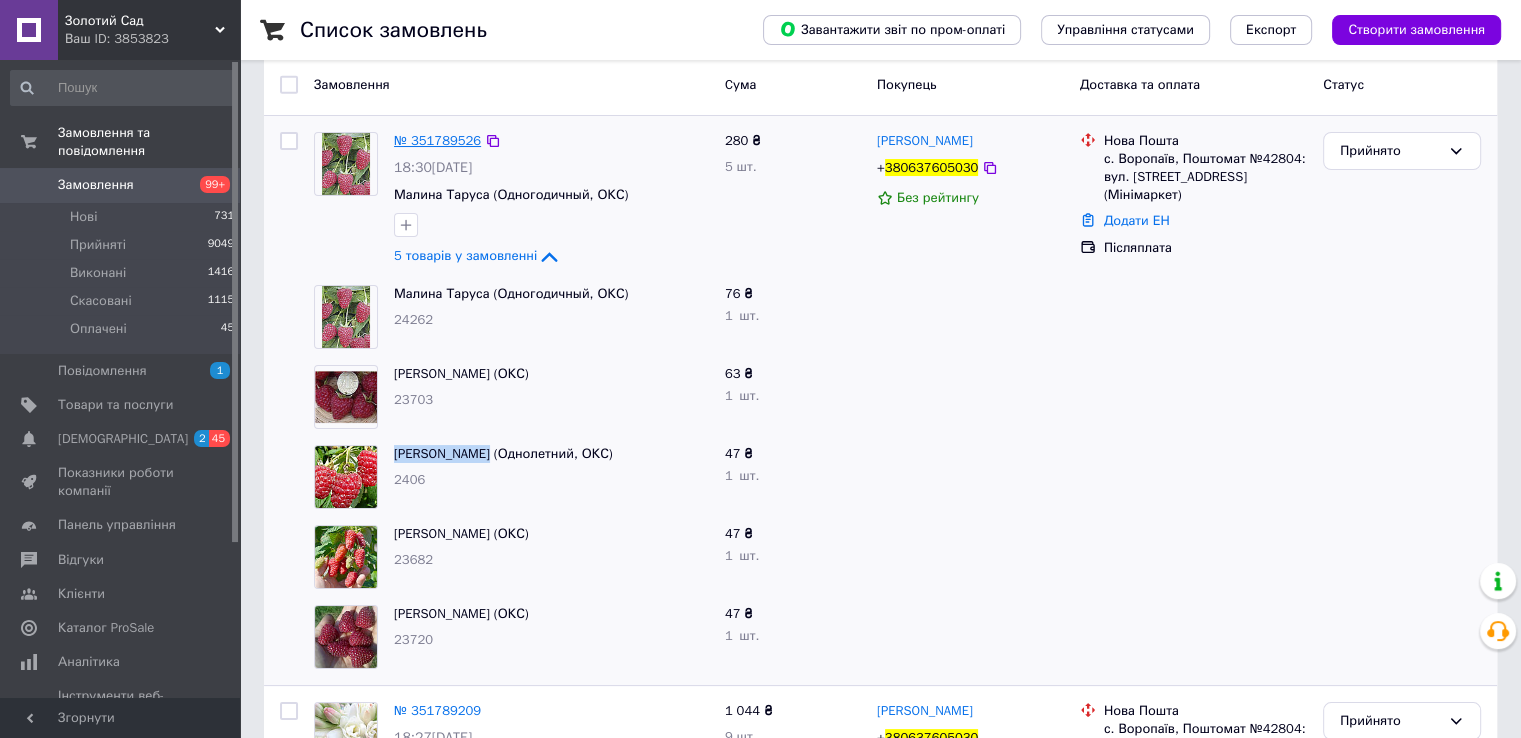 click on "№ 351789526" at bounding box center (437, 140) 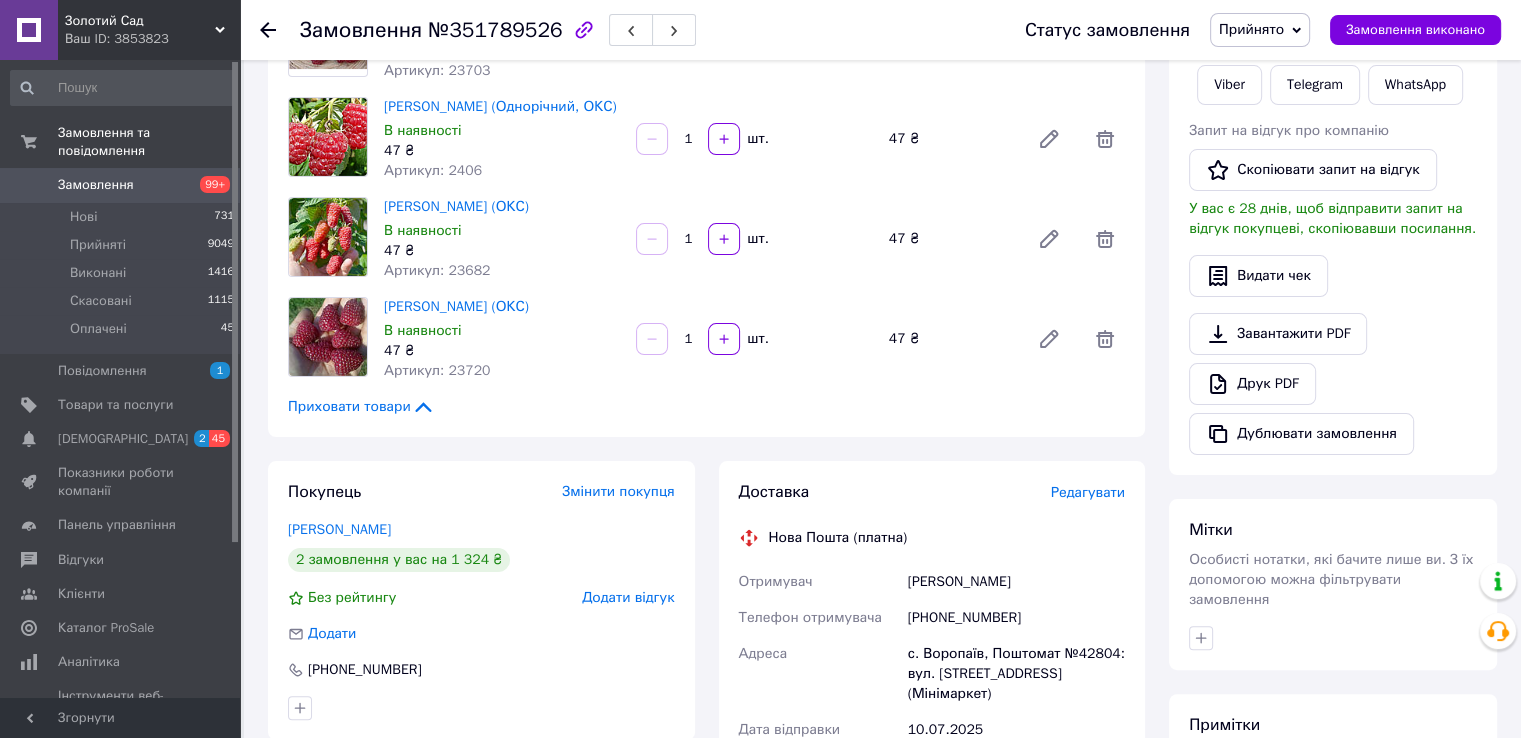 scroll, scrollTop: 500, scrollLeft: 0, axis: vertical 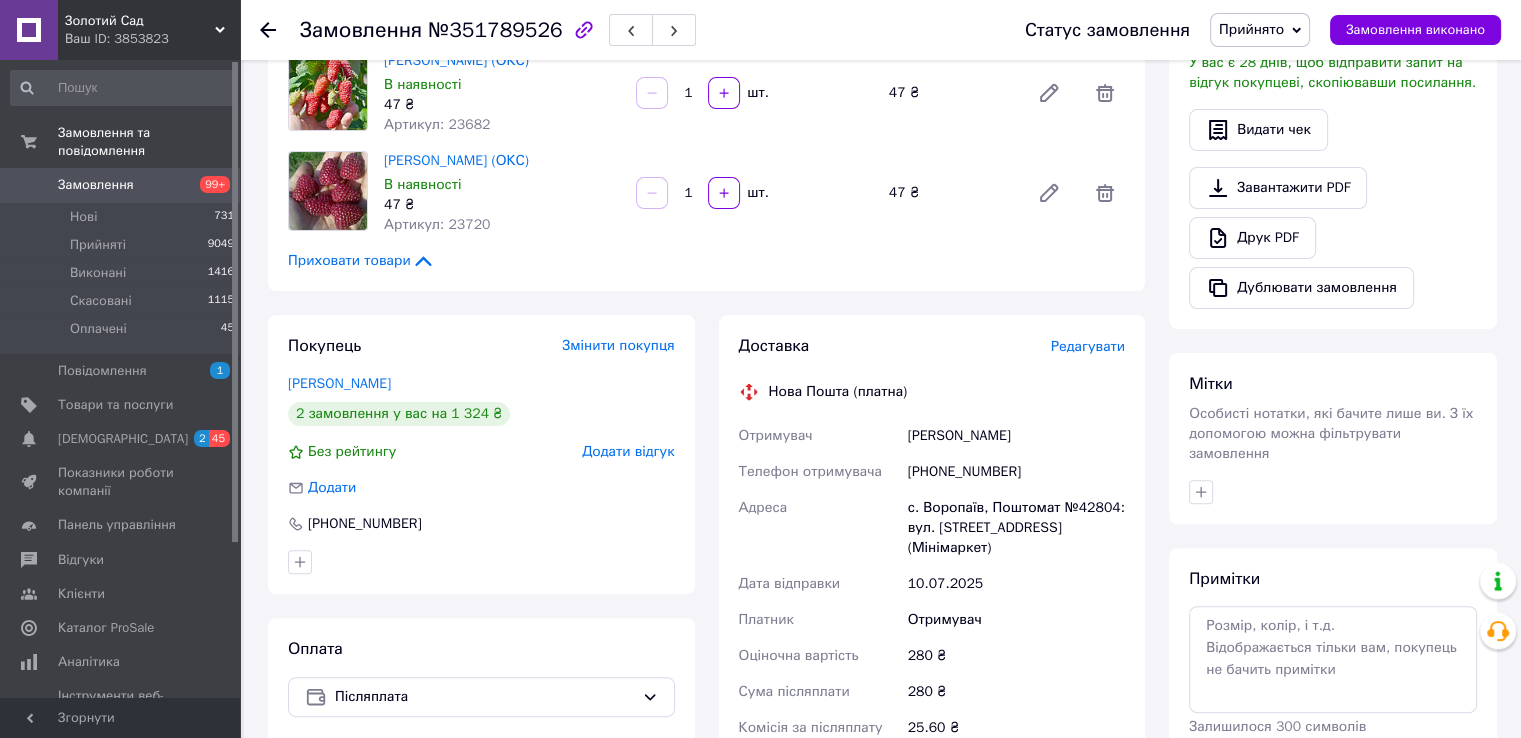 click 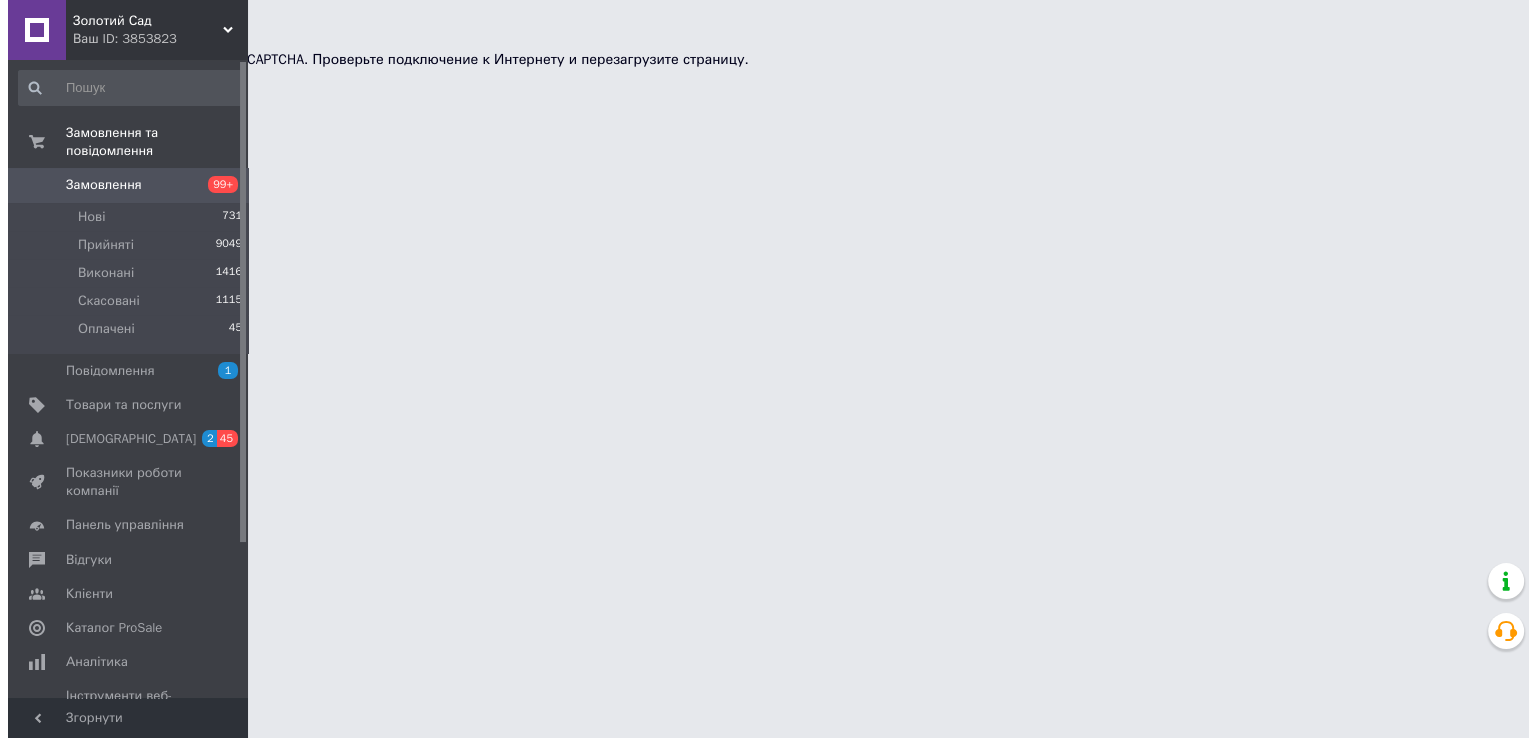 scroll, scrollTop: 0, scrollLeft: 0, axis: both 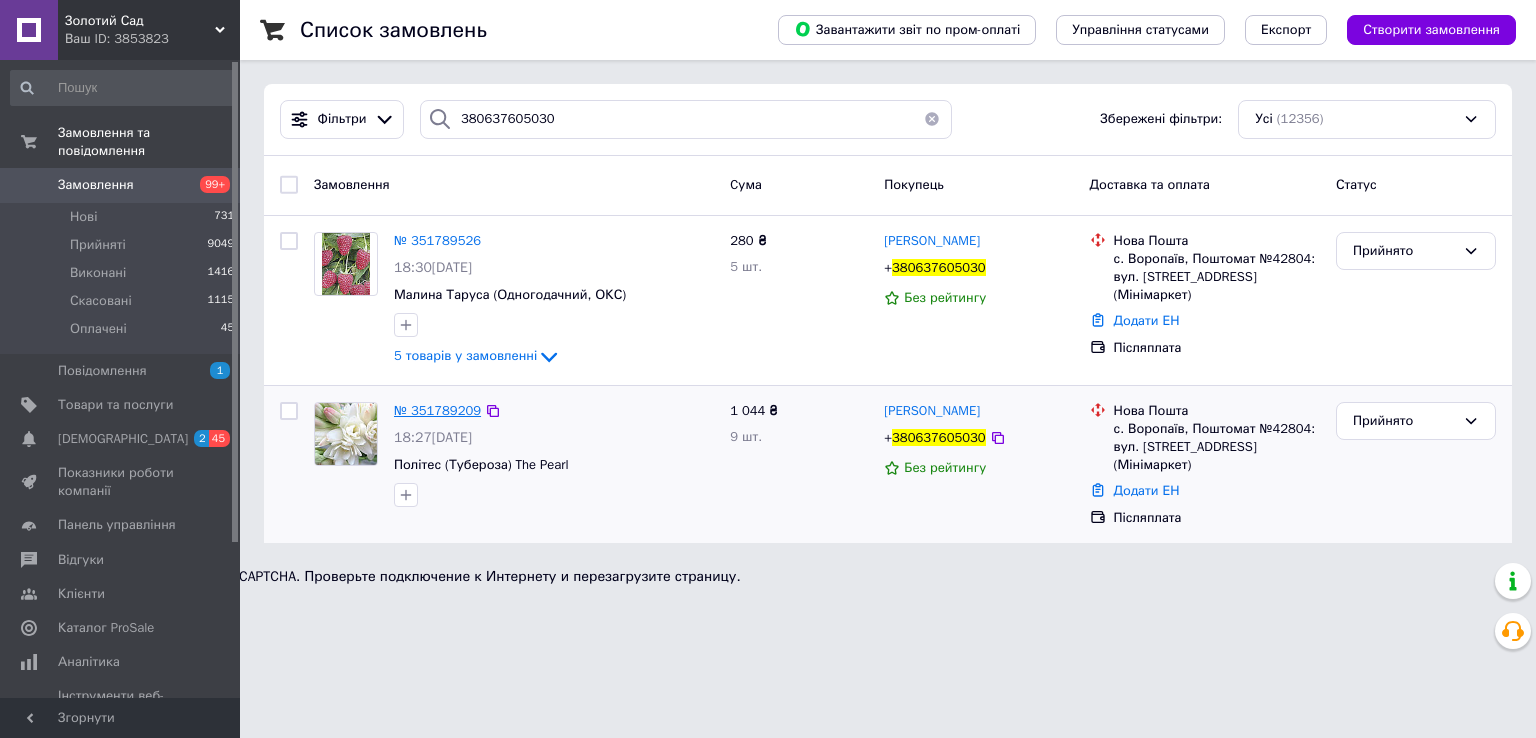 click on "№ 351789209" at bounding box center [437, 410] 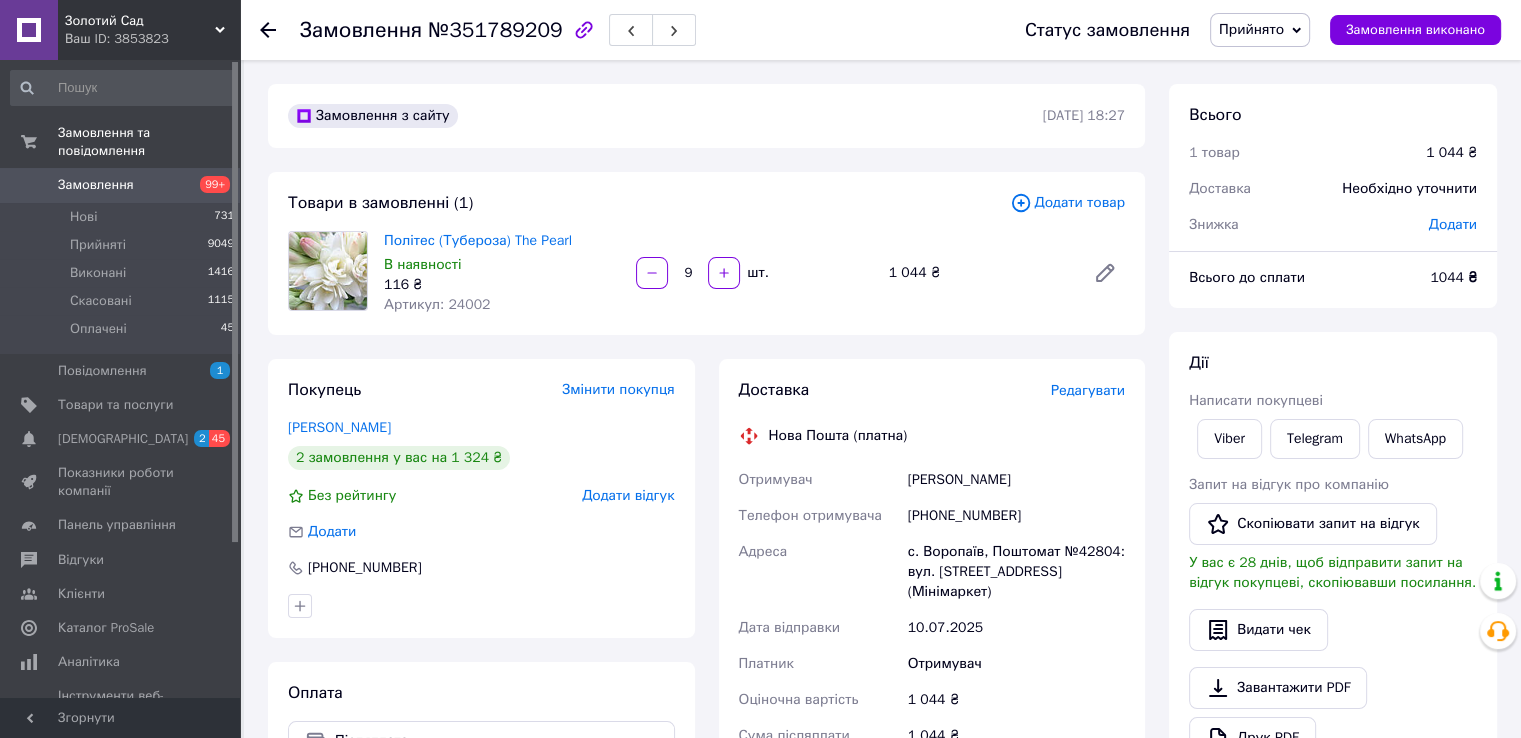 click 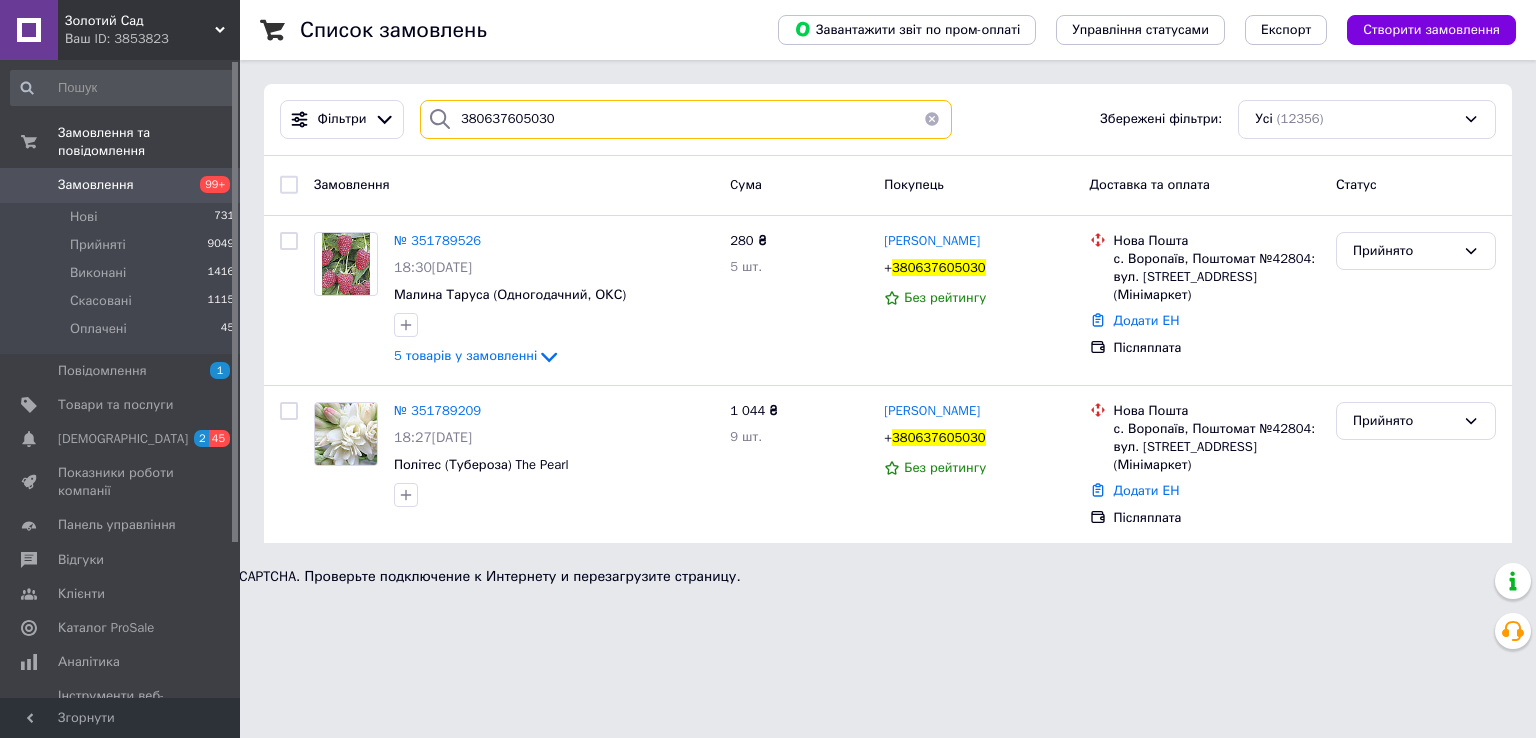 click on "380637605030" at bounding box center (686, 119) 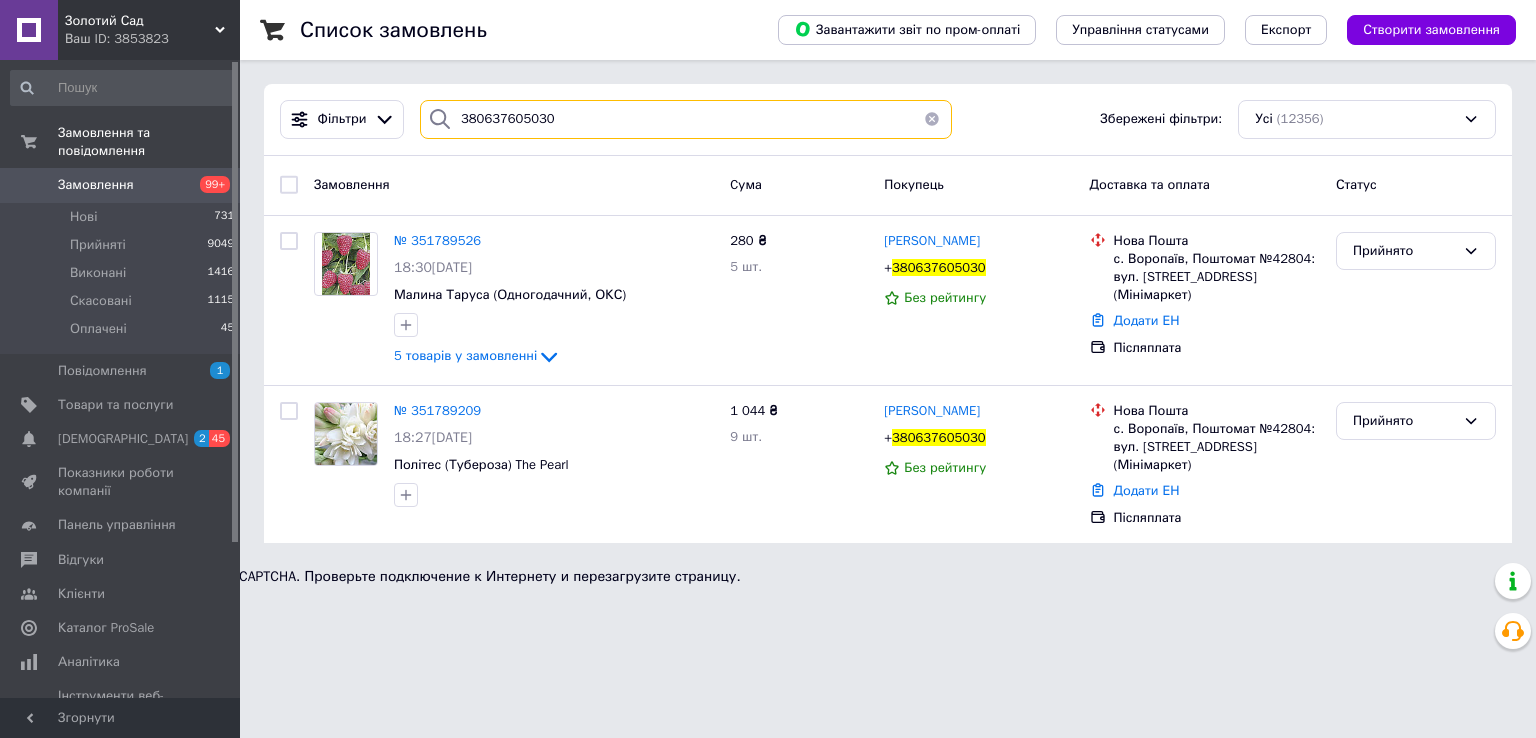 click on "380637605030" at bounding box center [686, 119] 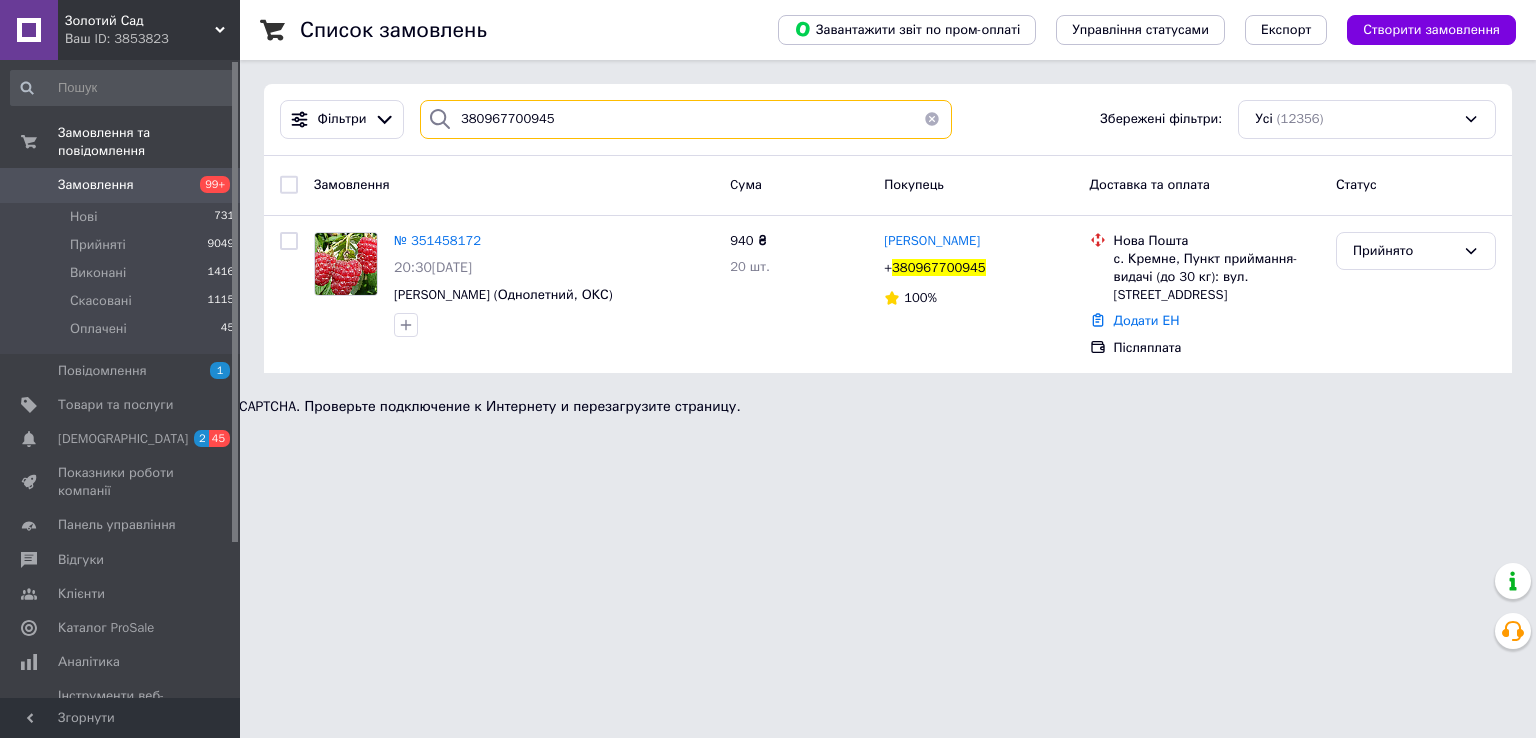 click on "380967700945" at bounding box center [686, 119] 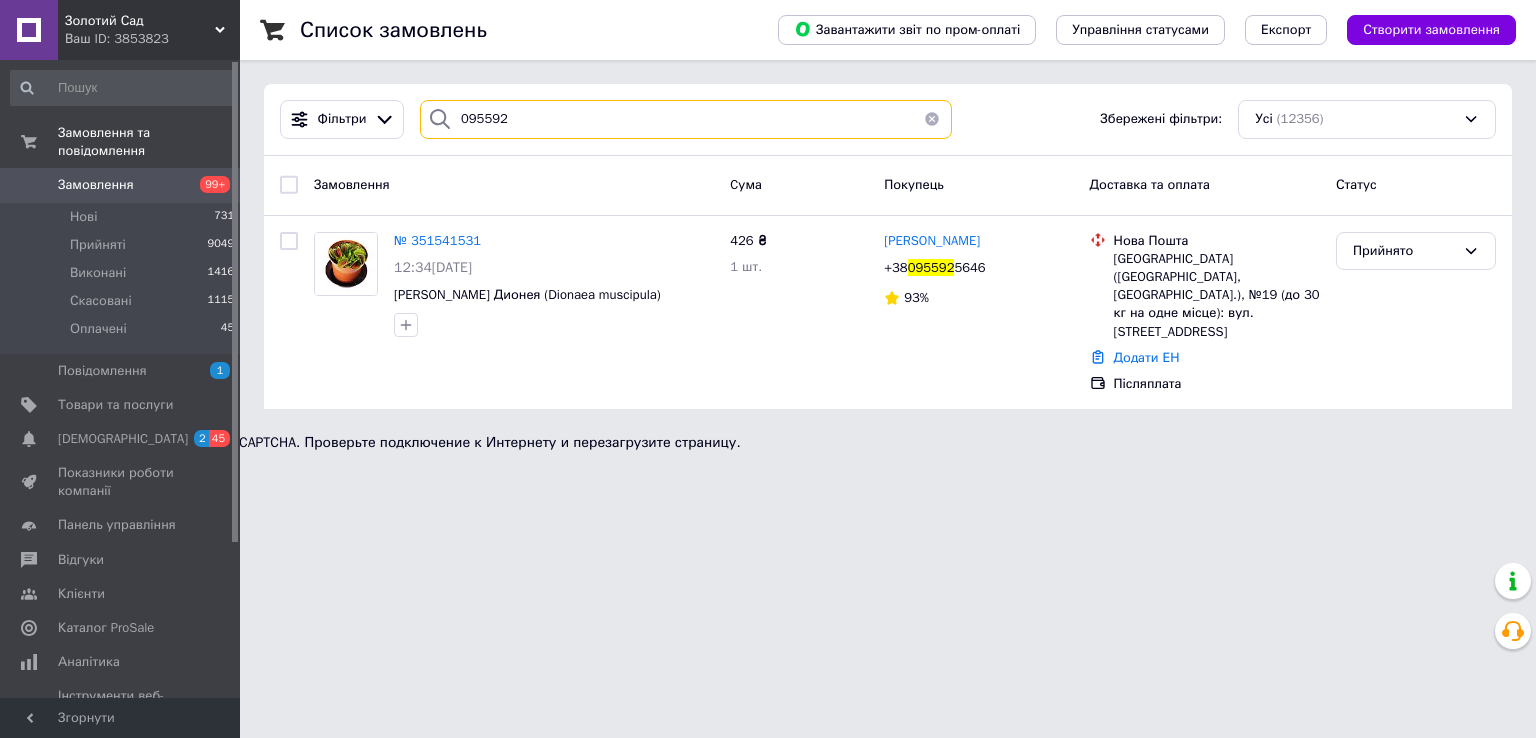 type on "095592" 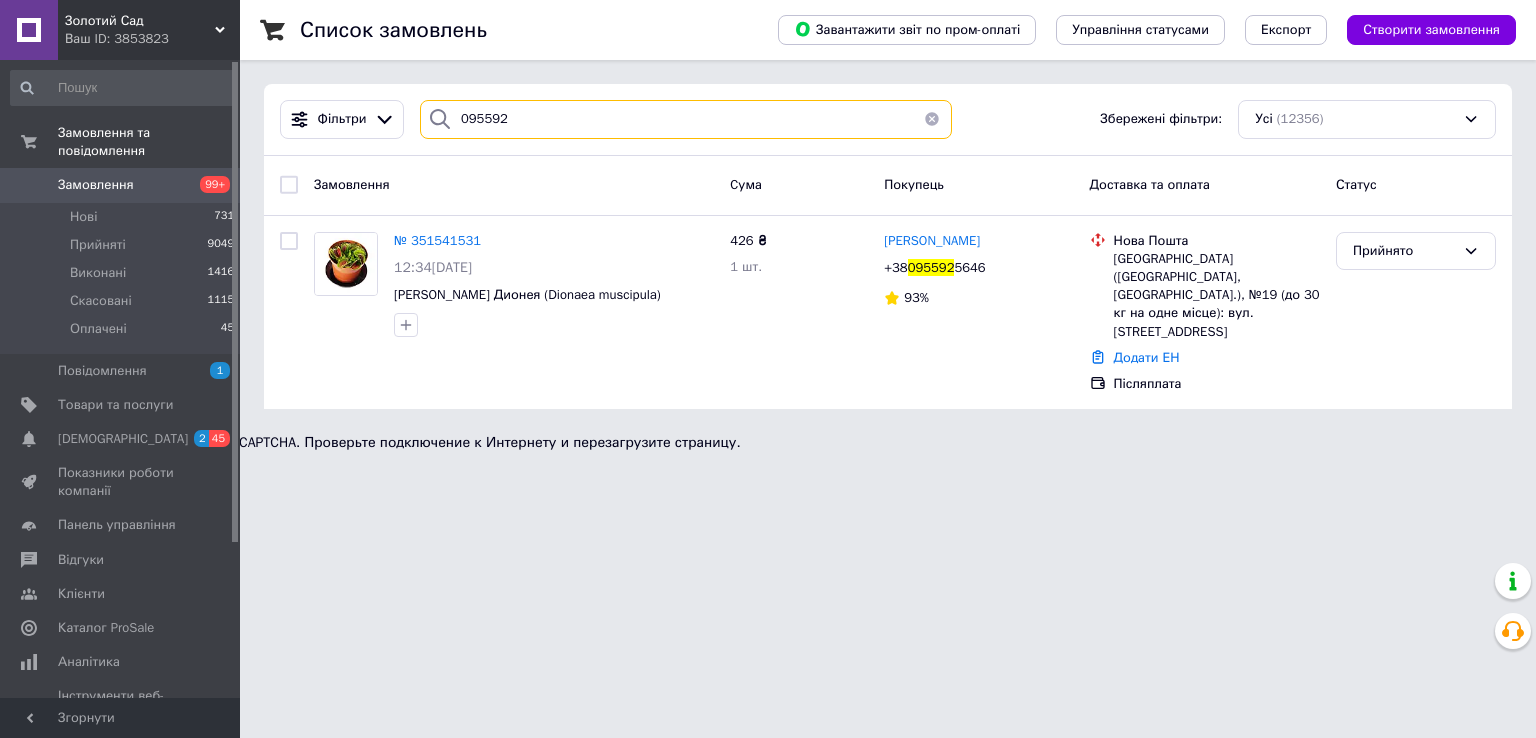 click on "095592" at bounding box center (686, 119) 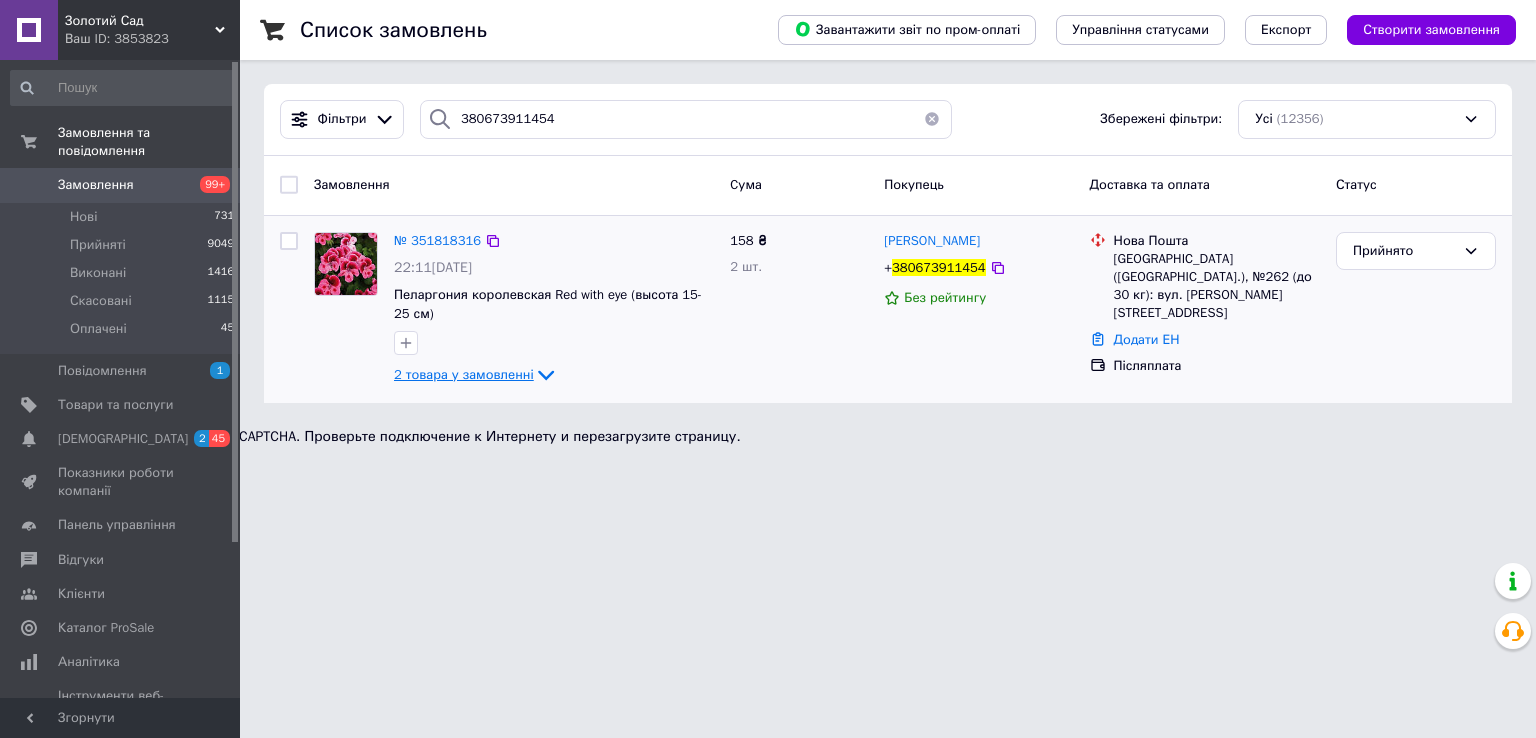 click on "2 товара у замовленні" at bounding box center (464, 374) 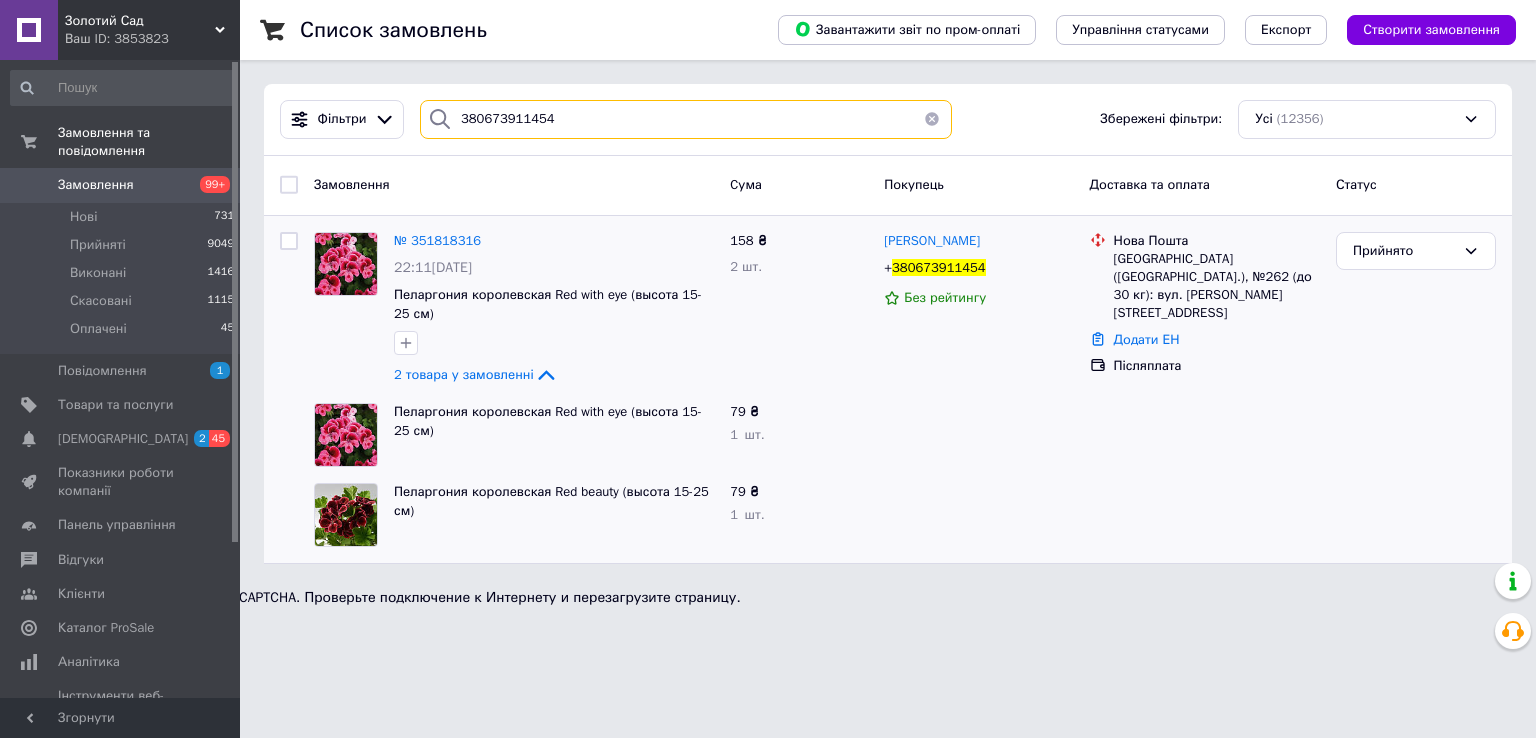click on "380673911454" at bounding box center (686, 119) 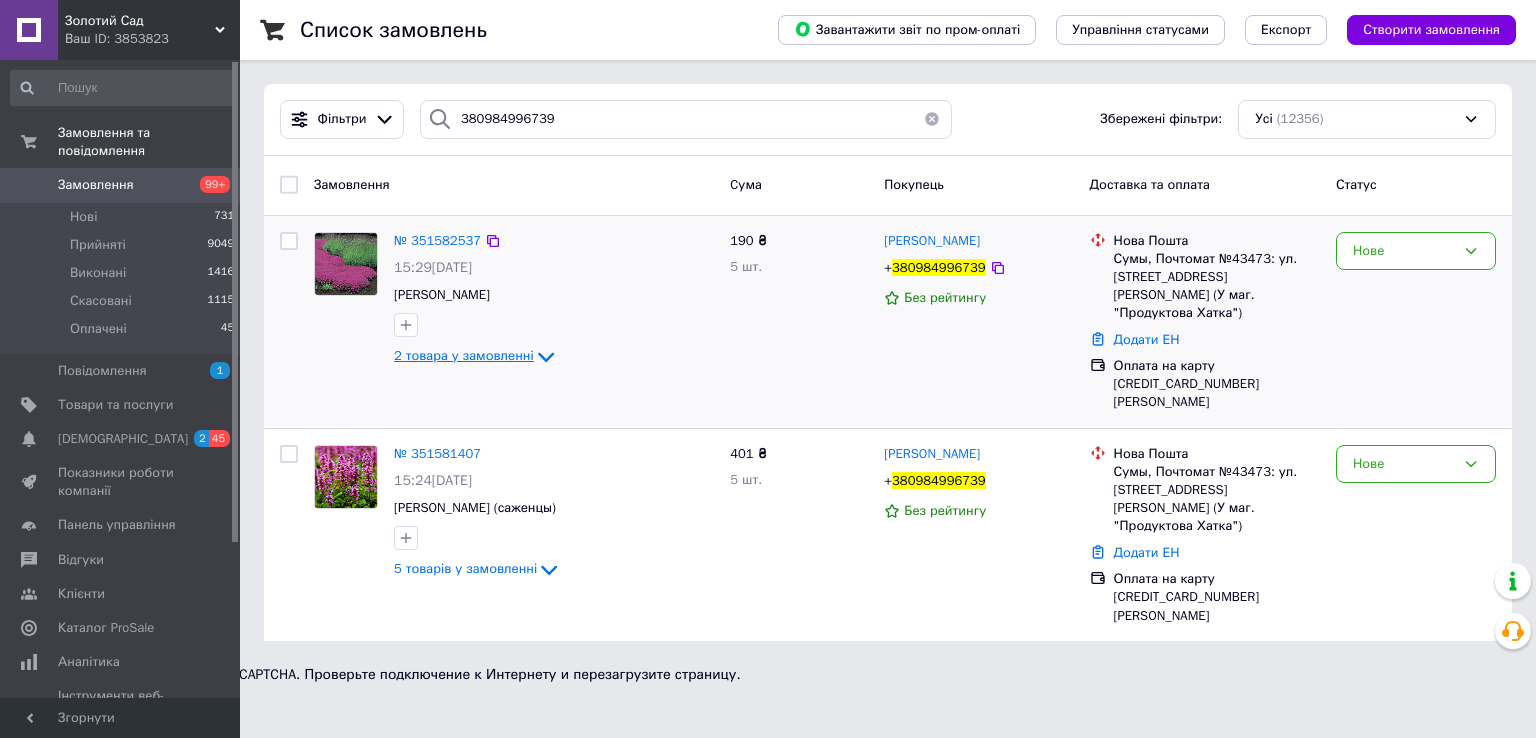 click on "2 товара у замовленні" at bounding box center (464, 355) 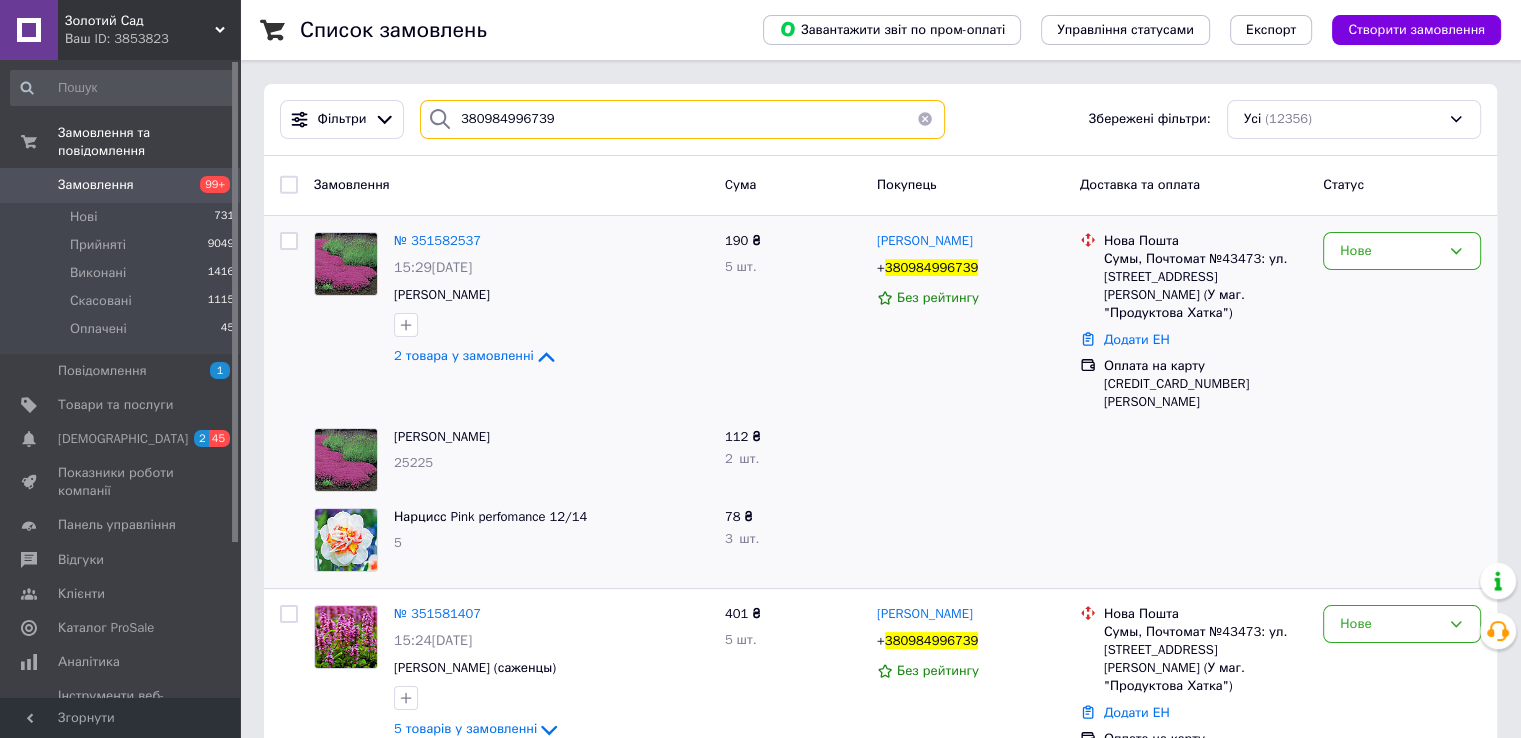 click on "380984996739" at bounding box center [682, 119] 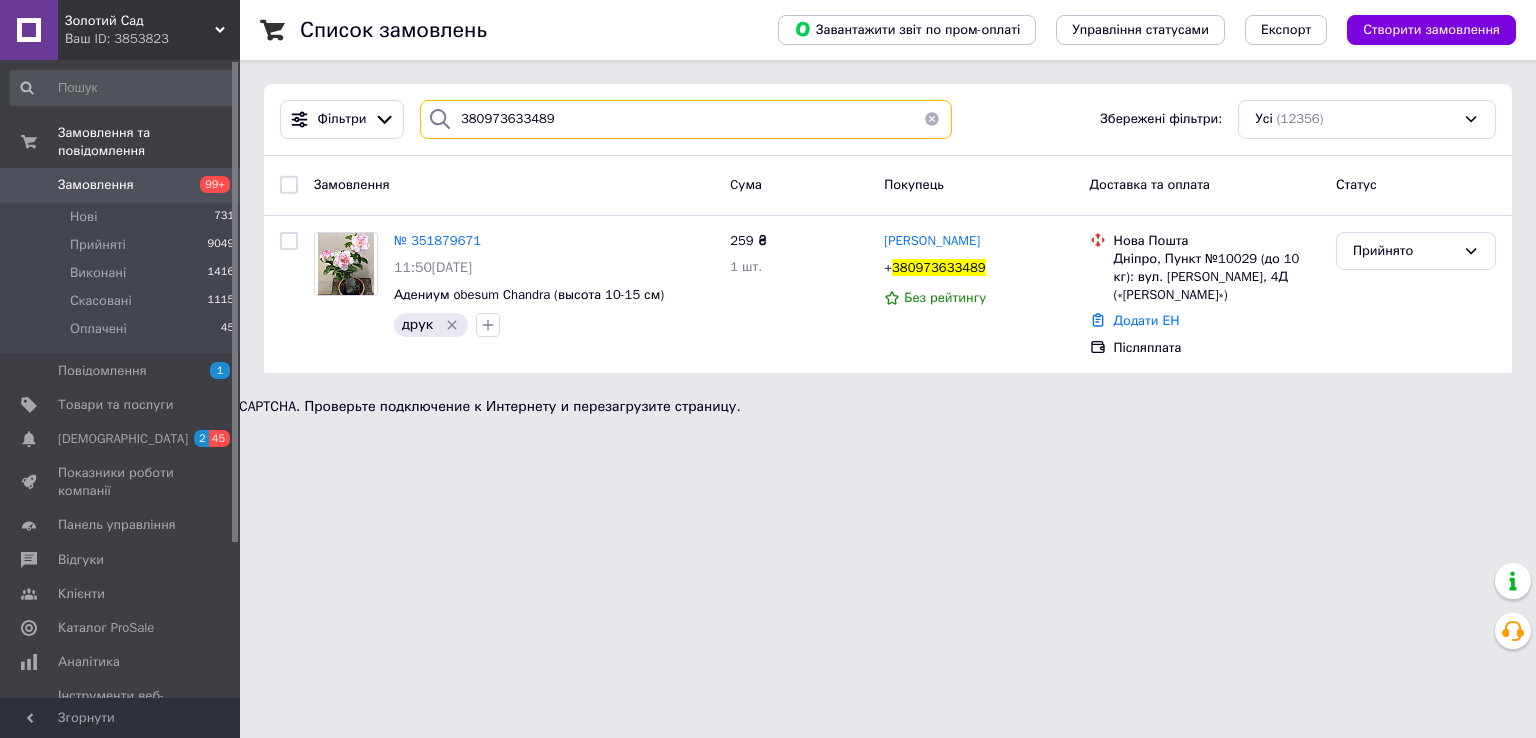 click on "380973633489" at bounding box center [686, 119] 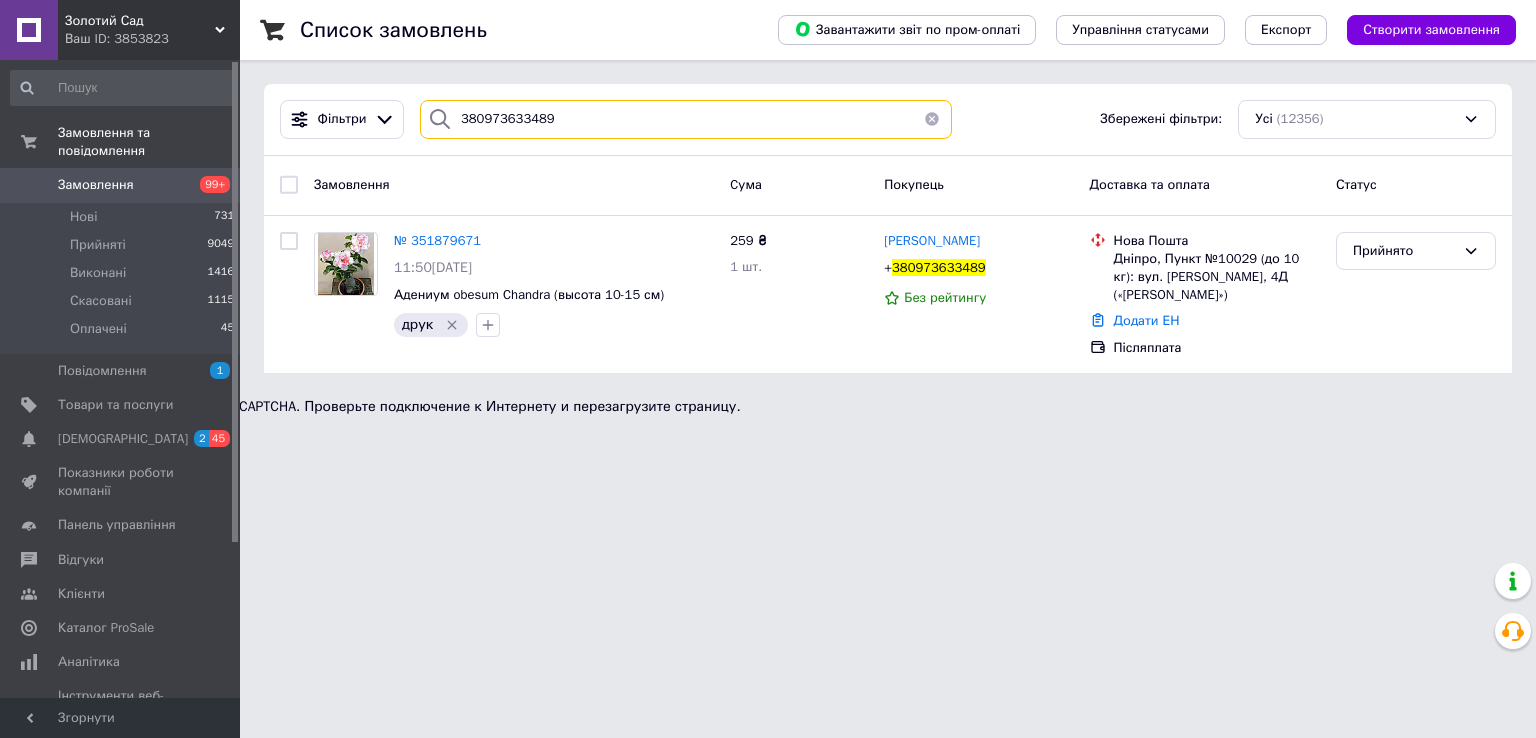 paste on "9307607" 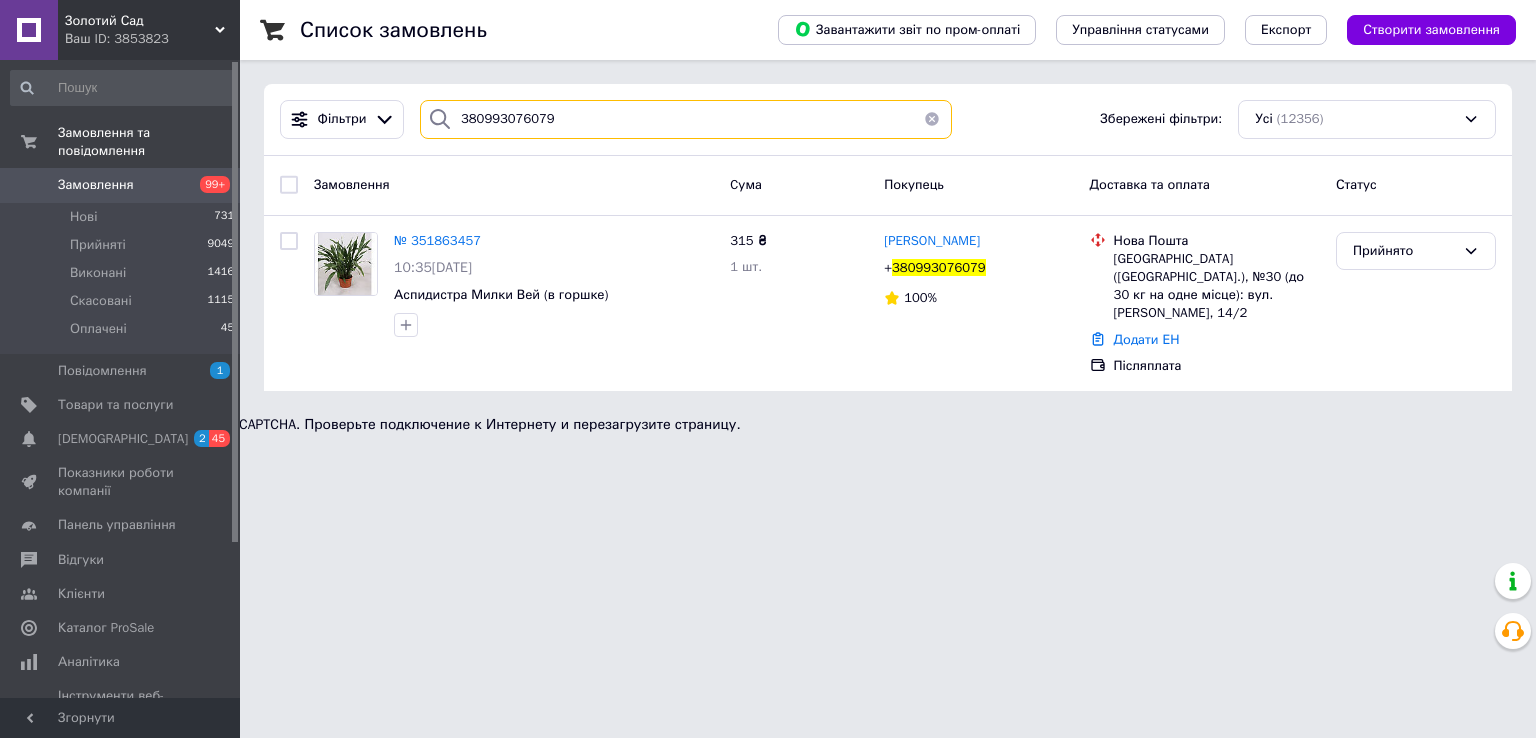 type on "380993076079" 